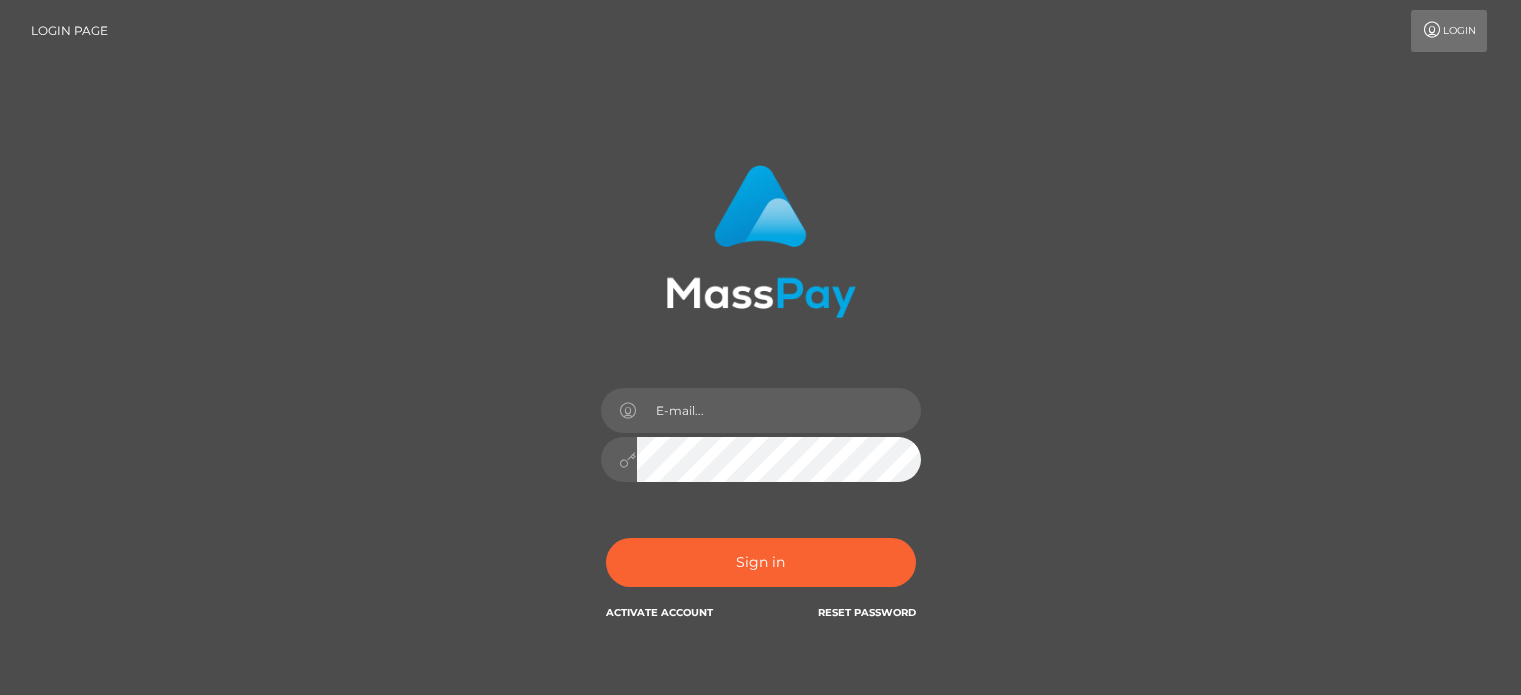 scroll, scrollTop: 0, scrollLeft: 0, axis: both 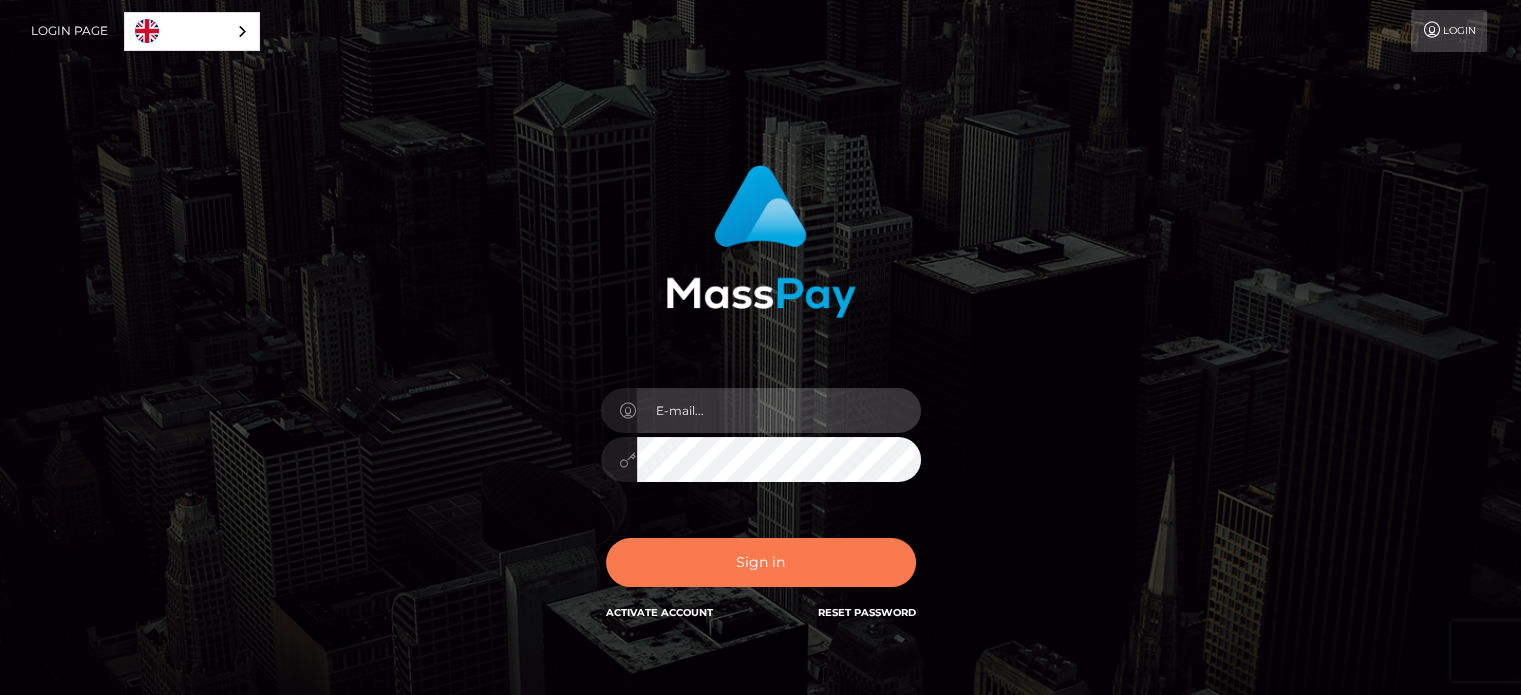 type on "mitarslan@gmail.com" 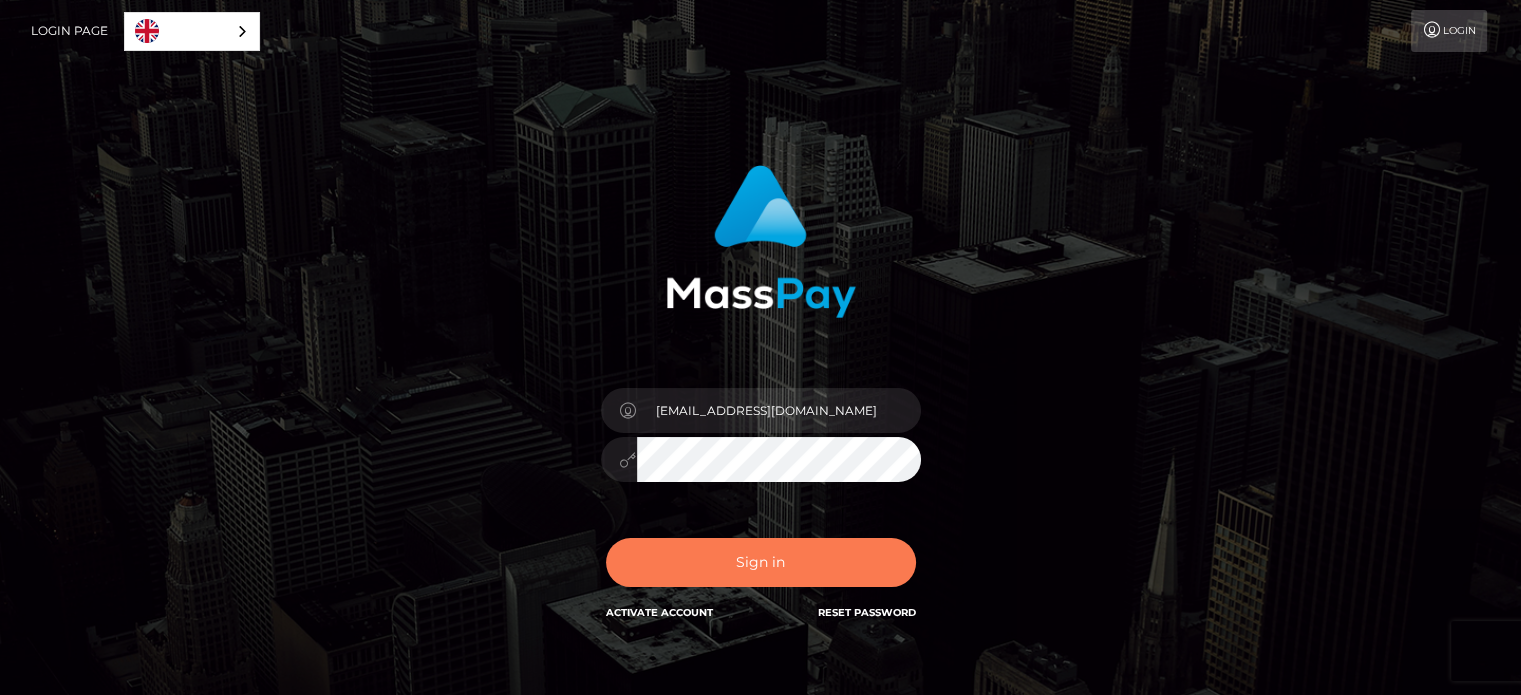 click on "Sign in" at bounding box center [761, 562] 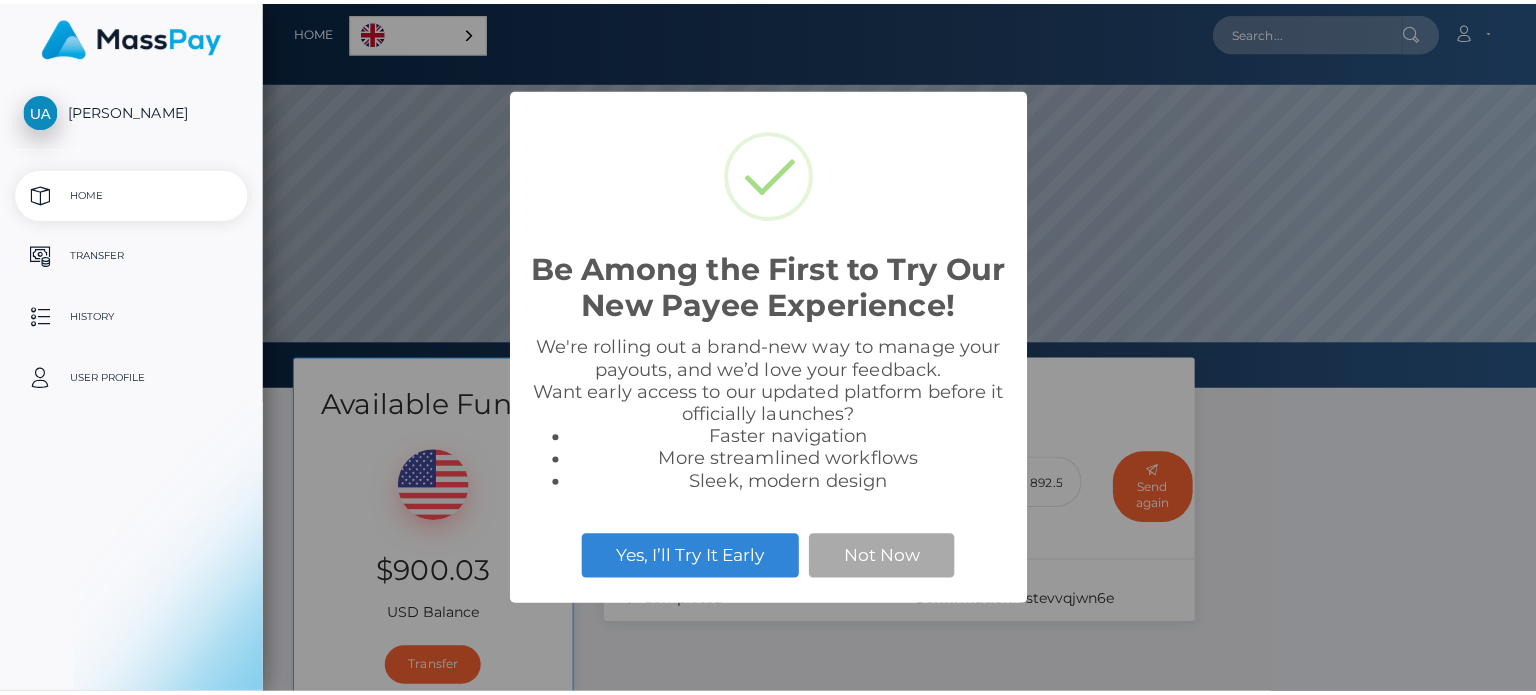 scroll, scrollTop: 0, scrollLeft: 0, axis: both 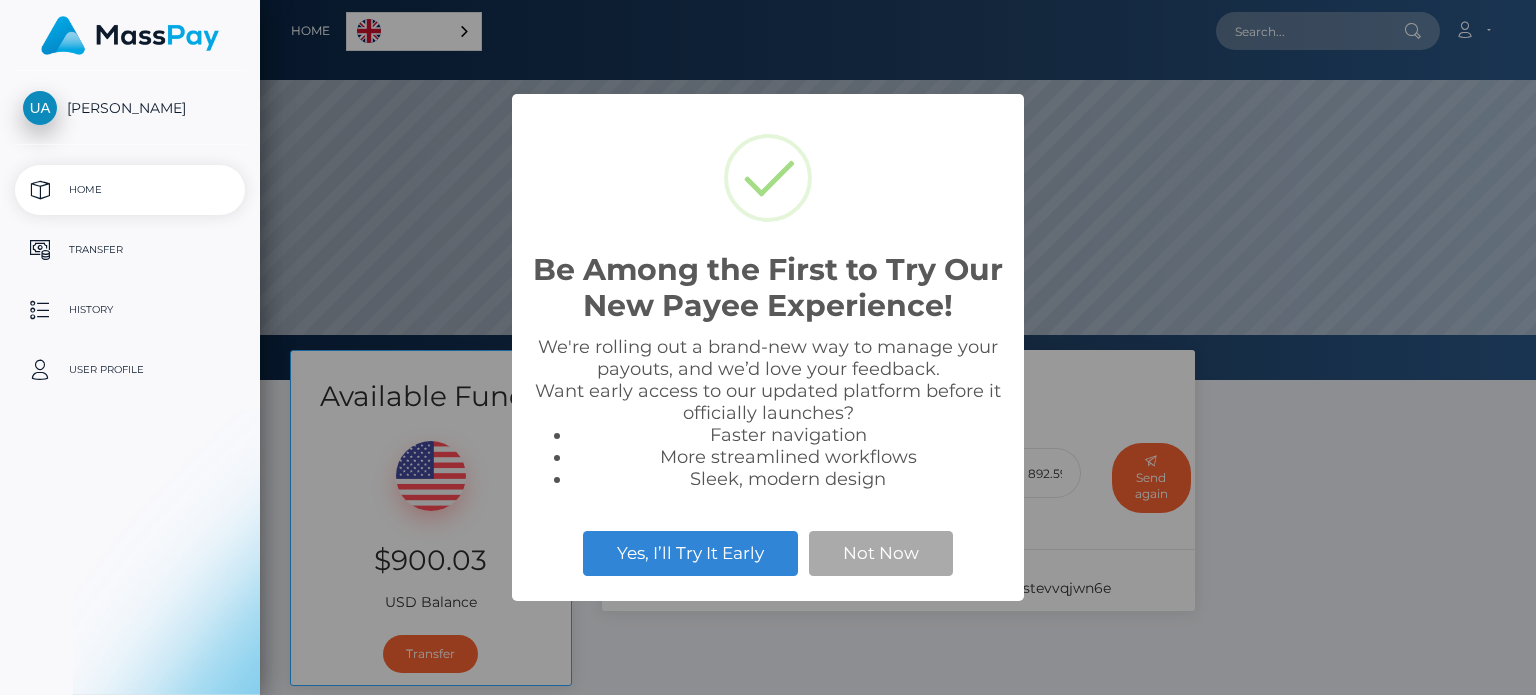 select 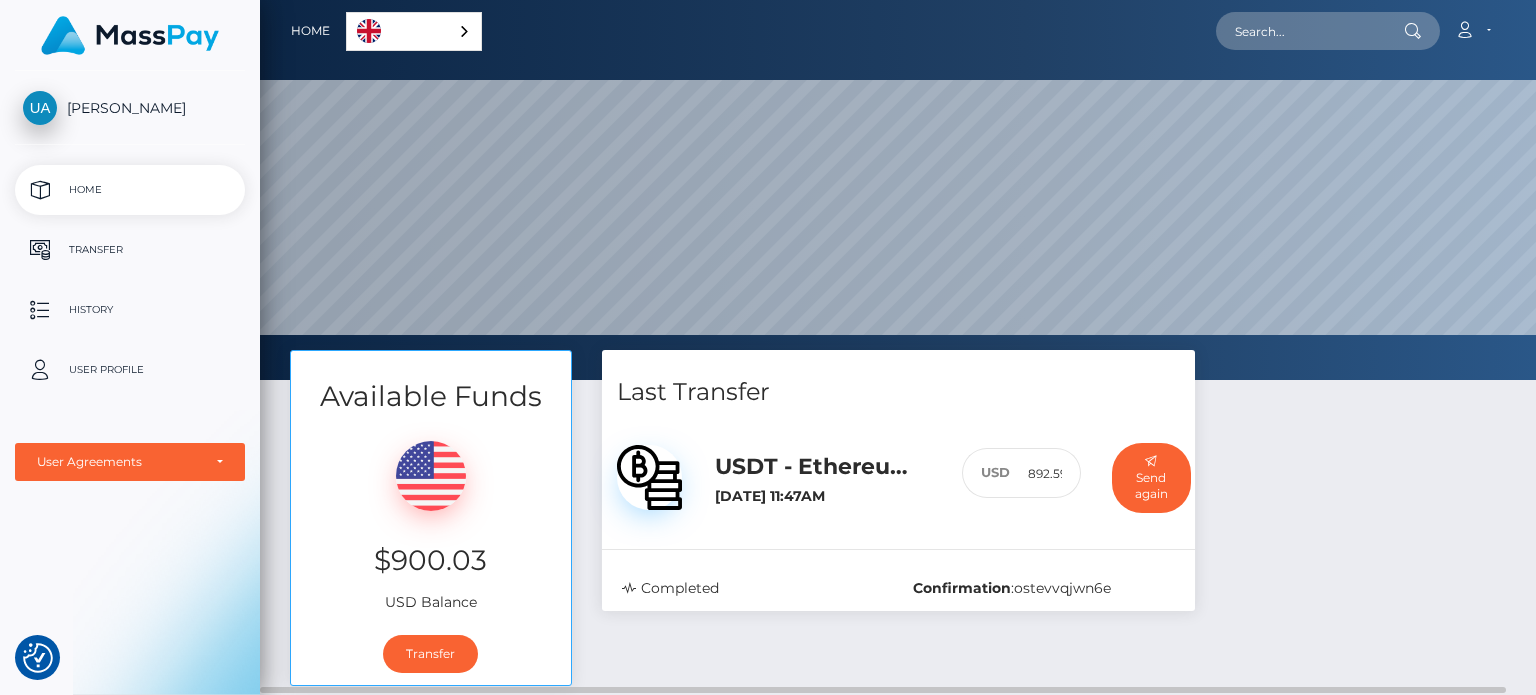 scroll, scrollTop: 100, scrollLeft: 0, axis: vertical 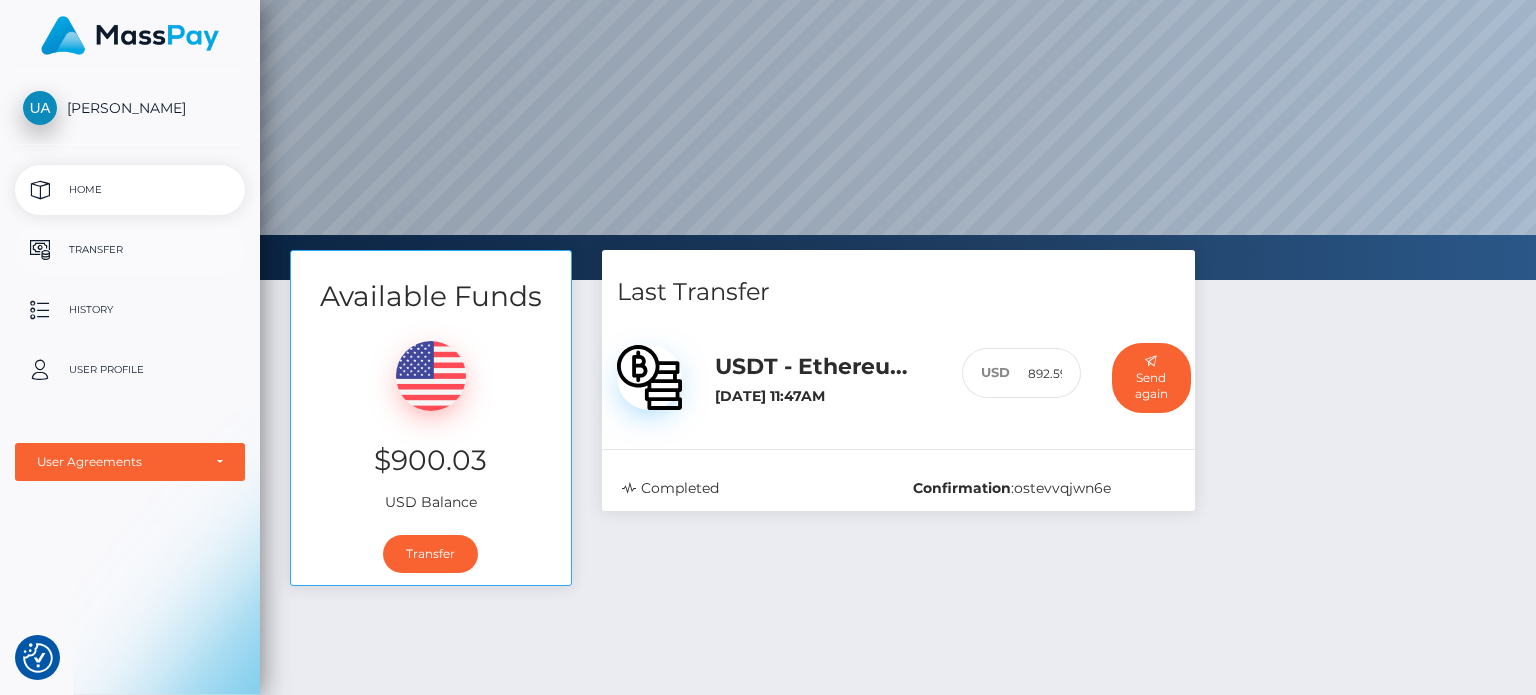 click on "Transfer" at bounding box center (130, 250) 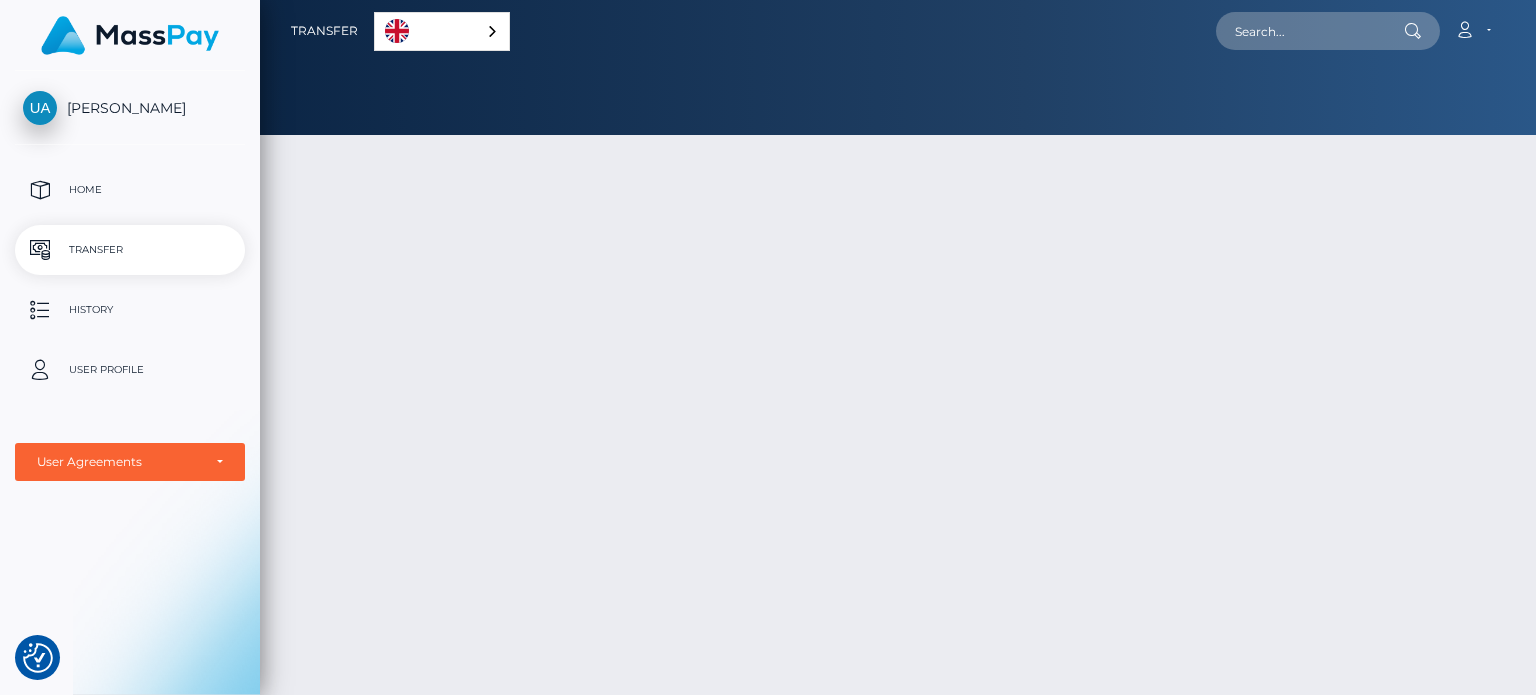 scroll, scrollTop: 0, scrollLeft: 0, axis: both 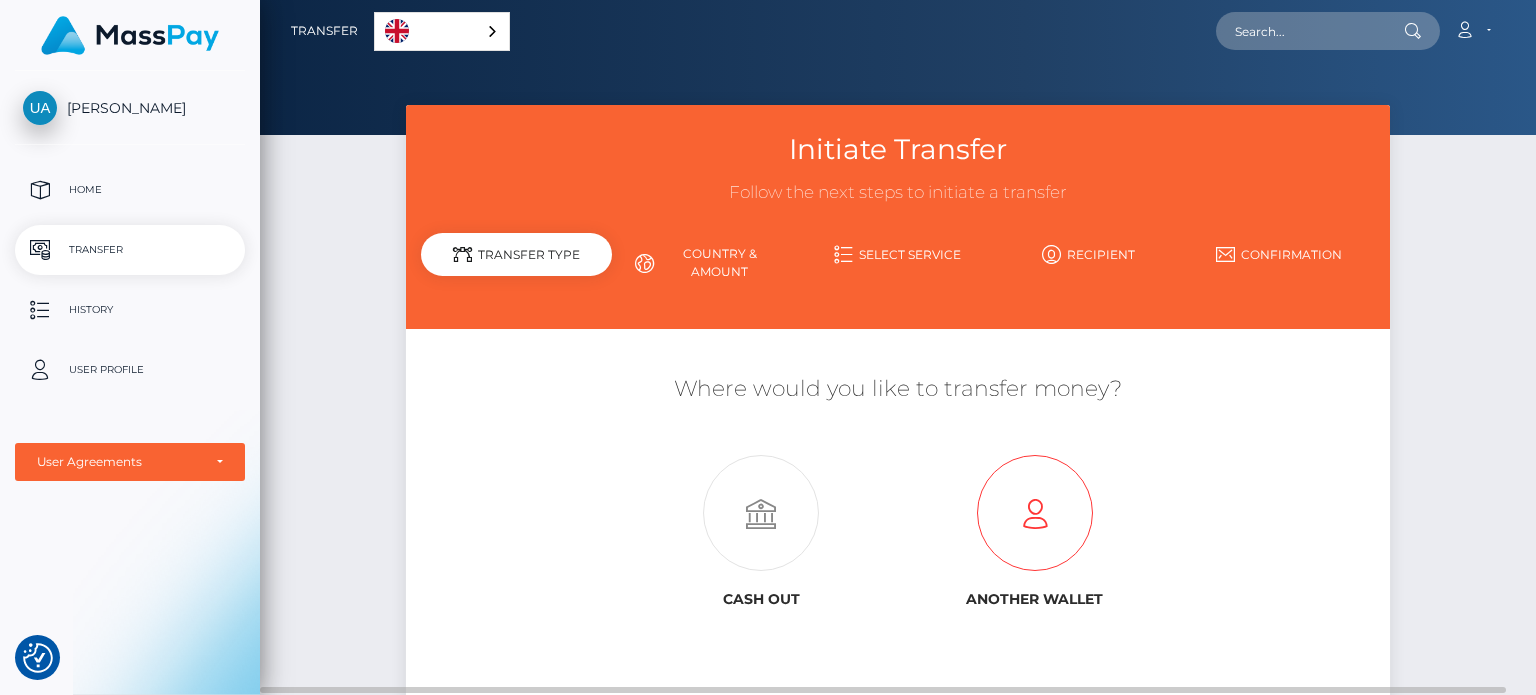 click at bounding box center (1034, 514) 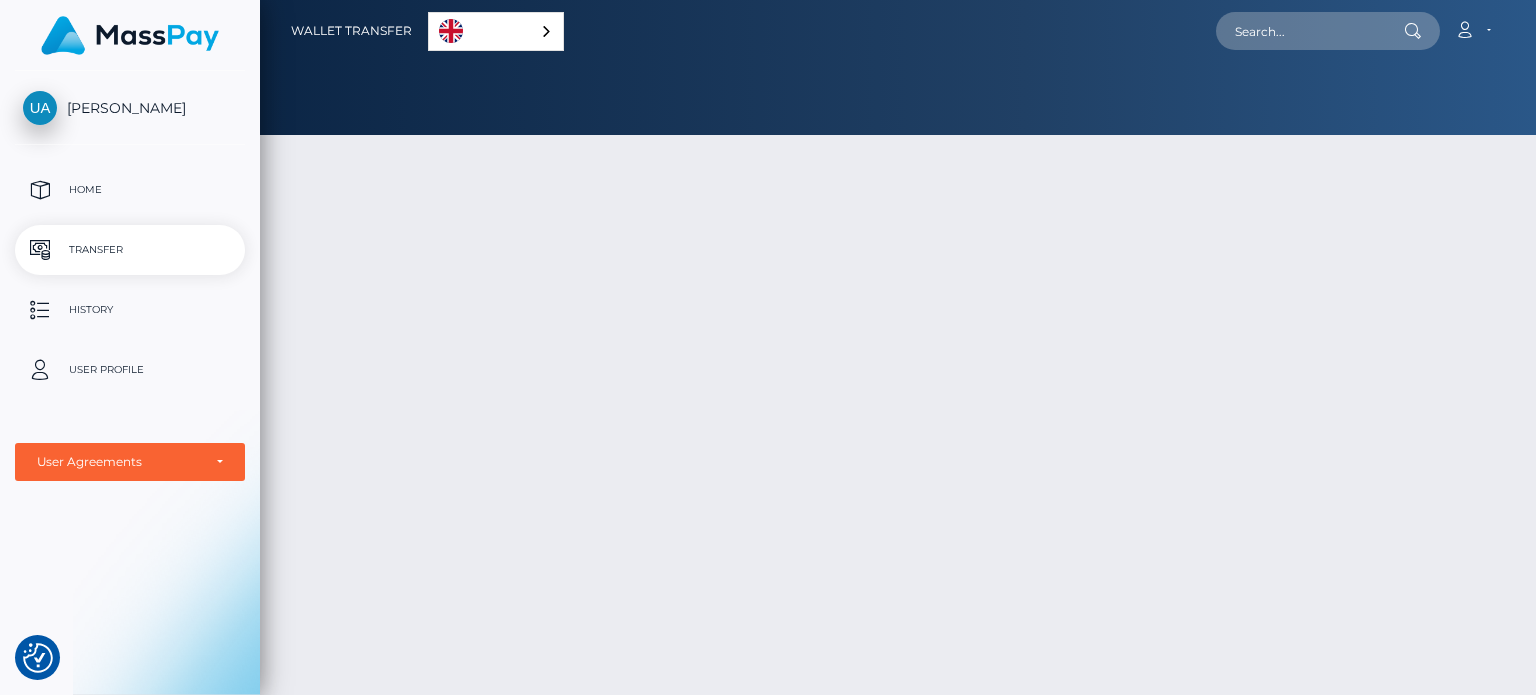 scroll, scrollTop: 0, scrollLeft: 0, axis: both 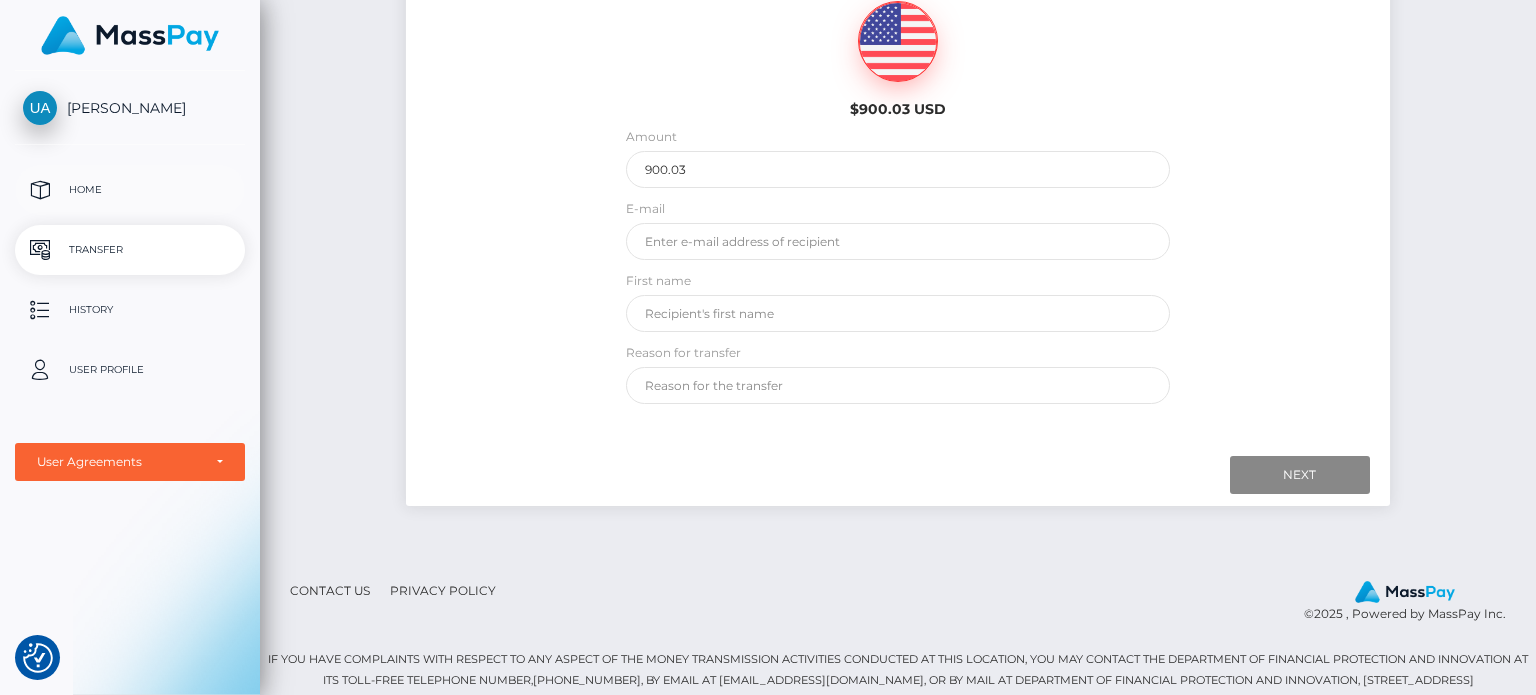click on "Home" at bounding box center (130, 190) 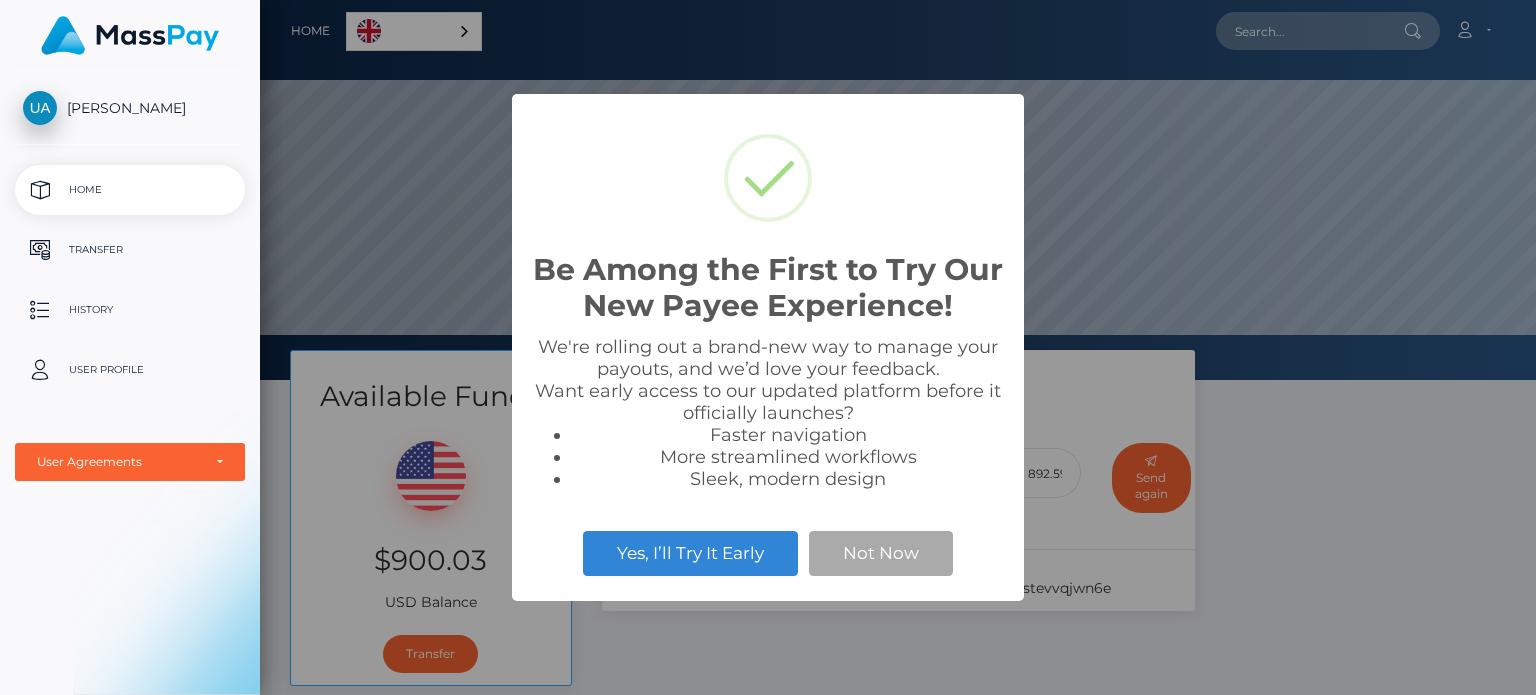 scroll, scrollTop: 0, scrollLeft: 0, axis: both 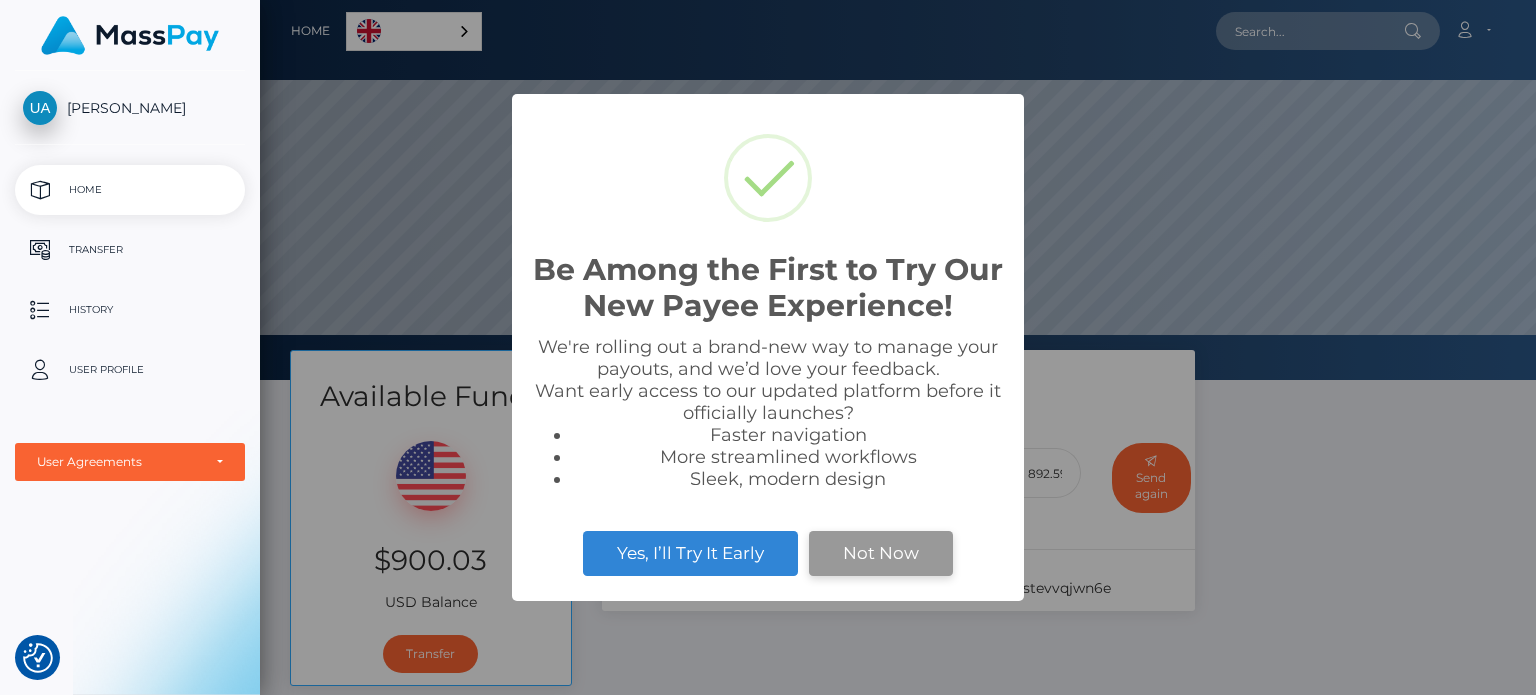 click on "Not Now" at bounding box center (881, 553) 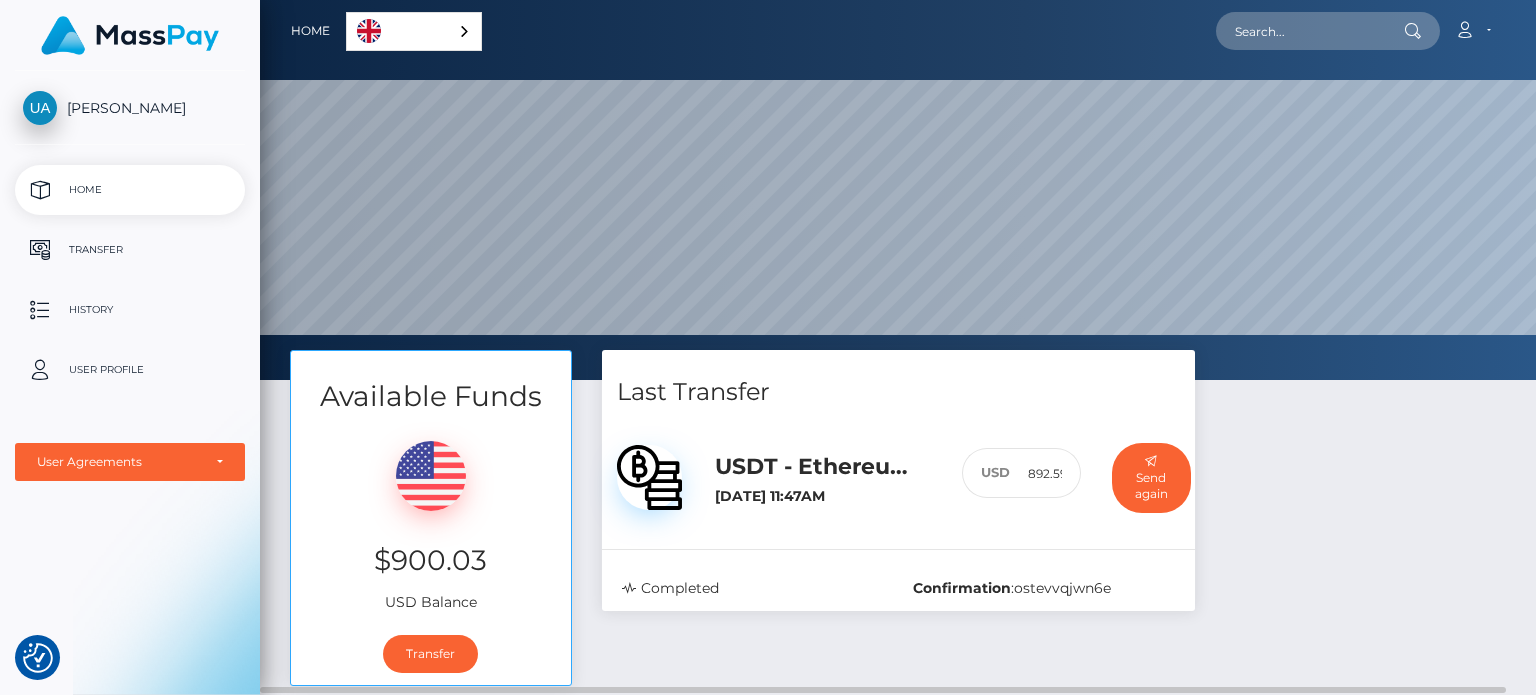 scroll, scrollTop: 100, scrollLeft: 0, axis: vertical 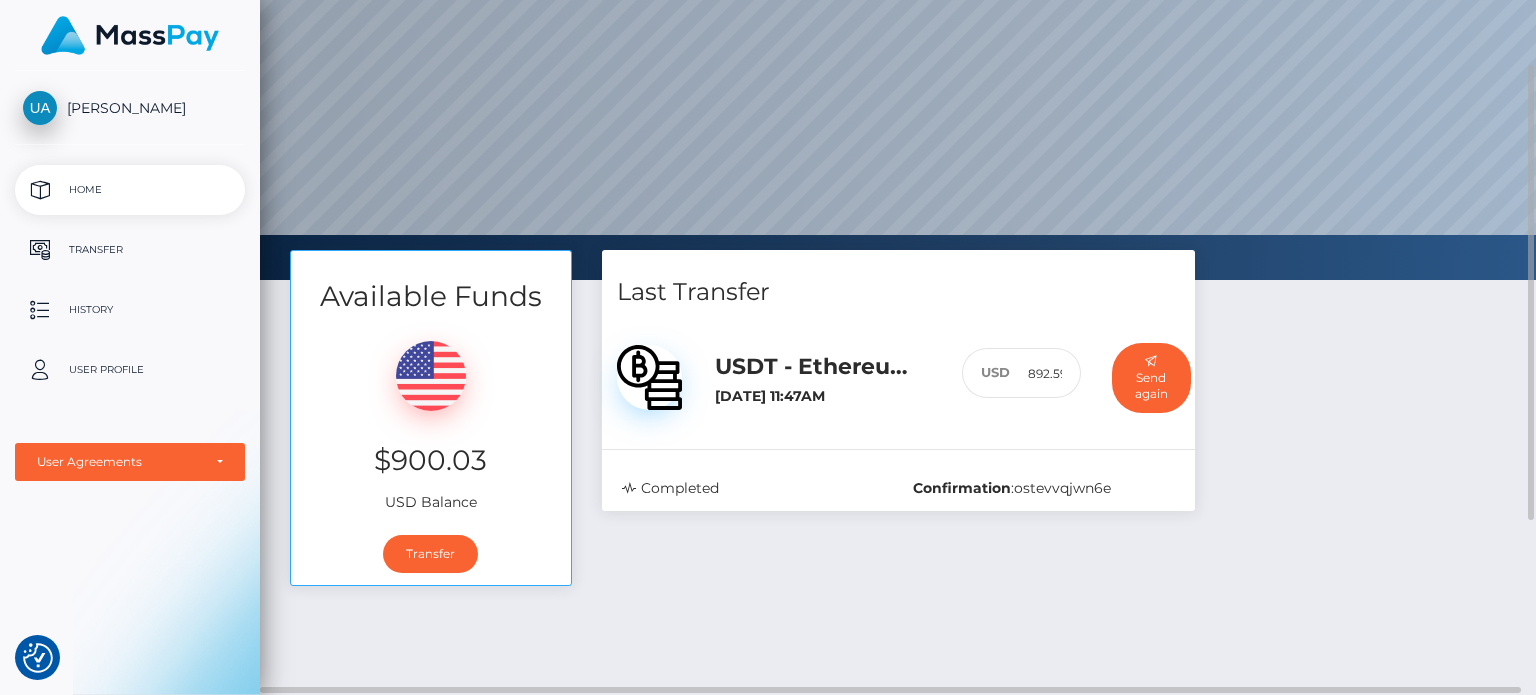 click on "USDT - Ethereum(ERC20) / USDT" at bounding box center [823, 367] 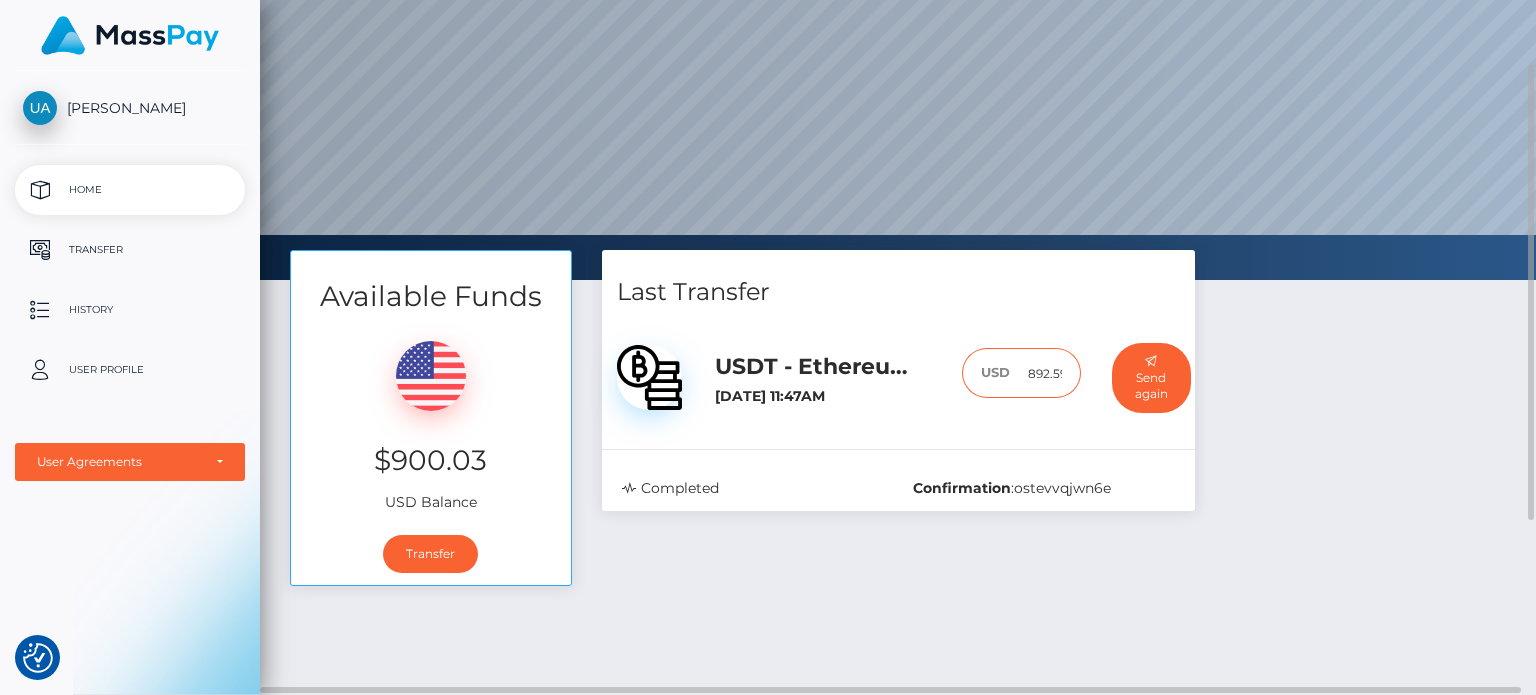 click on "892.59" at bounding box center (1045, 373) 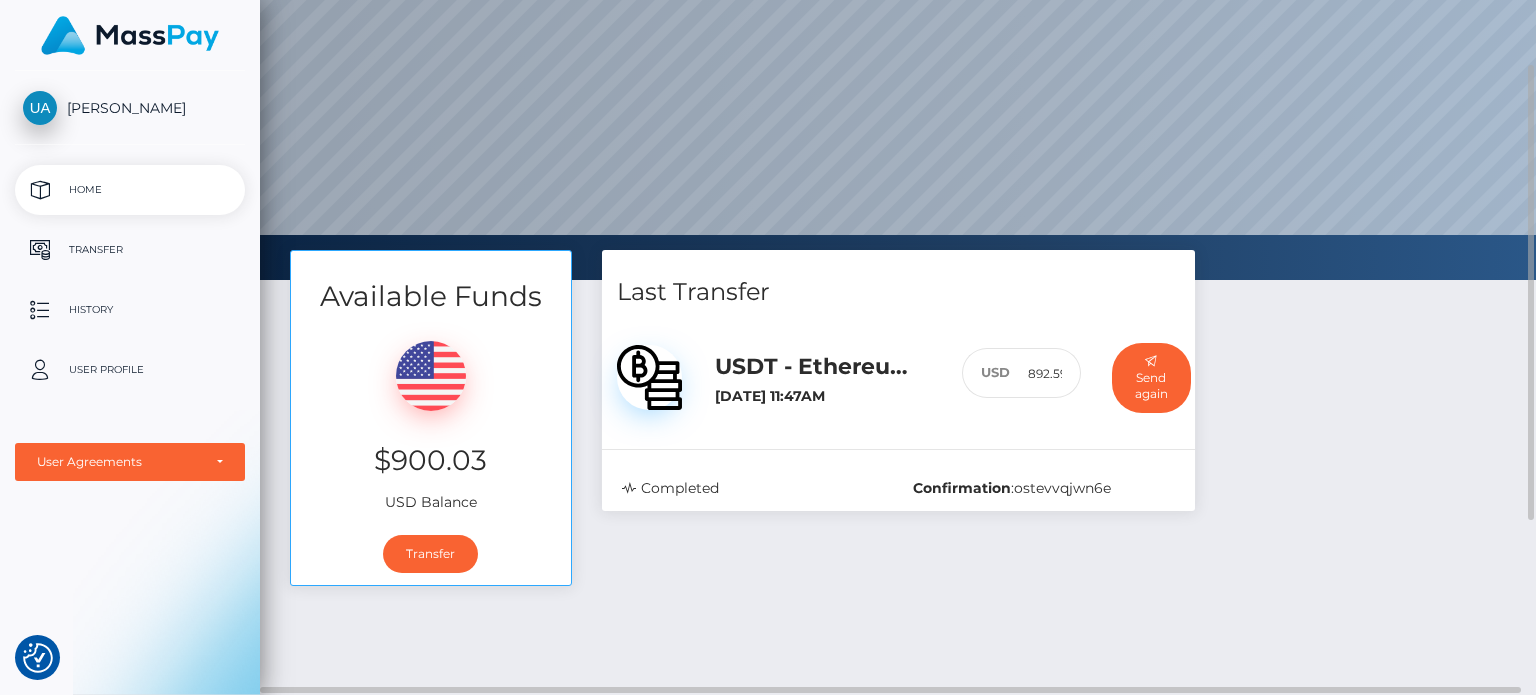 click on "USDT - Ethereum(ERC20) / USDT
June  8, 2025 11:47AM
892.59" at bounding box center (898, 378) 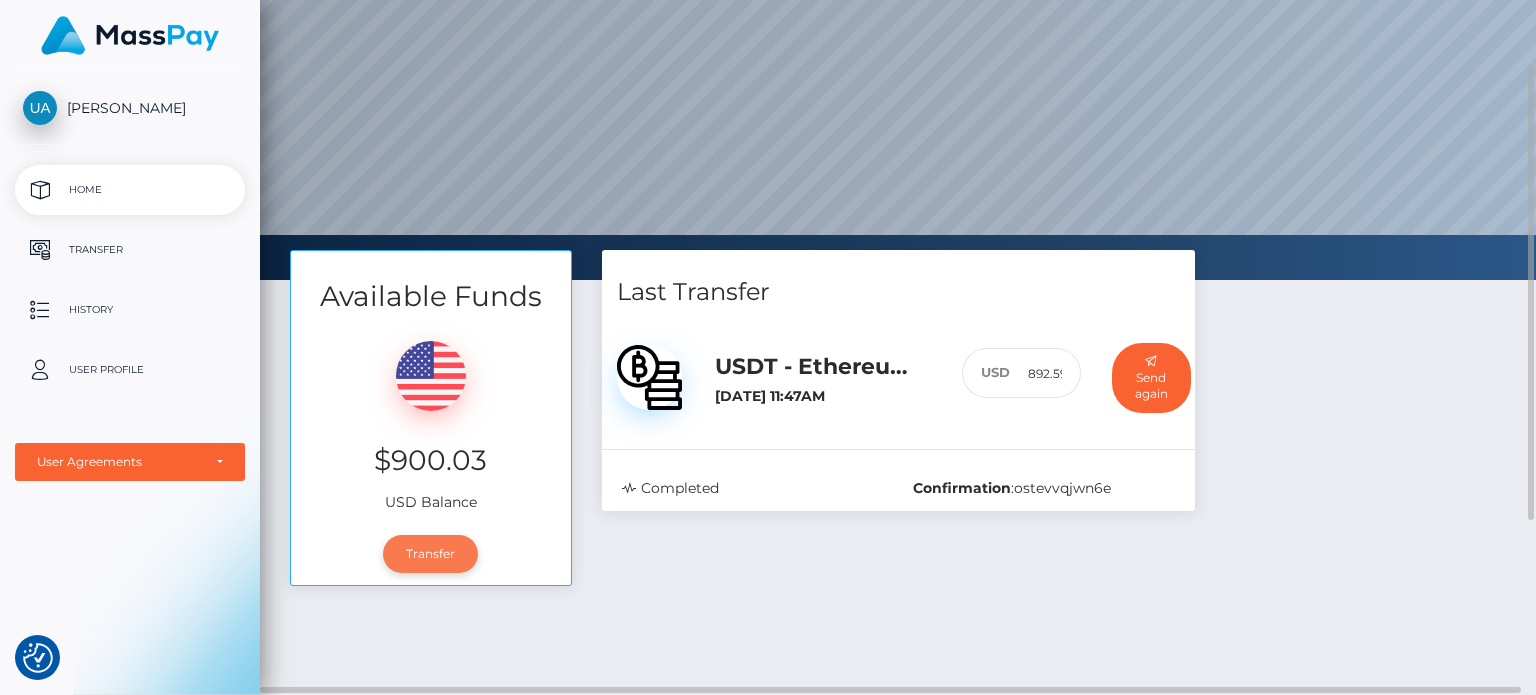 click on "Transfer" at bounding box center (430, 554) 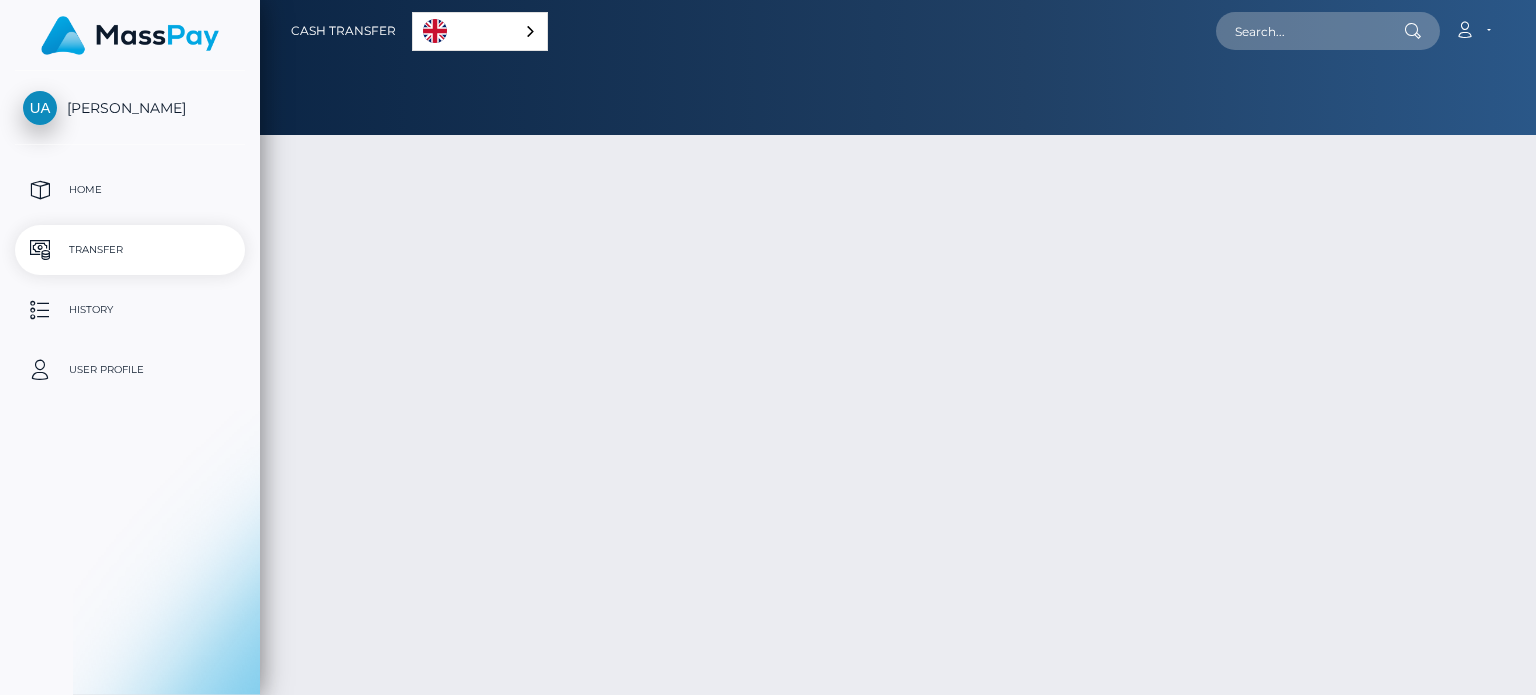 scroll, scrollTop: 0, scrollLeft: 0, axis: both 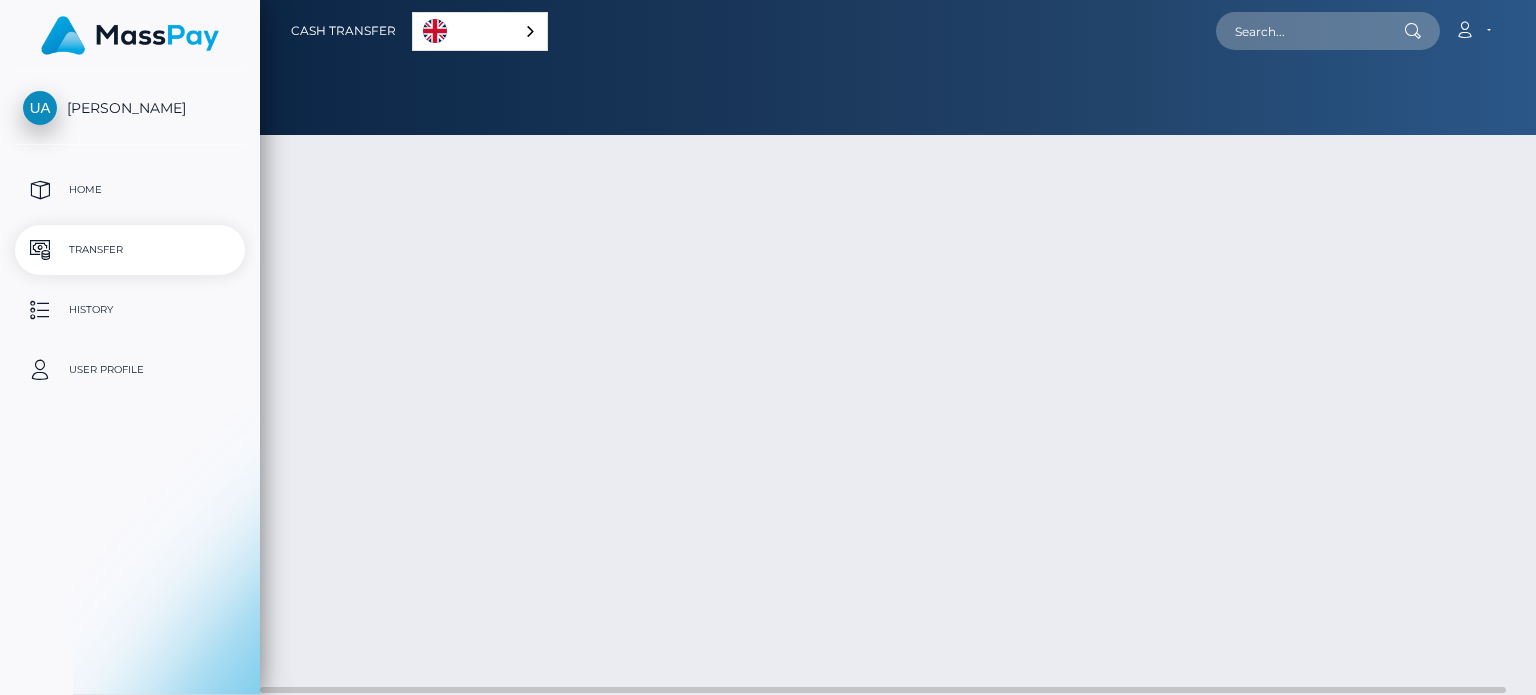 select 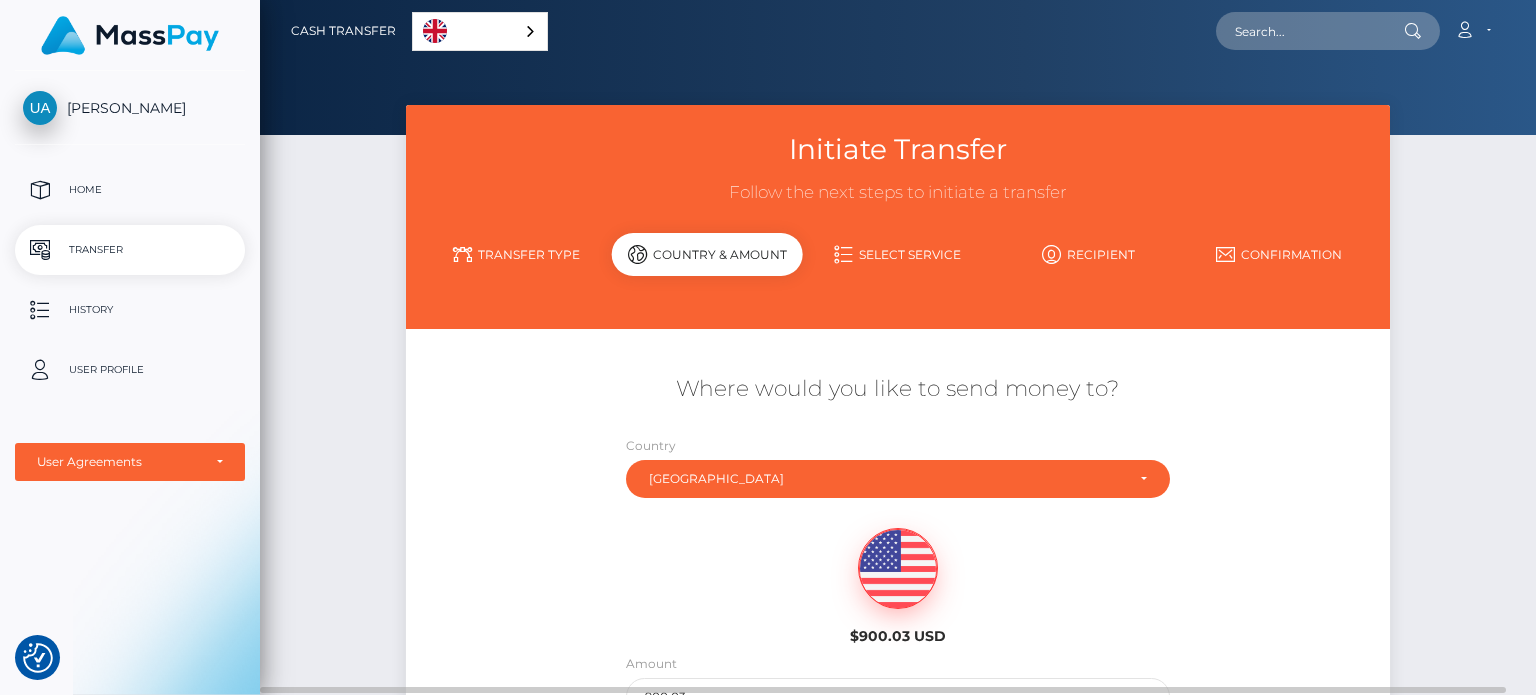 click on "Select Service" at bounding box center [898, 254] 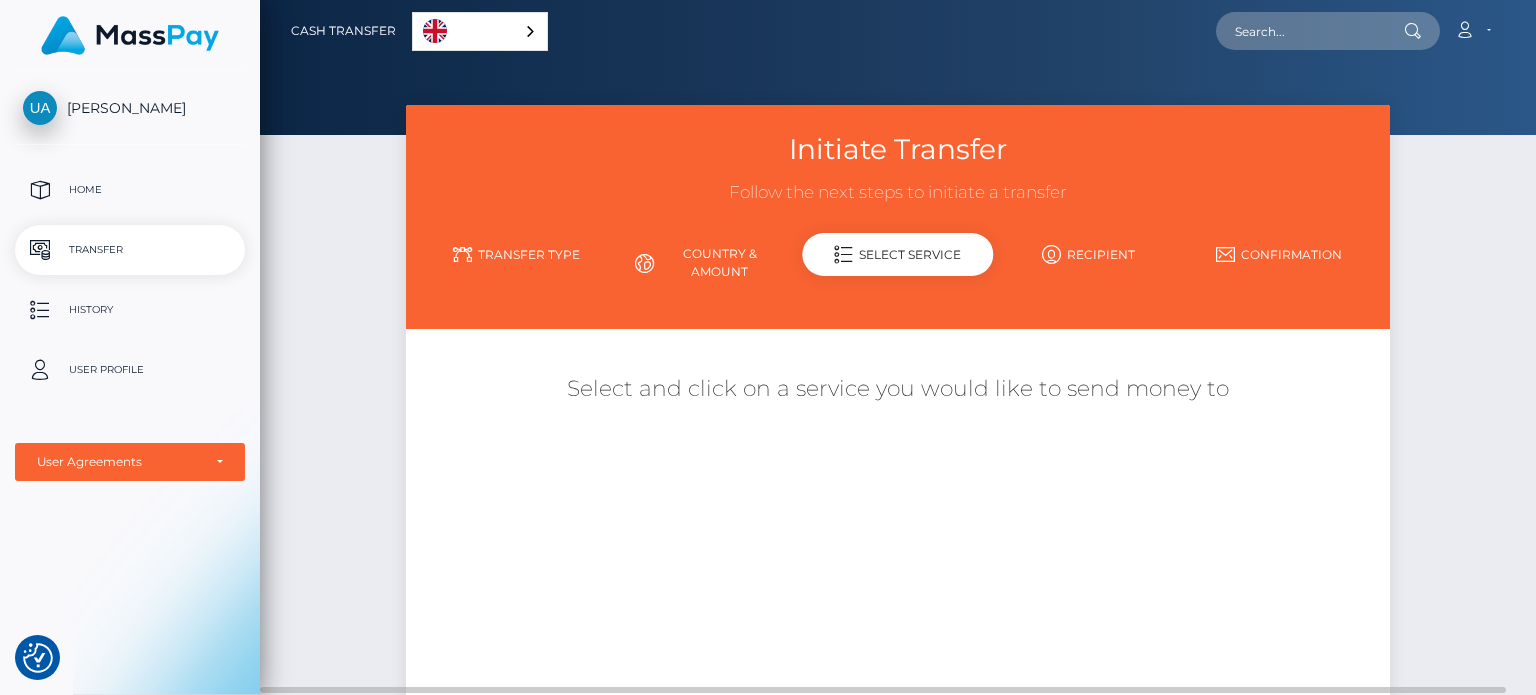 click on "Country & Amount" at bounding box center [707, 263] 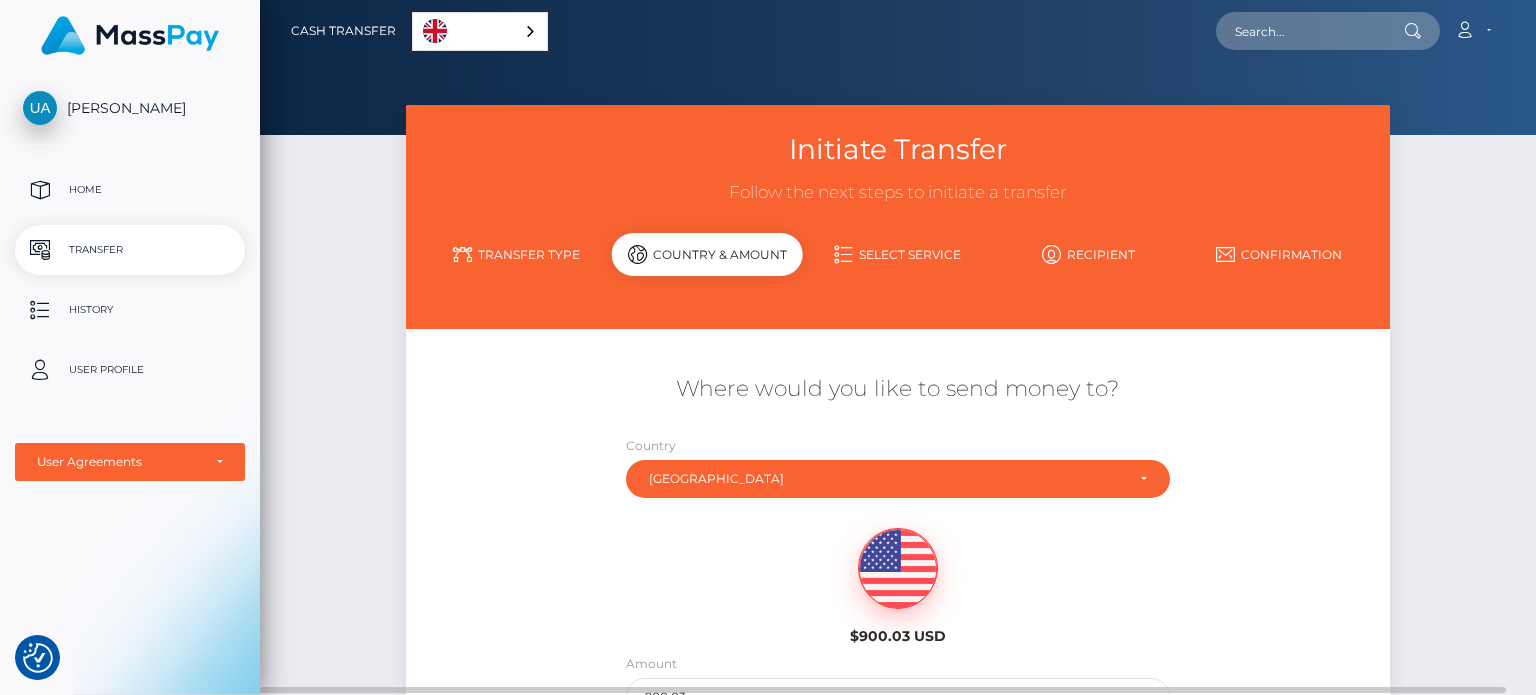 click on "Transfer Type" at bounding box center [516, 254] 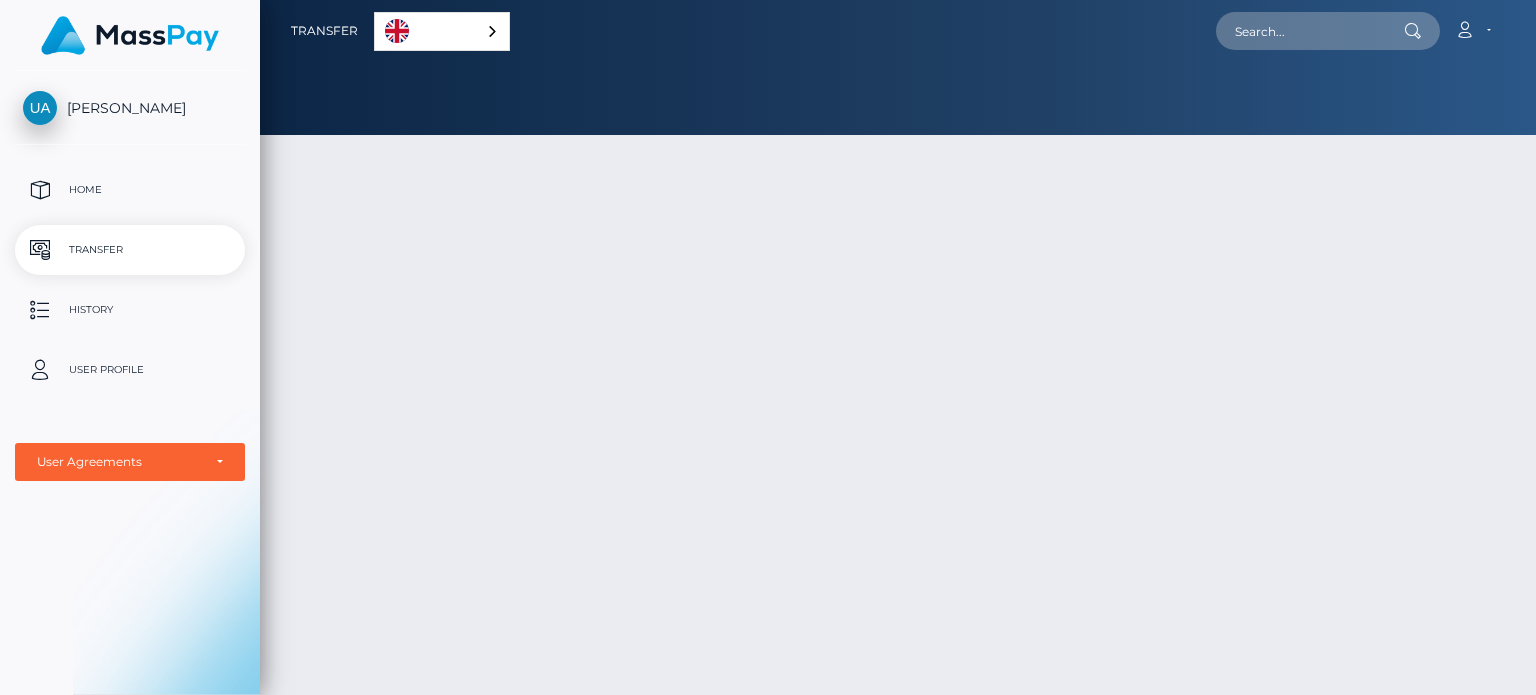 scroll, scrollTop: 0, scrollLeft: 0, axis: both 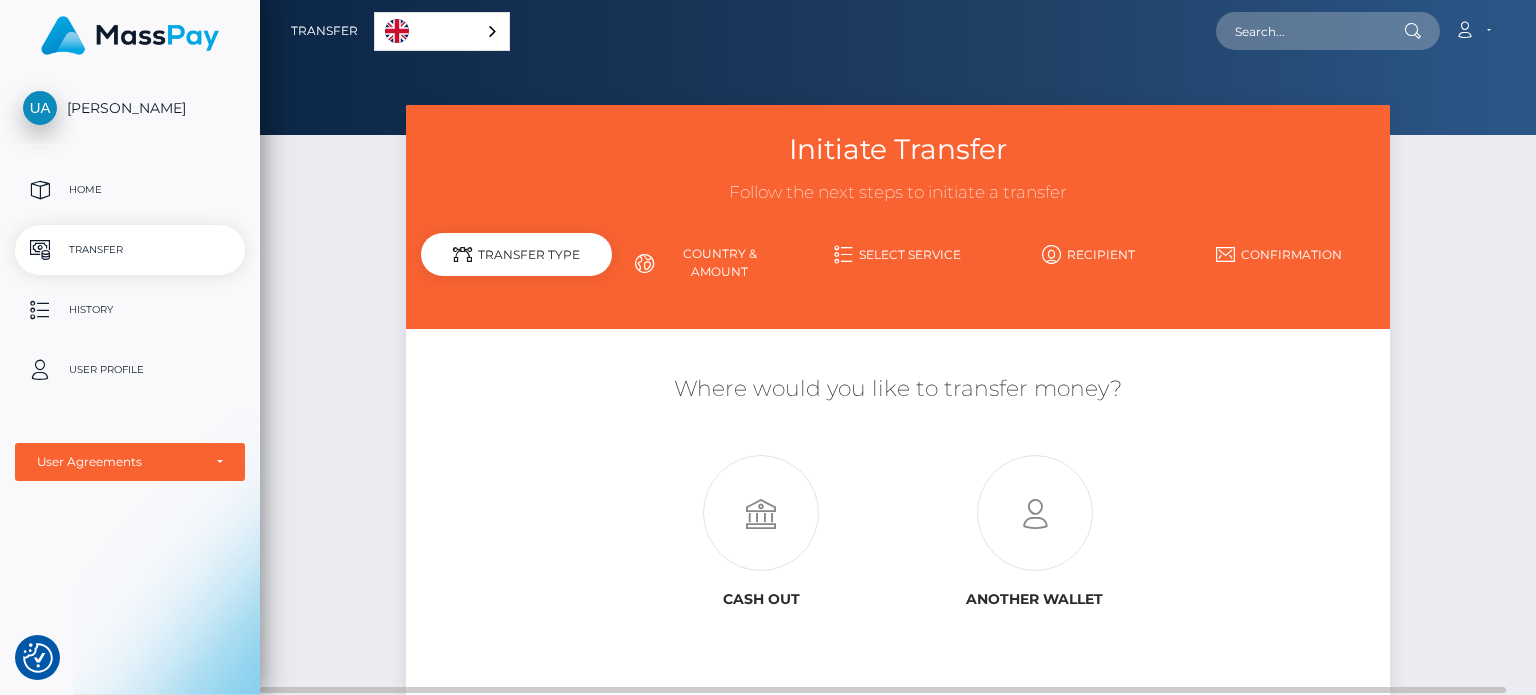 click on "Country & Amount" at bounding box center (707, 263) 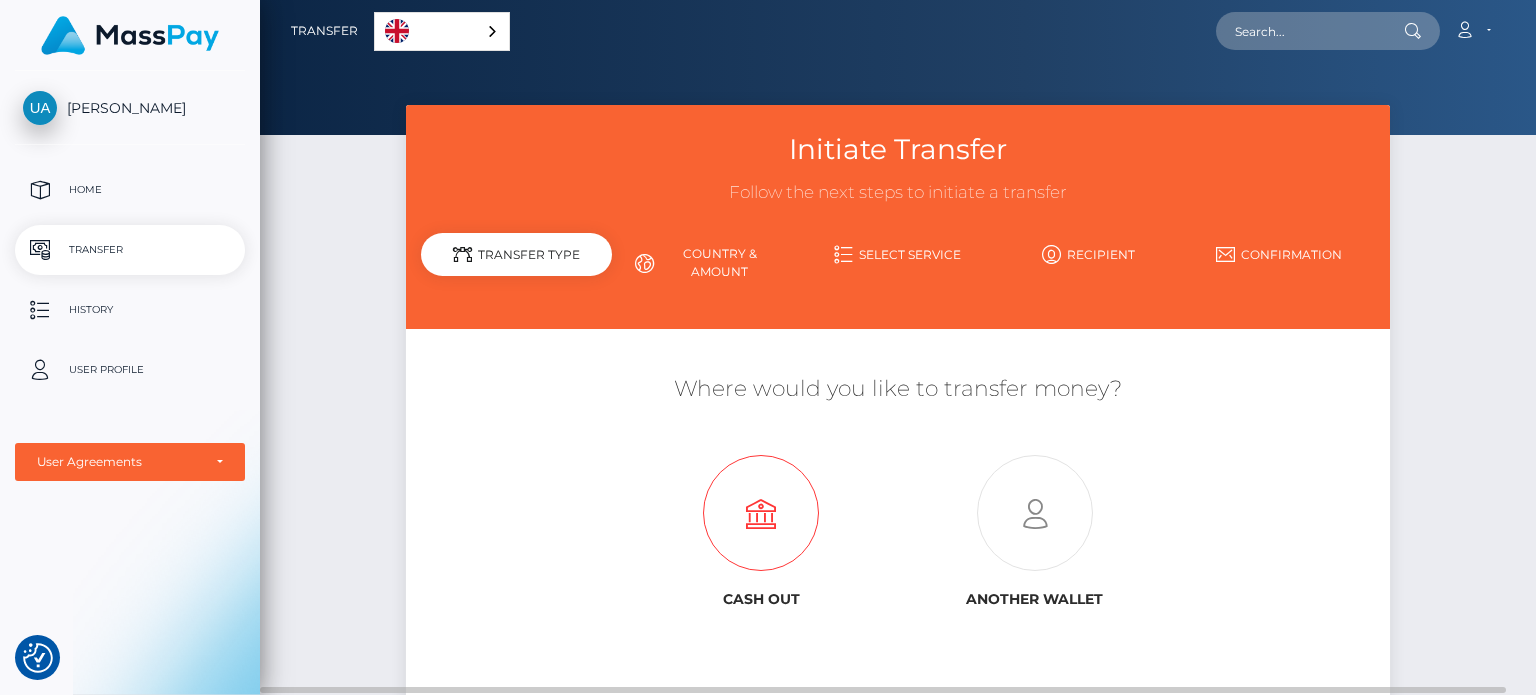 click at bounding box center [761, 514] 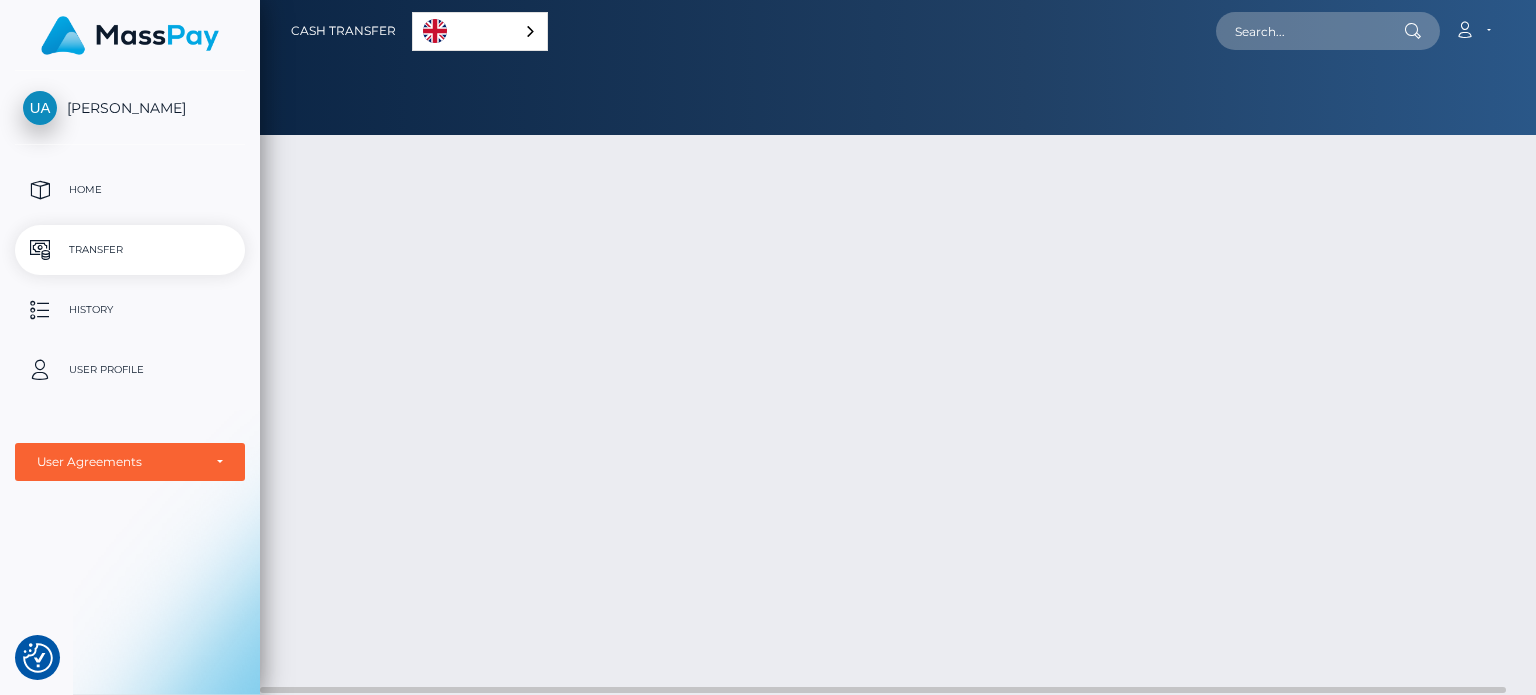 scroll, scrollTop: 0, scrollLeft: 0, axis: both 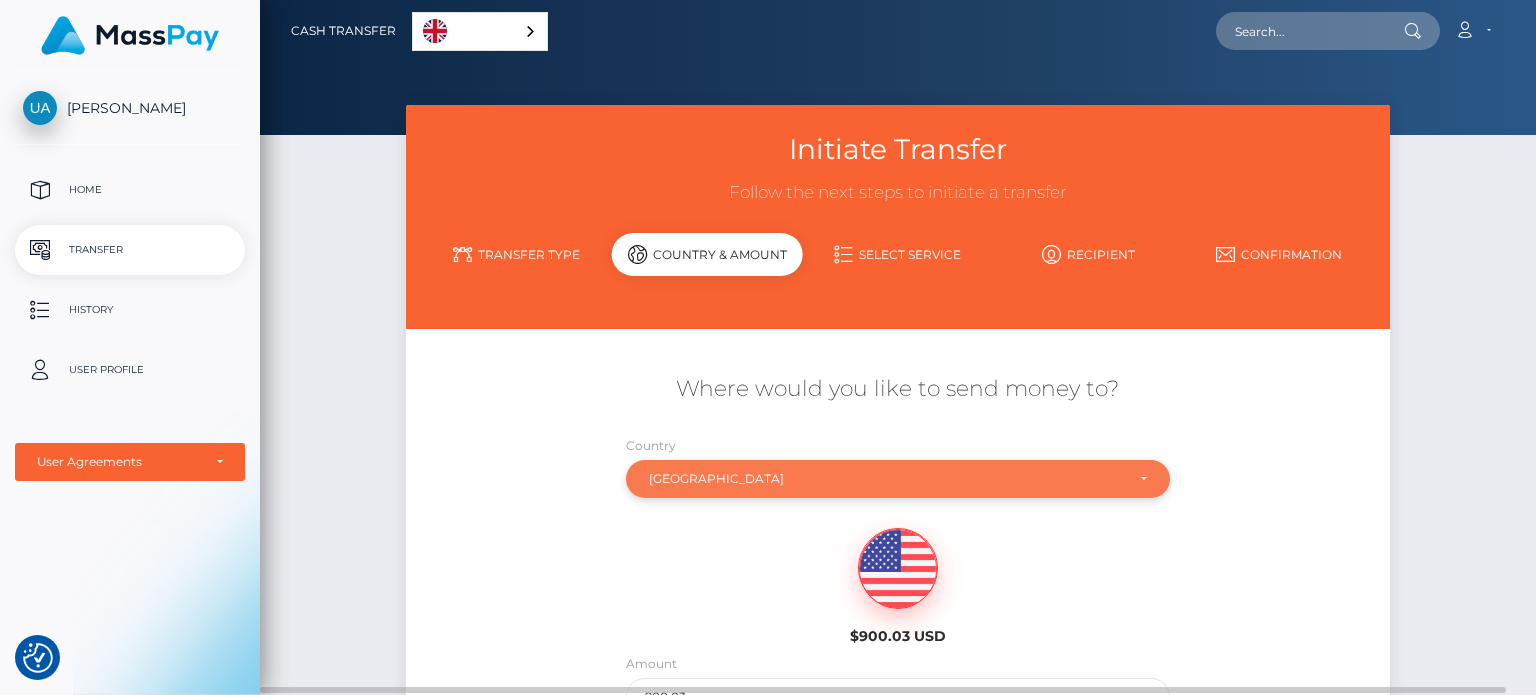 click on "[GEOGRAPHIC_DATA]" at bounding box center (898, 479) 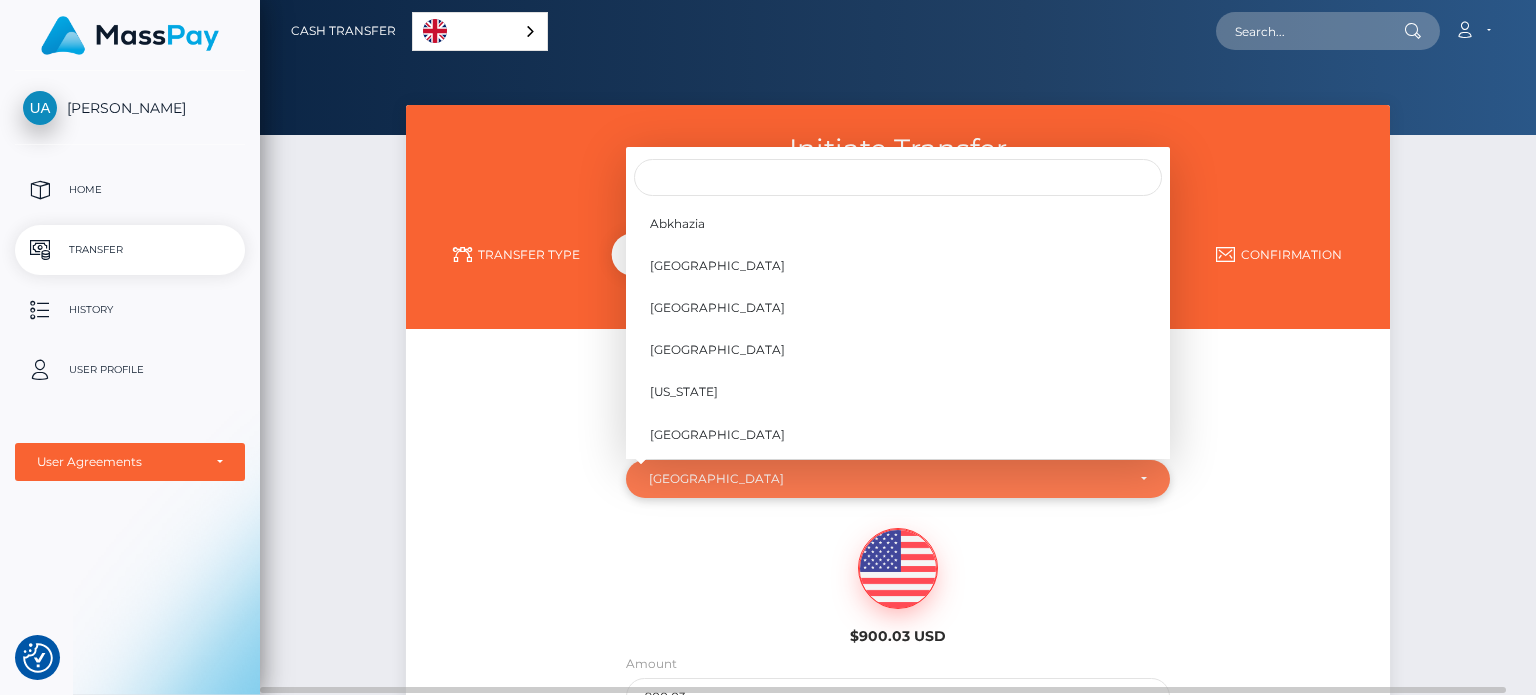 scroll, scrollTop: 7732, scrollLeft: 0, axis: vertical 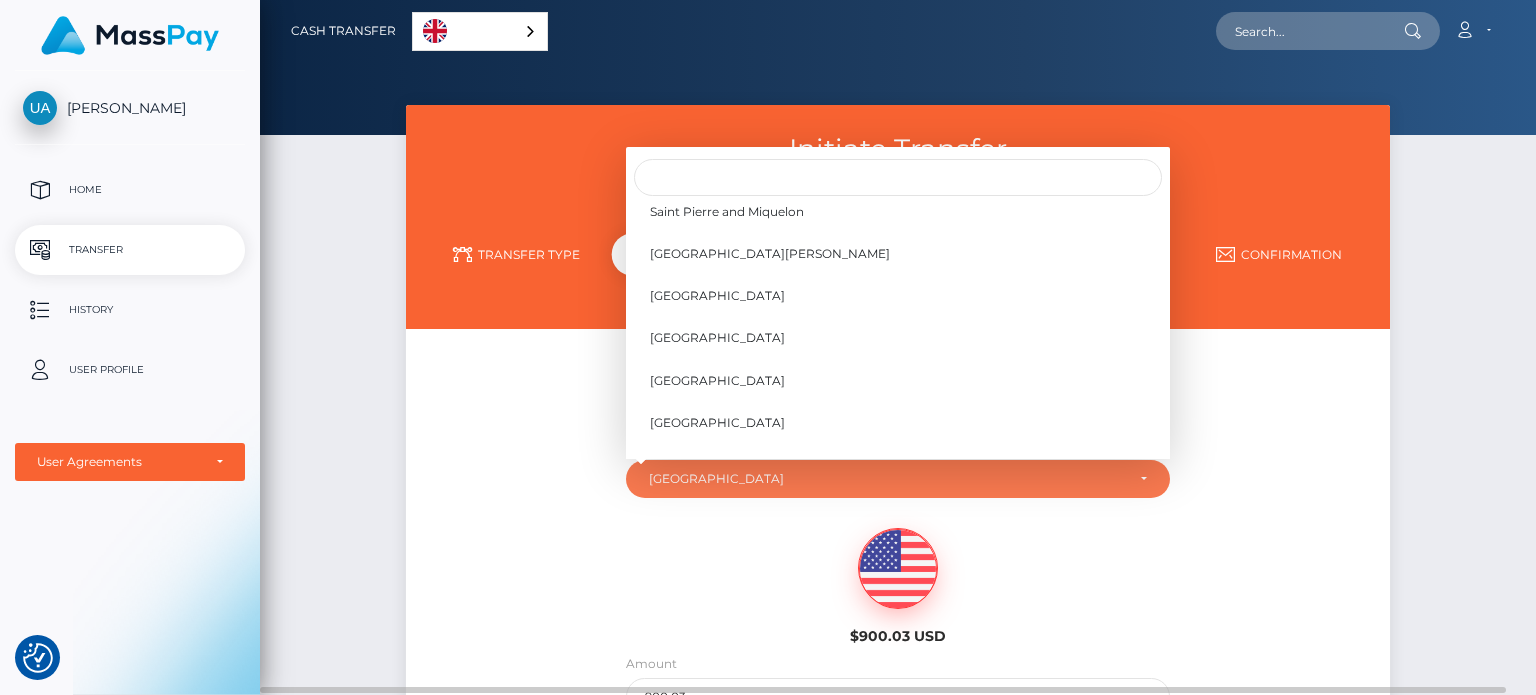 click on "Where would you like to send money to?" at bounding box center [897, 389] 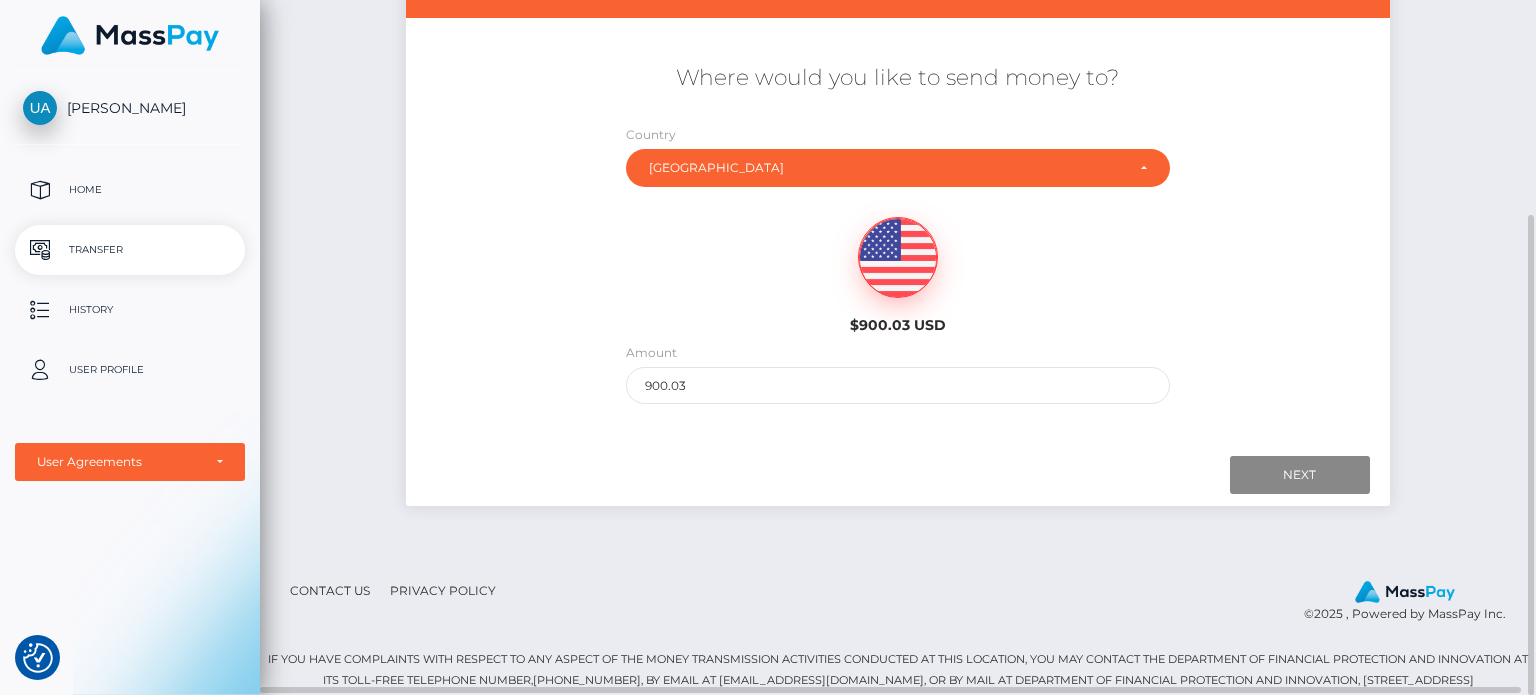 scroll, scrollTop: 111, scrollLeft: 0, axis: vertical 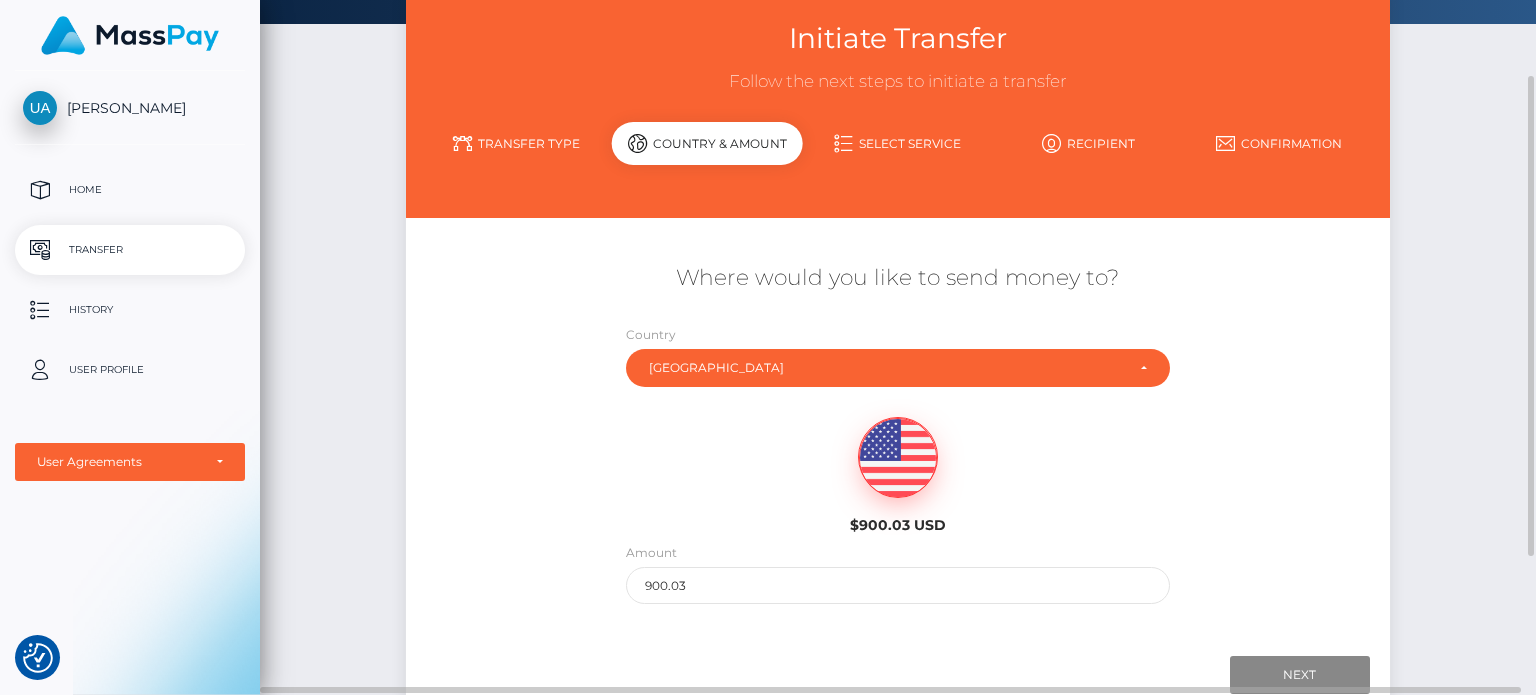 click on "Select Service" at bounding box center [898, 143] 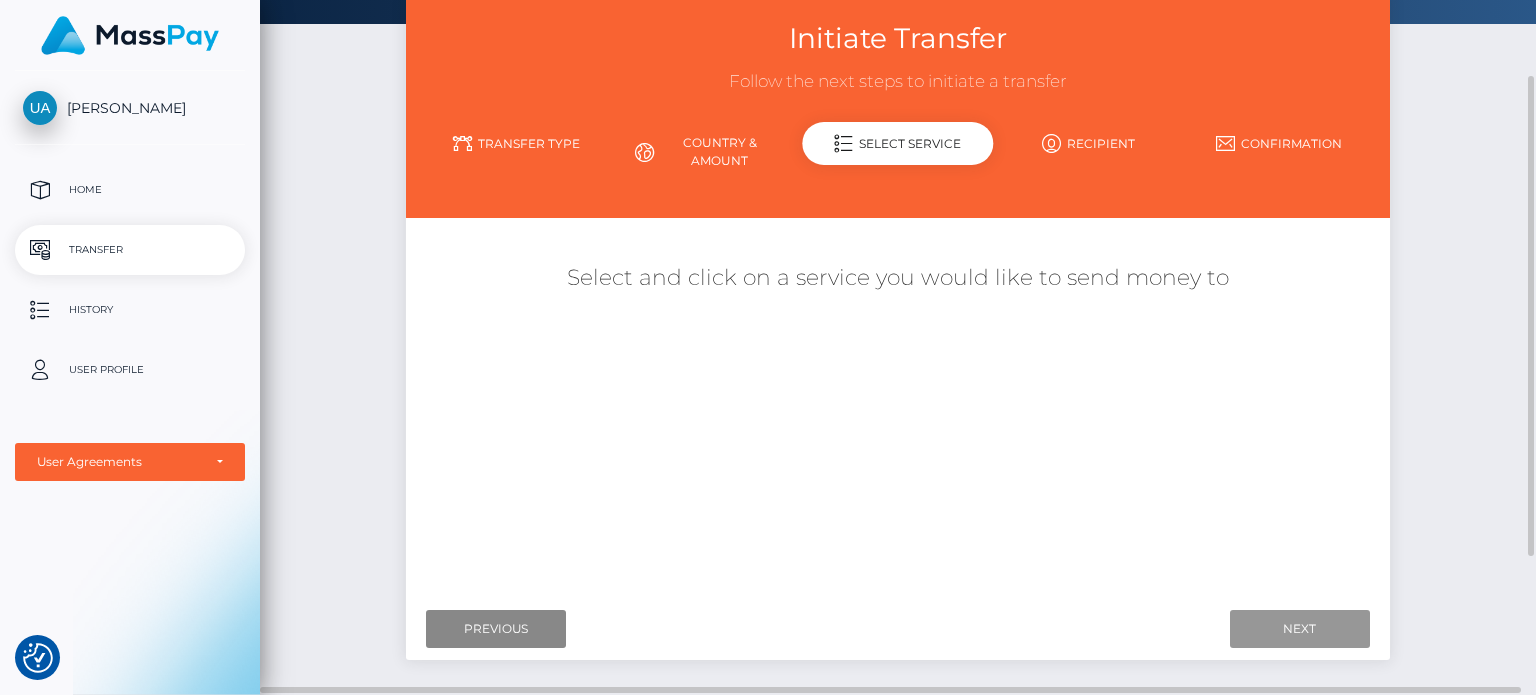 drag, startPoint x: 1303, startPoint y: 627, endPoint x: 1130, endPoint y: 474, distance: 230.95021 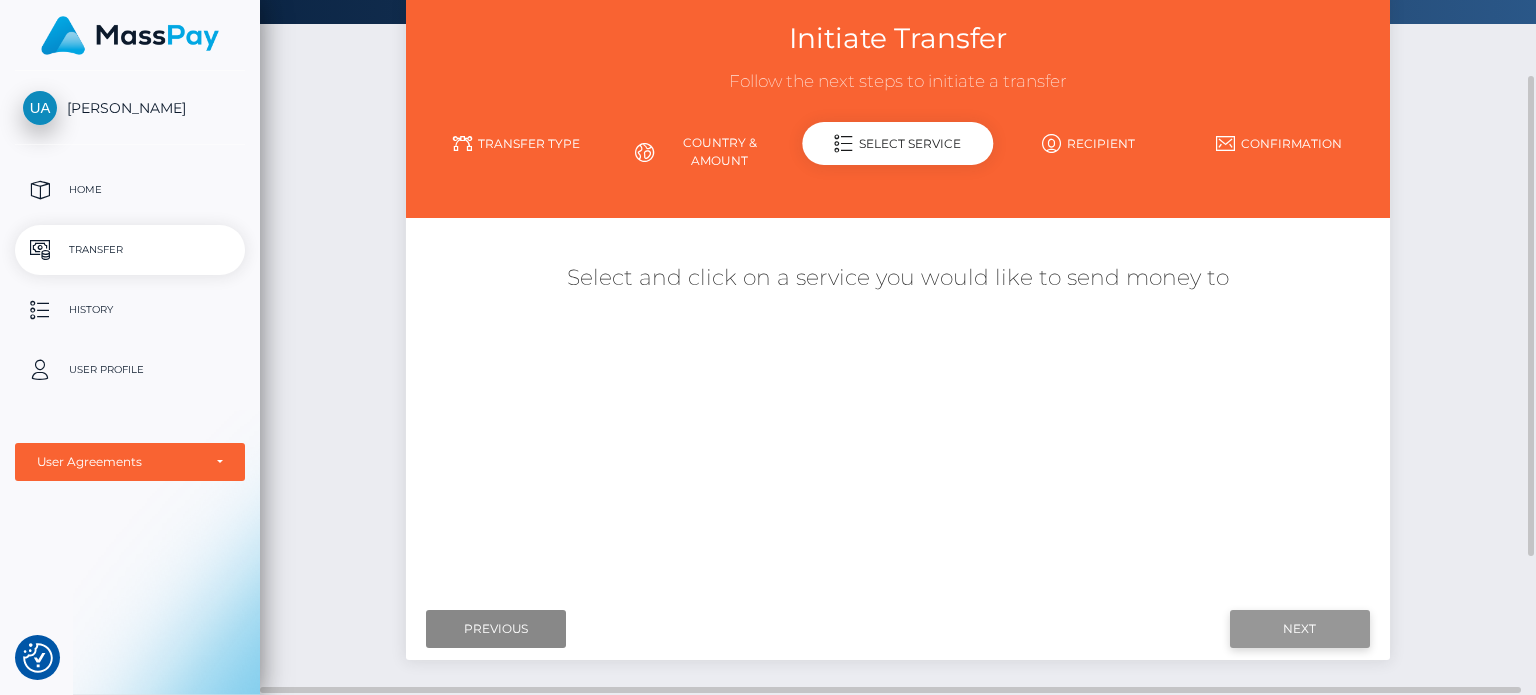 click on "Next" at bounding box center [1300, 629] 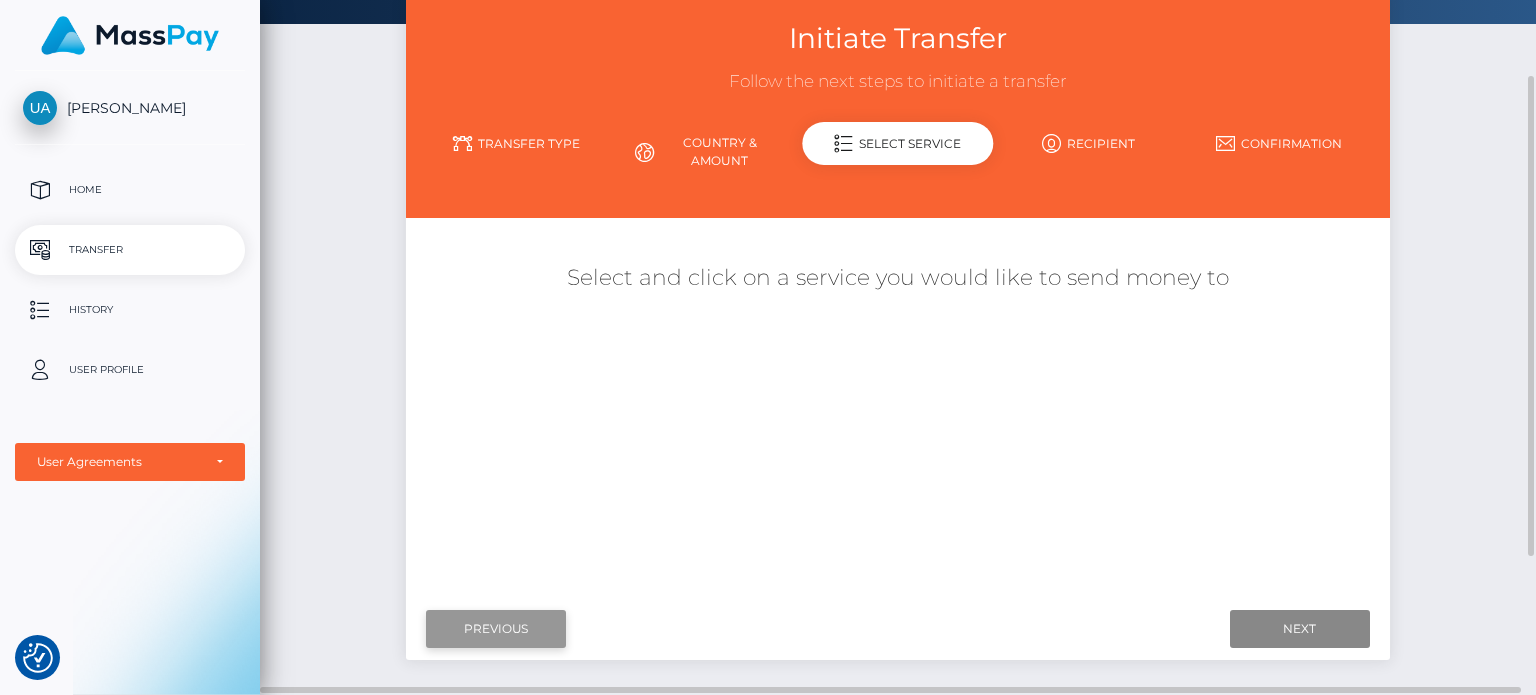 click on "Previous" at bounding box center (496, 629) 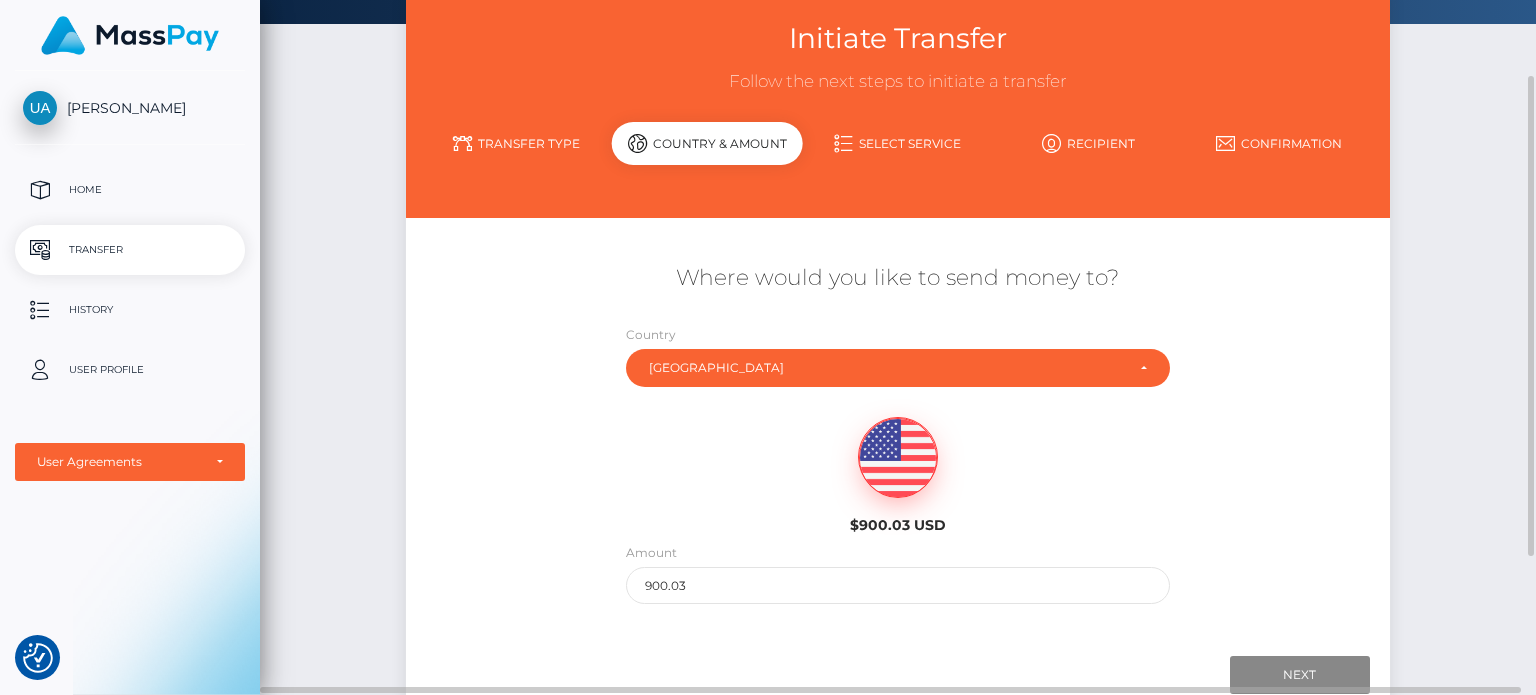 click on "Transfer Type" at bounding box center [516, 143] 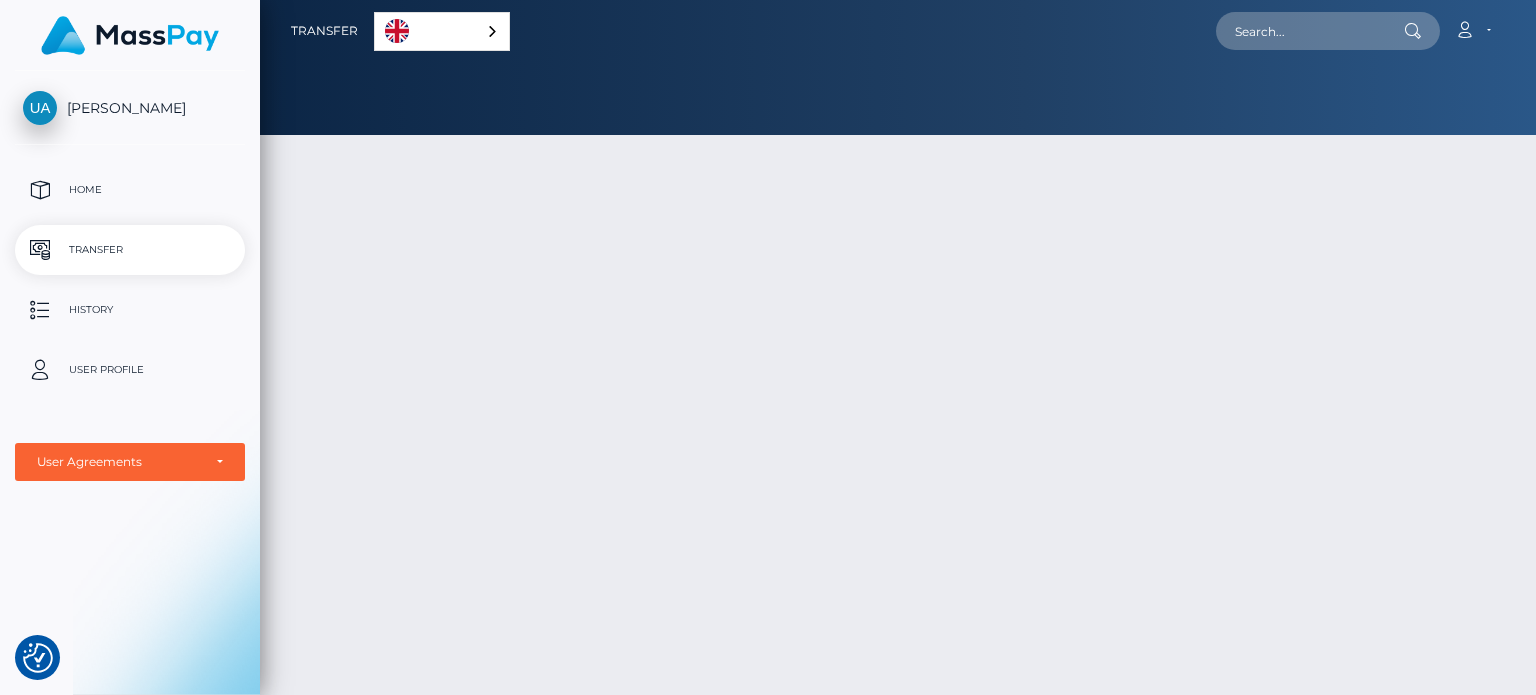 scroll, scrollTop: 0, scrollLeft: 0, axis: both 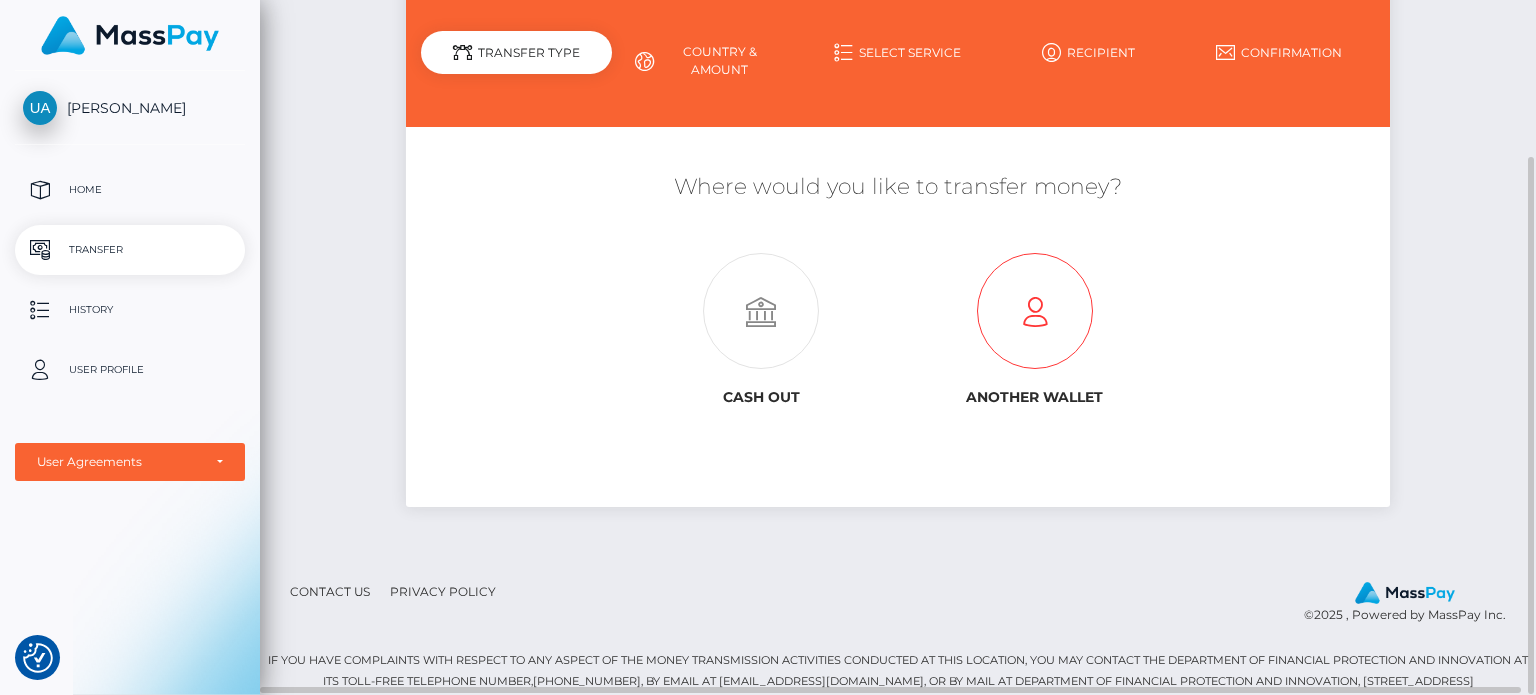 click at bounding box center (1034, 312) 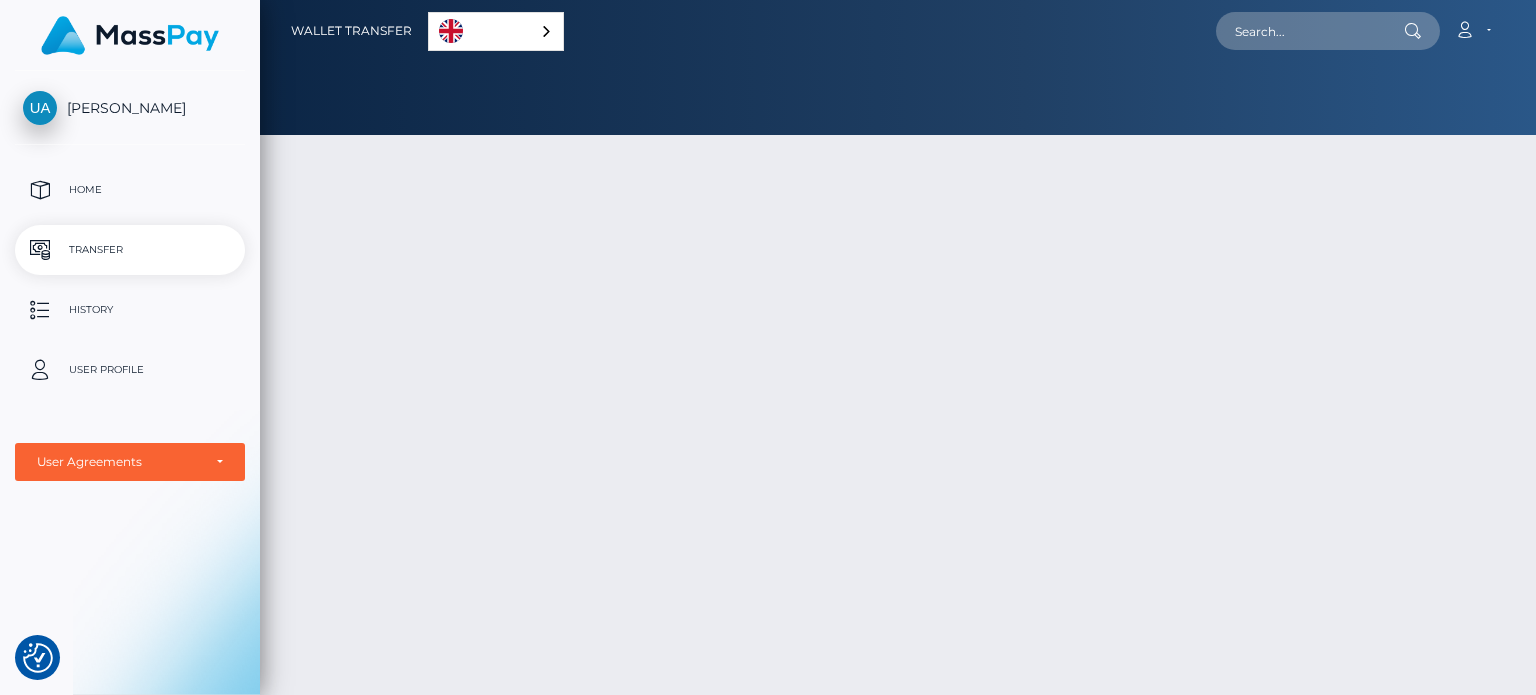 scroll, scrollTop: 0, scrollLeft: 0, axis: both 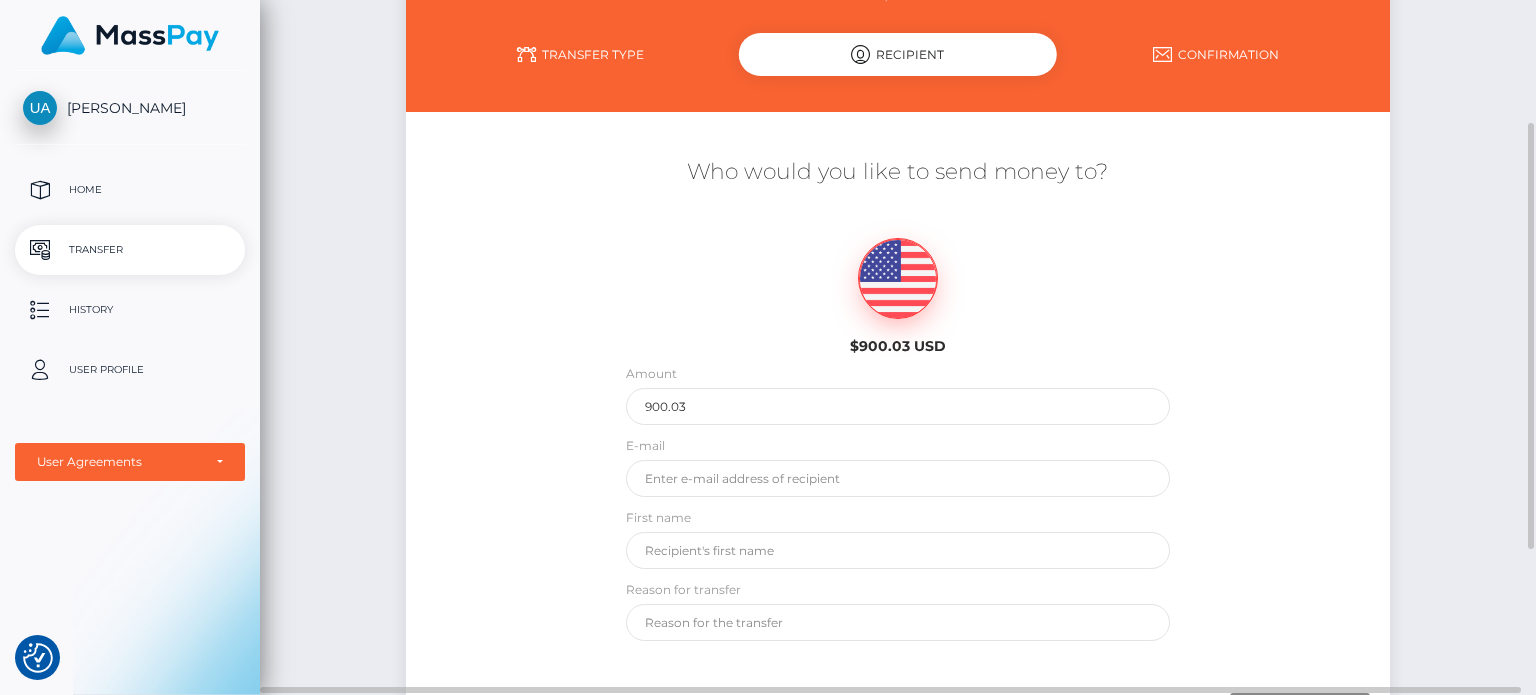 click on "Transfer Type" at bounding box center (580, 54) 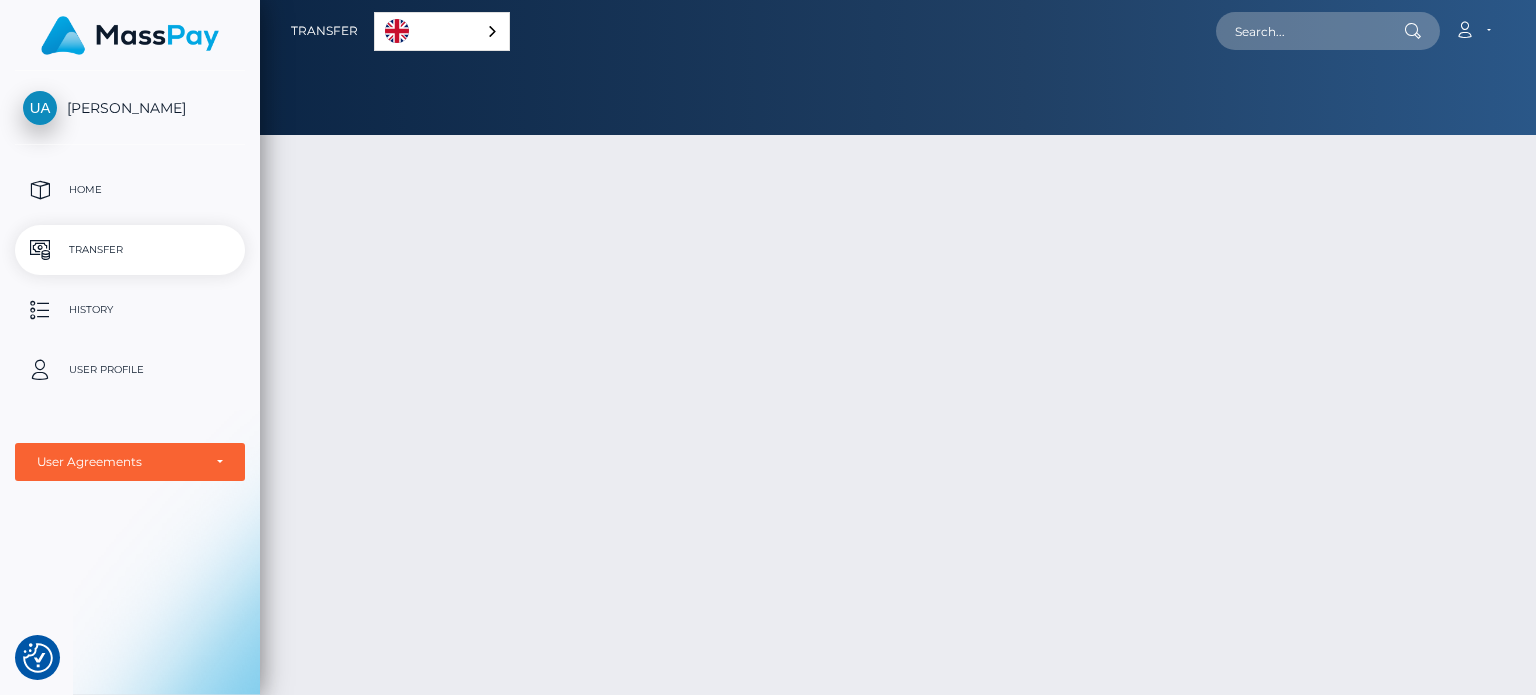scroll, scrollTop: 0, scrollLeft: 0, axis: both 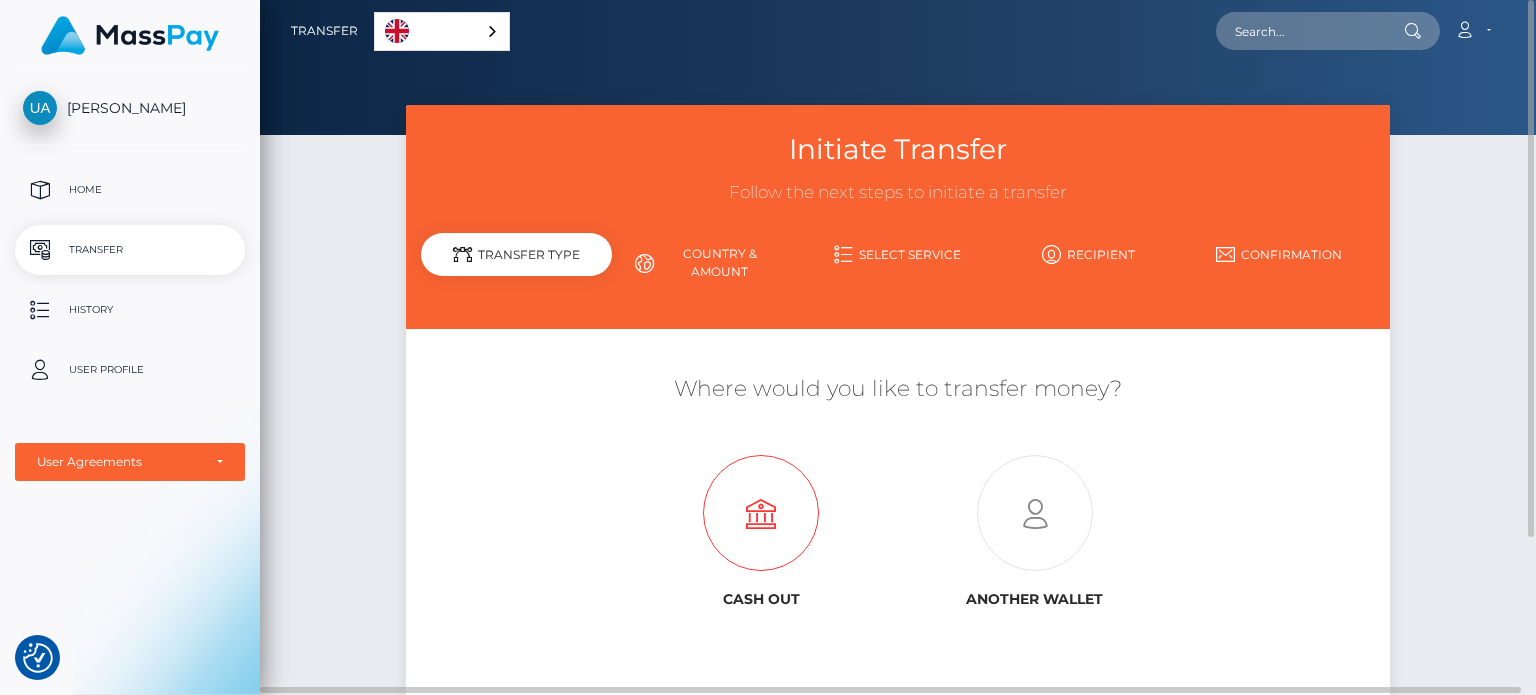 click at bounding box center (761, 514) 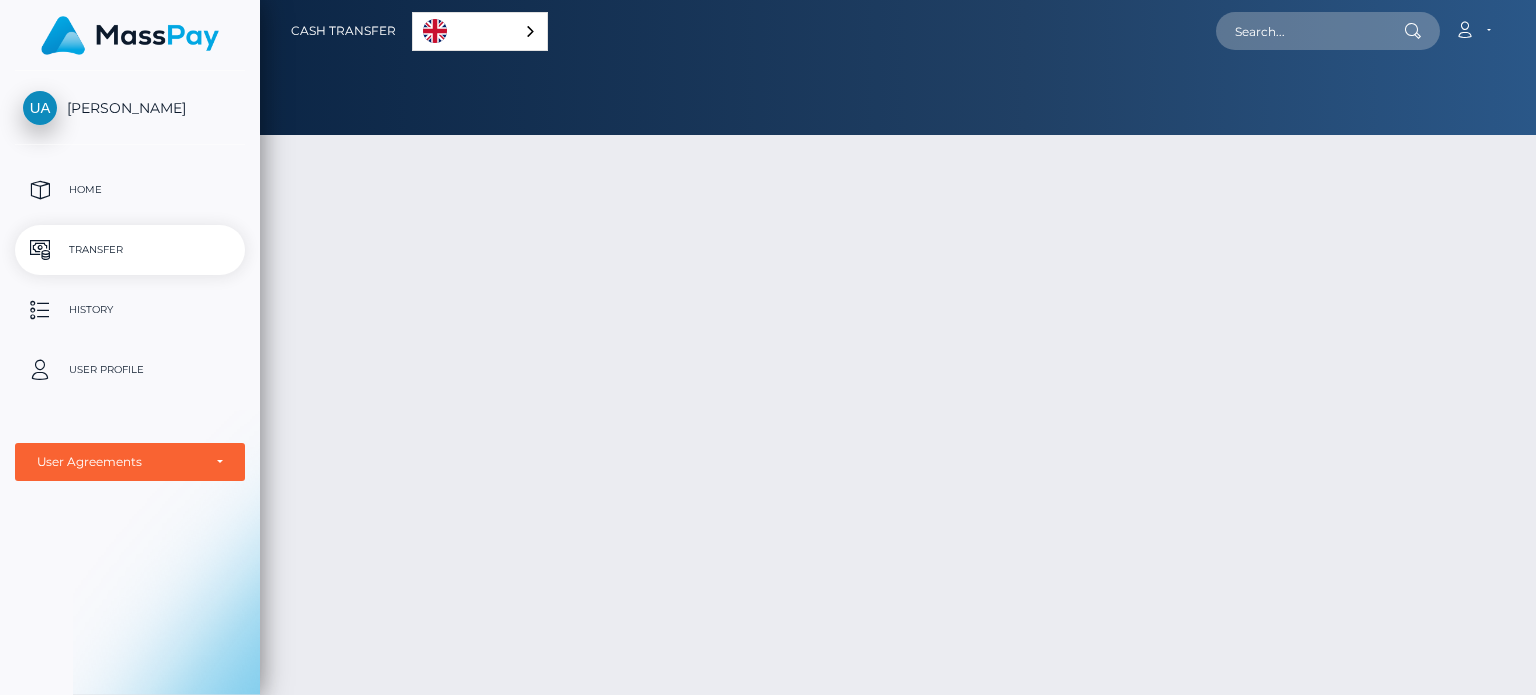 scroll, scrollTop: 0, scrollLeft: 0, axis: both 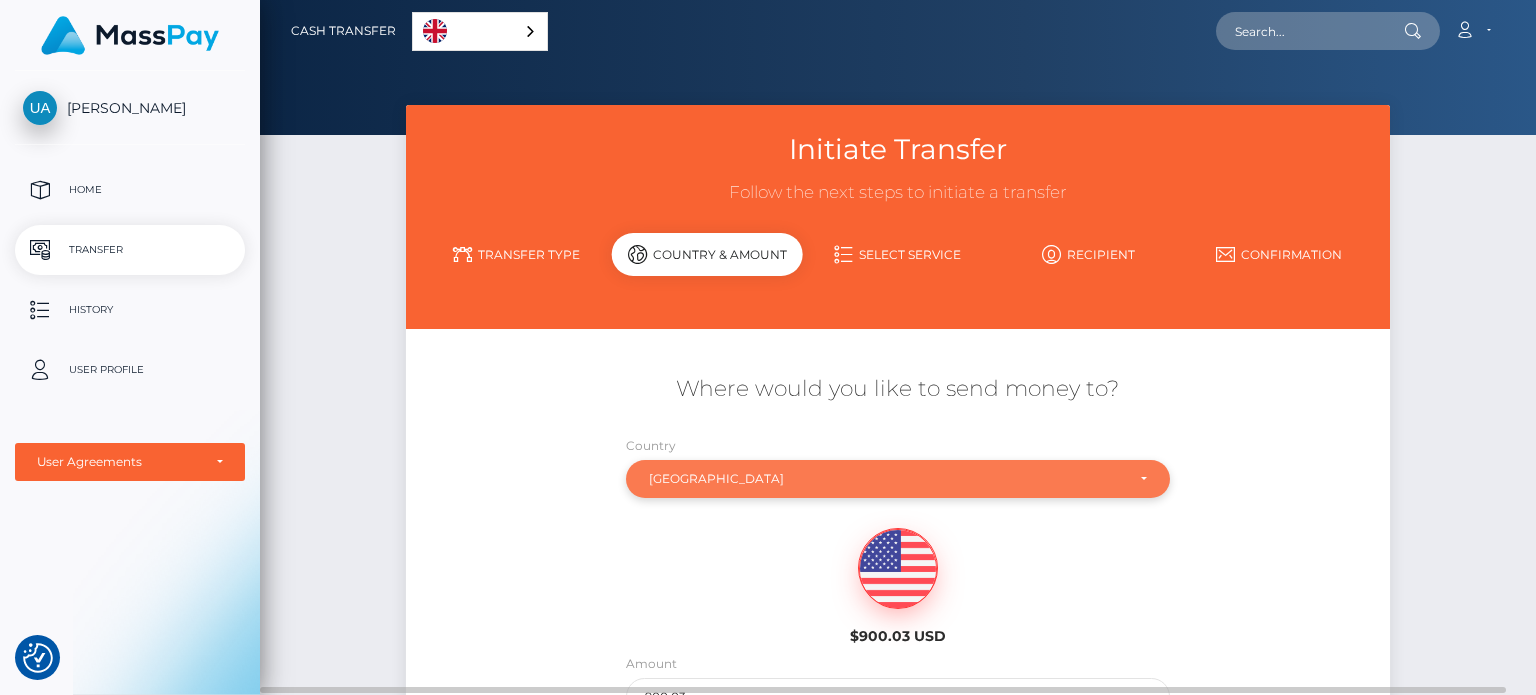 click on "Thailand" at bounding box center [886, 479] 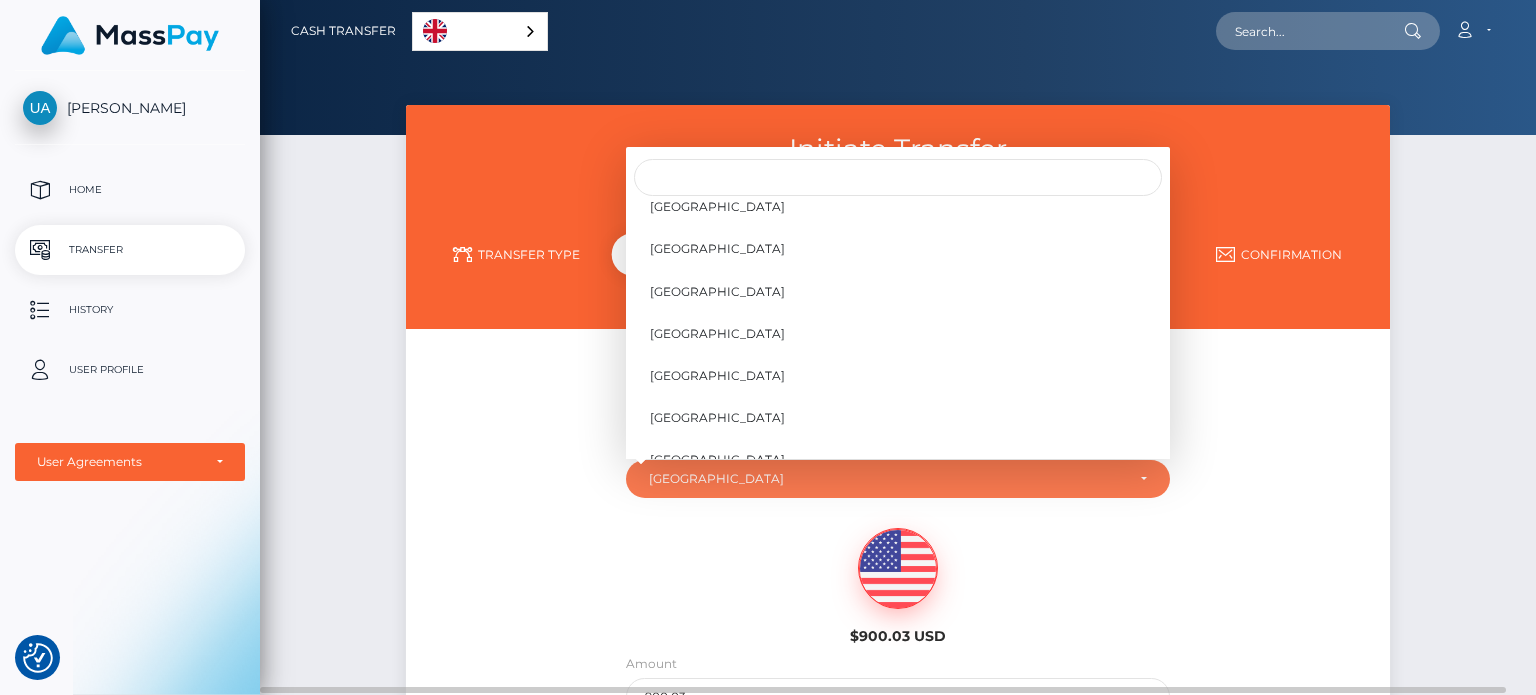scroll, scrollTop: 7132, scrollLeft: 0, axis: vertical 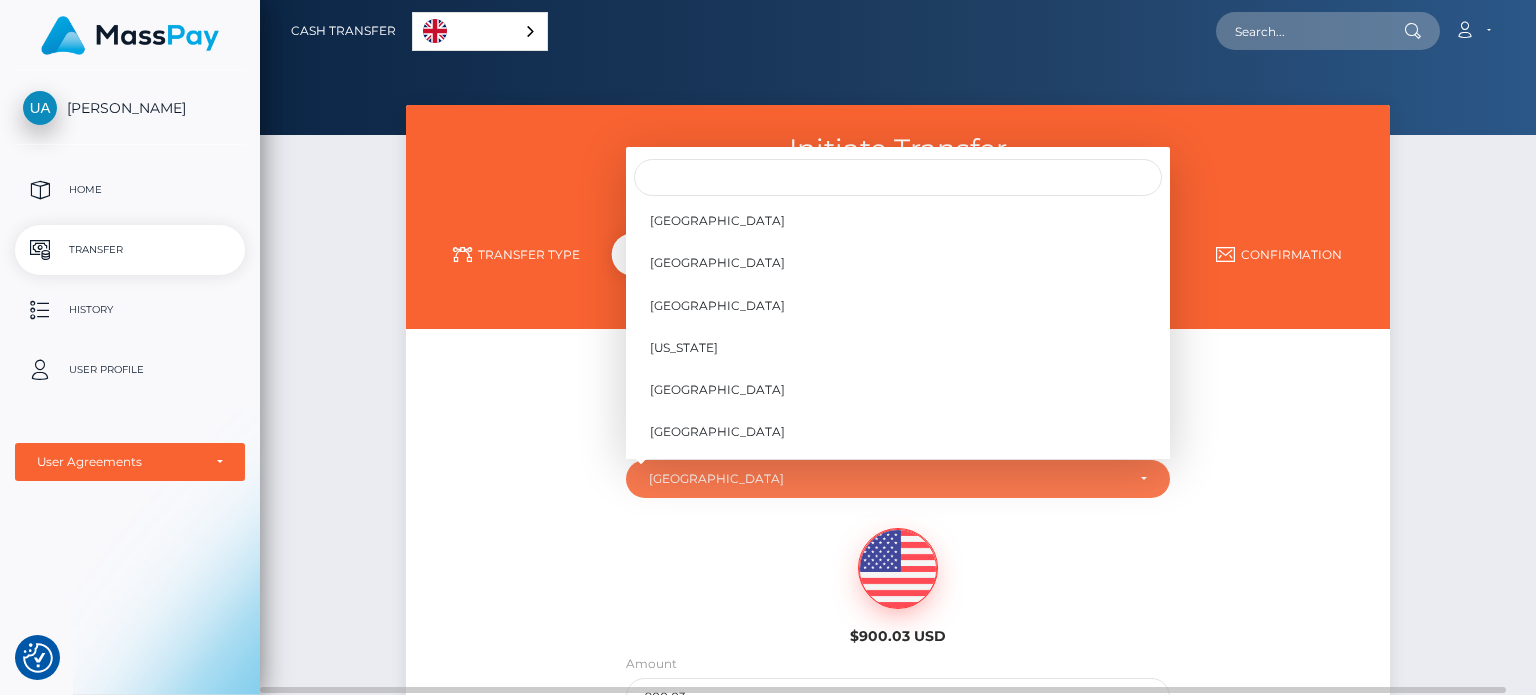 click on "Where would you like to send money to?" at bounding box center [897, 399] 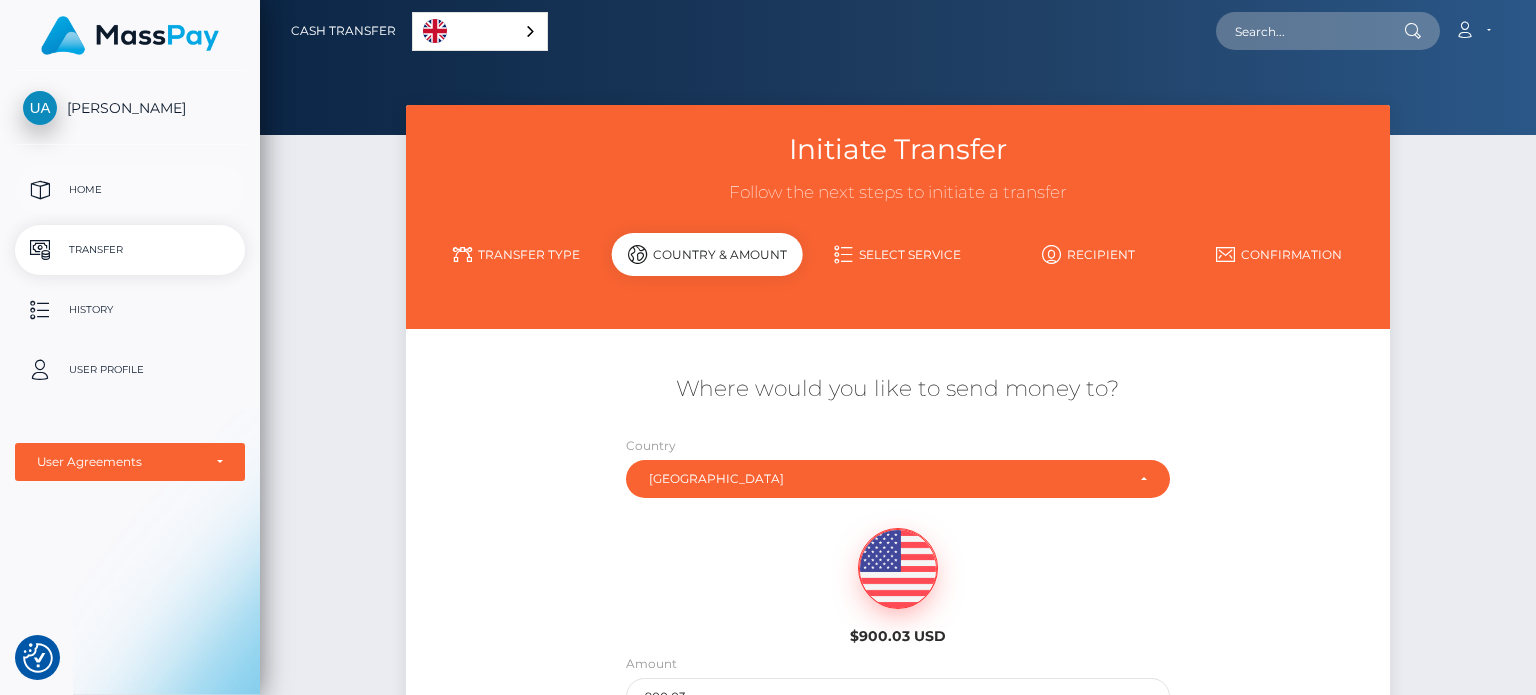 click on "Home" at bounding box center (130, 190) 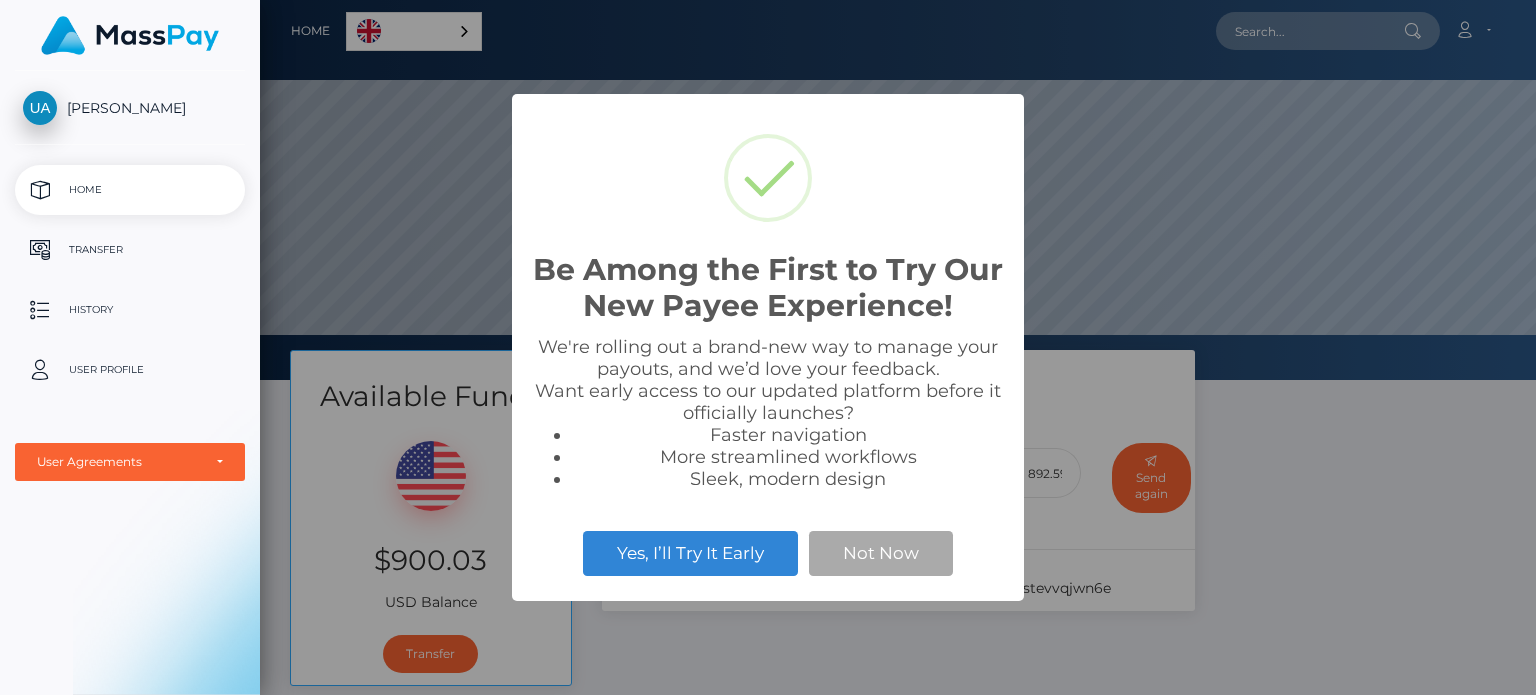 scroll, scrollTop: 0, scrollLeft: 0, axis: both 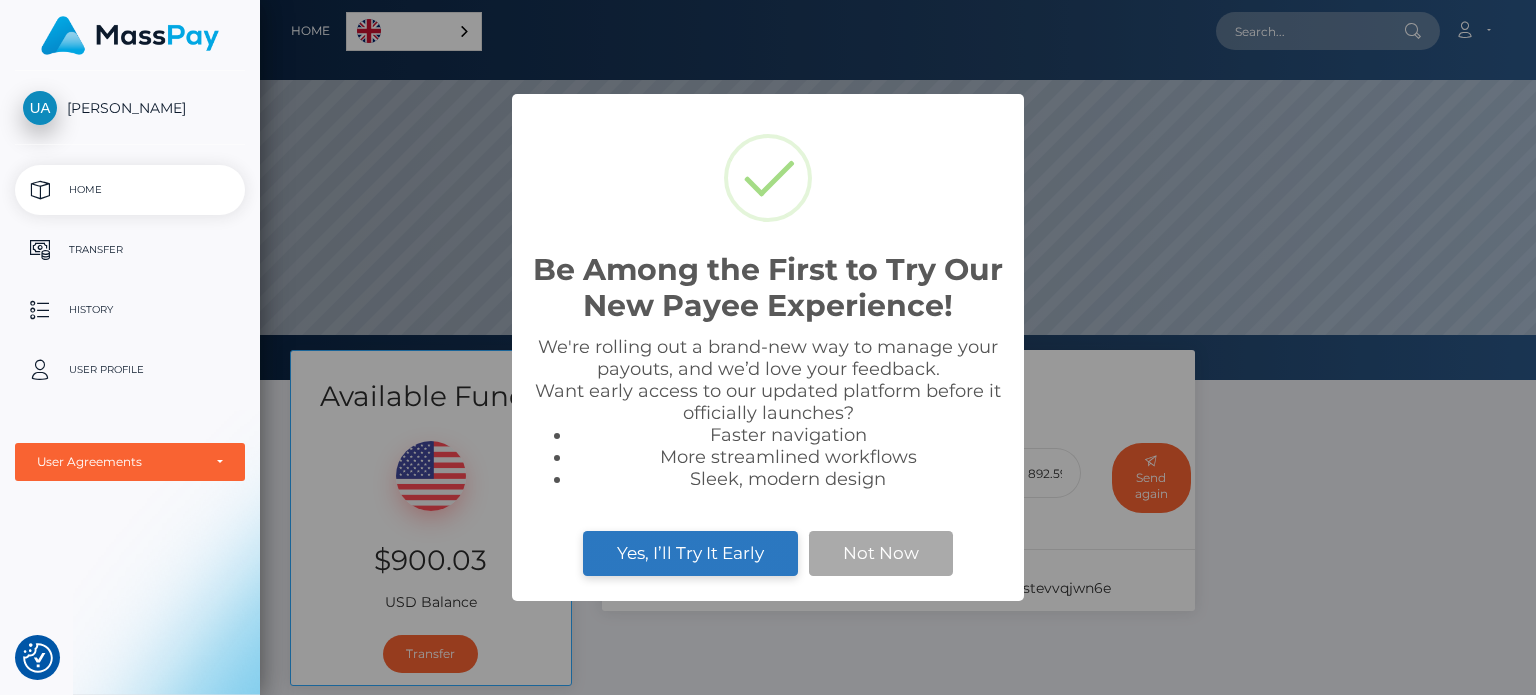 click on "Yes, I’ll Try It Early" at bounding box center [690, 553] 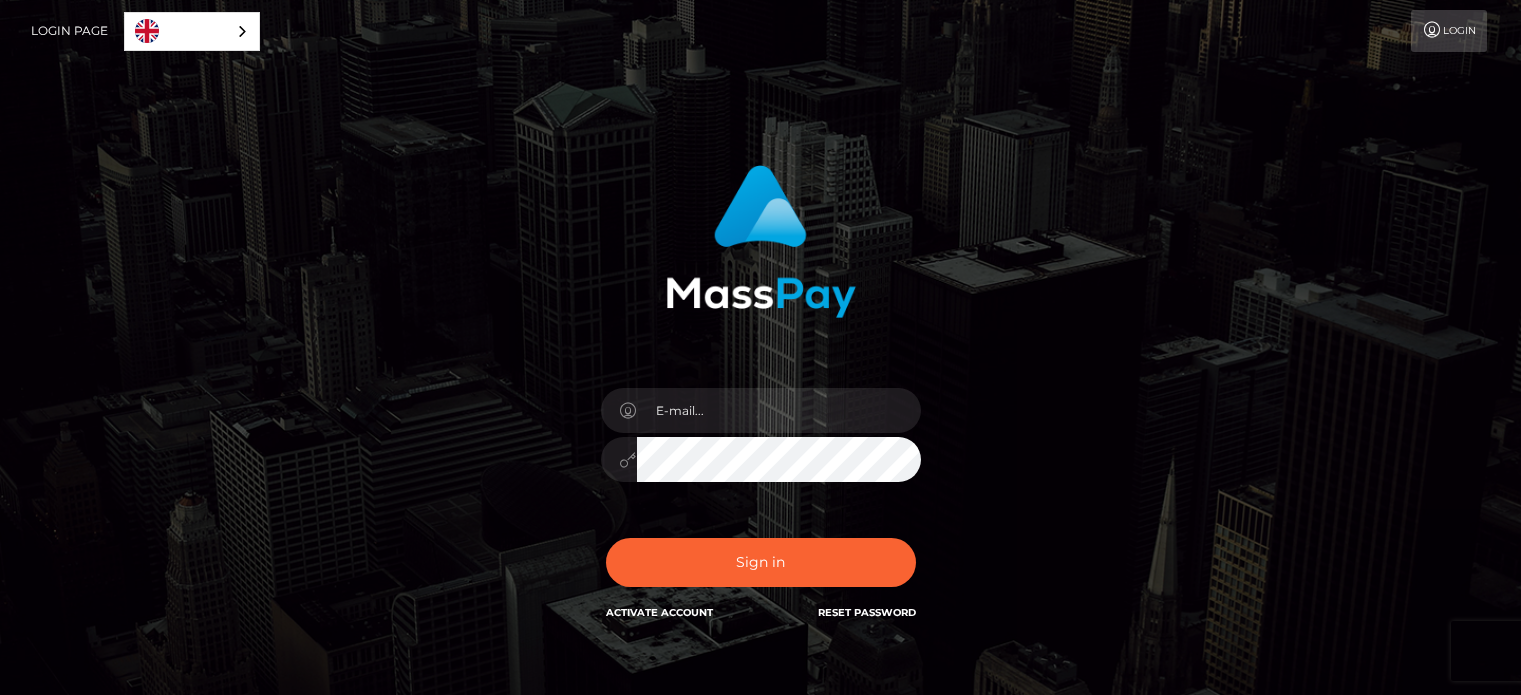 scroll, scrollTop: 0, scrollLeft: 0, axis: both 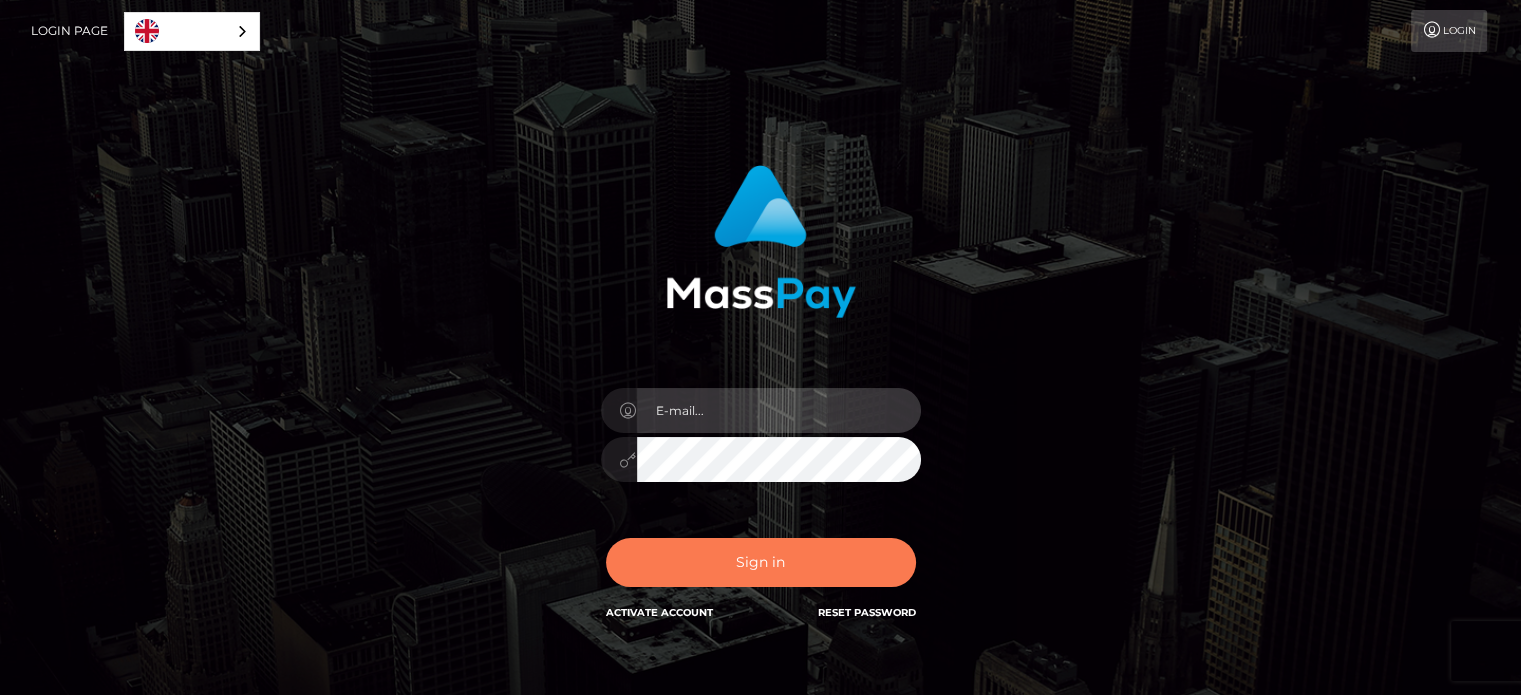 type on "mitarslan@gmail.com" 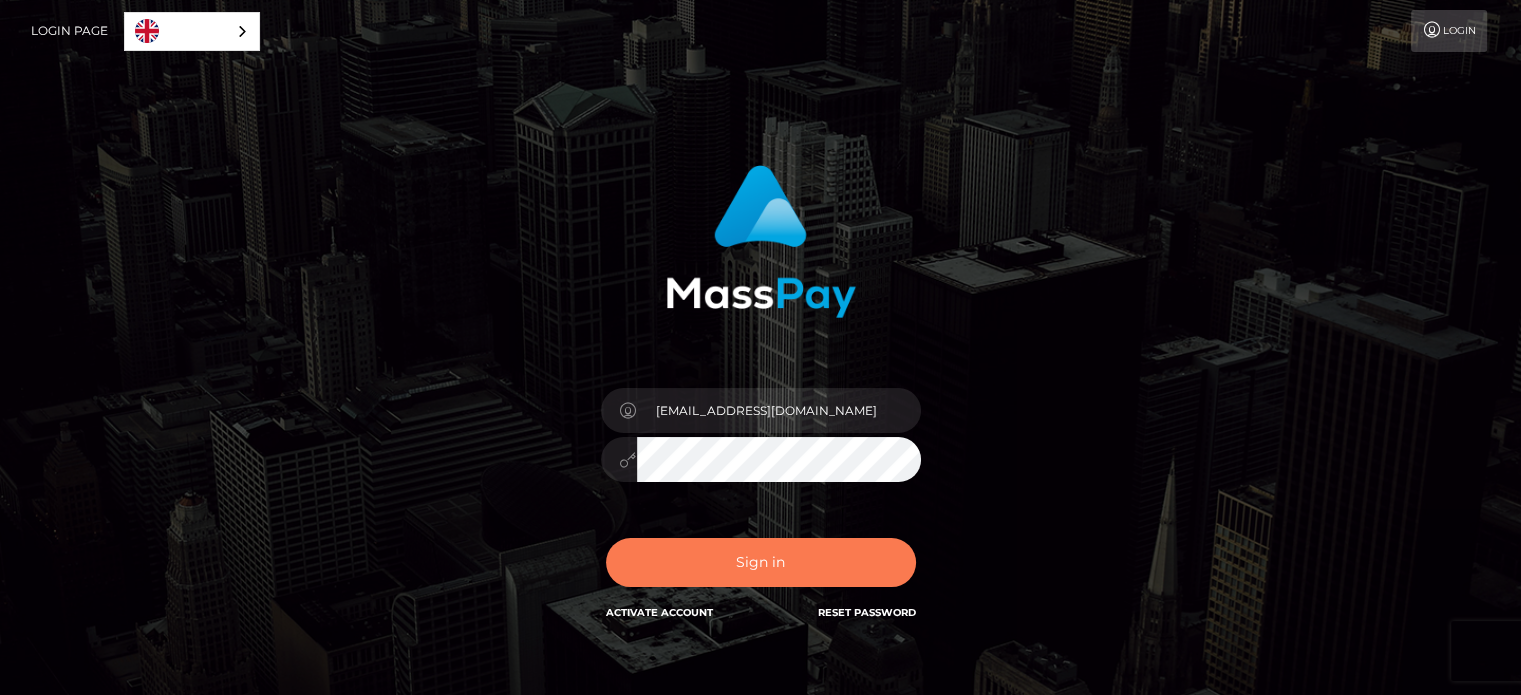 click on "Sign in" at bounding box center [761, 562] 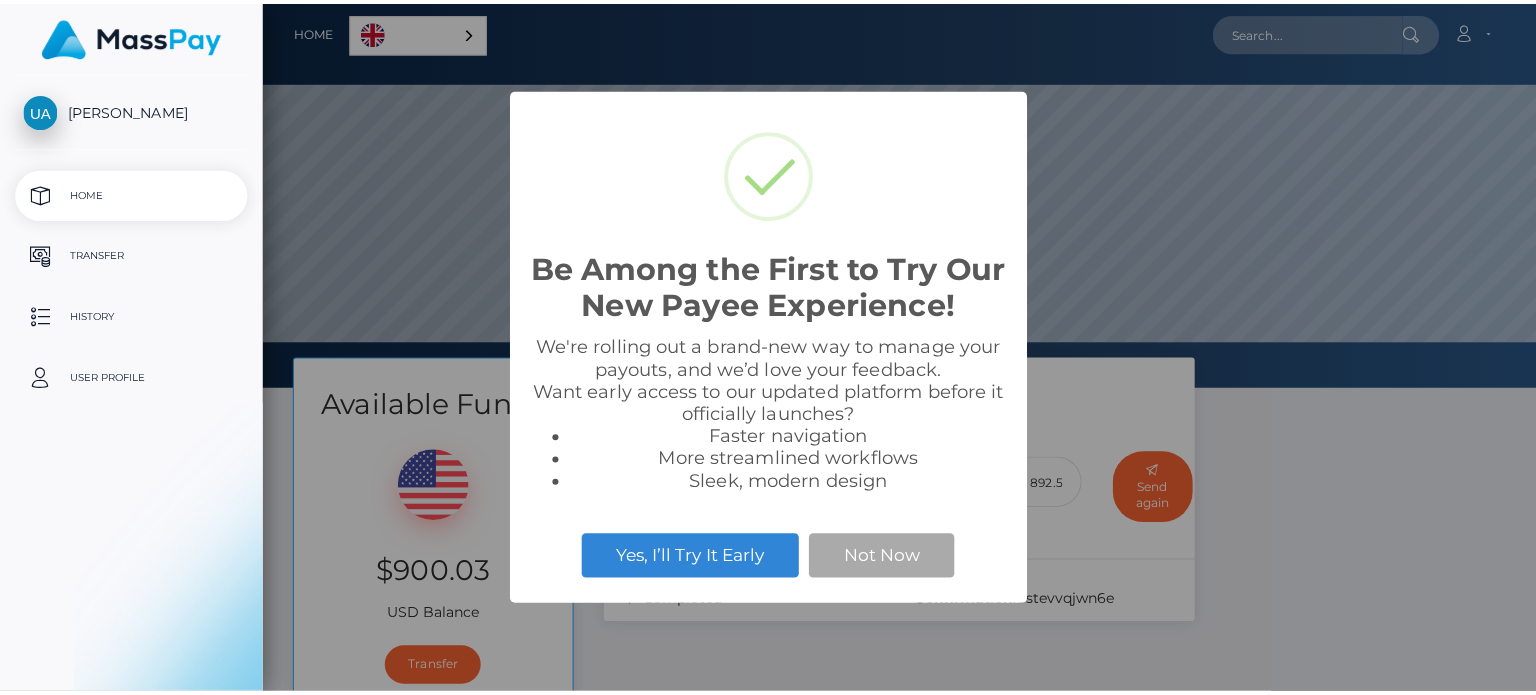 scroll, scrollTop: 0, scrollLeft: 0, axis: both 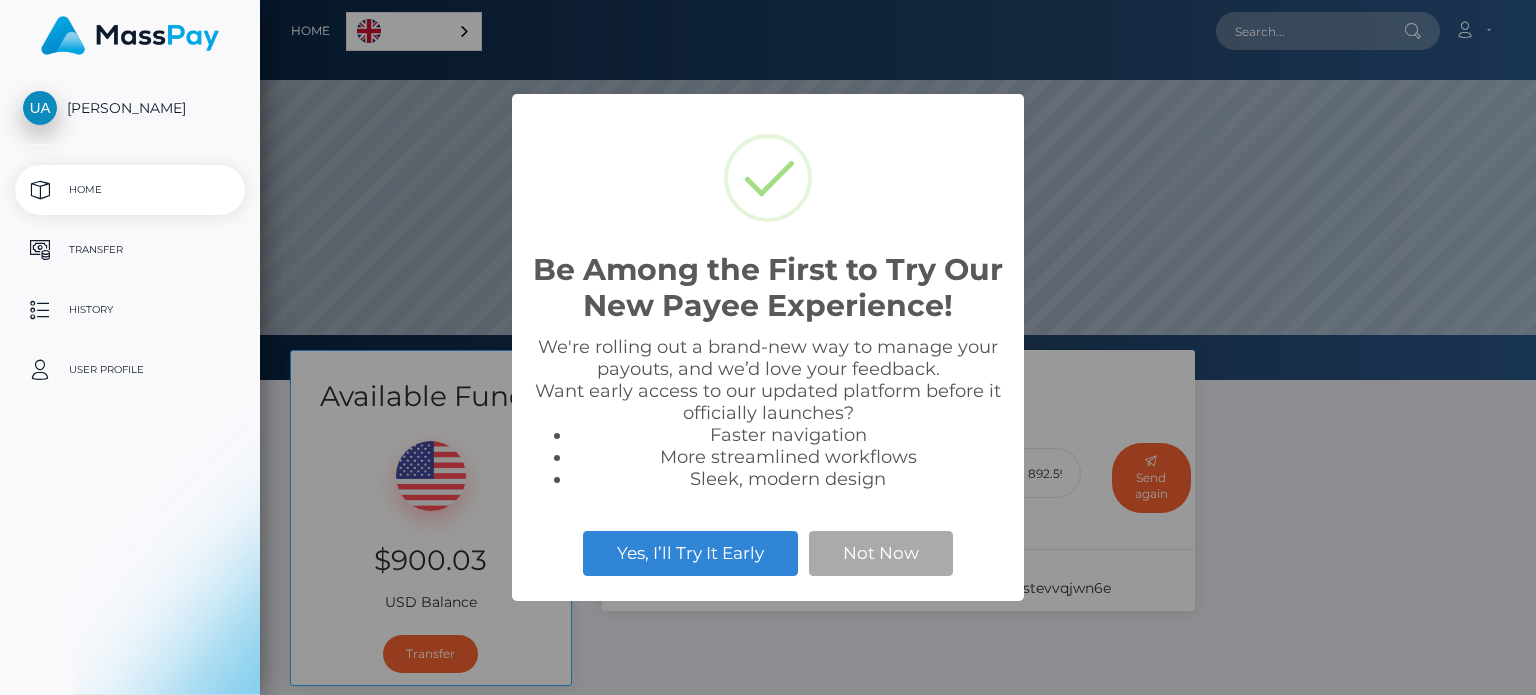 select 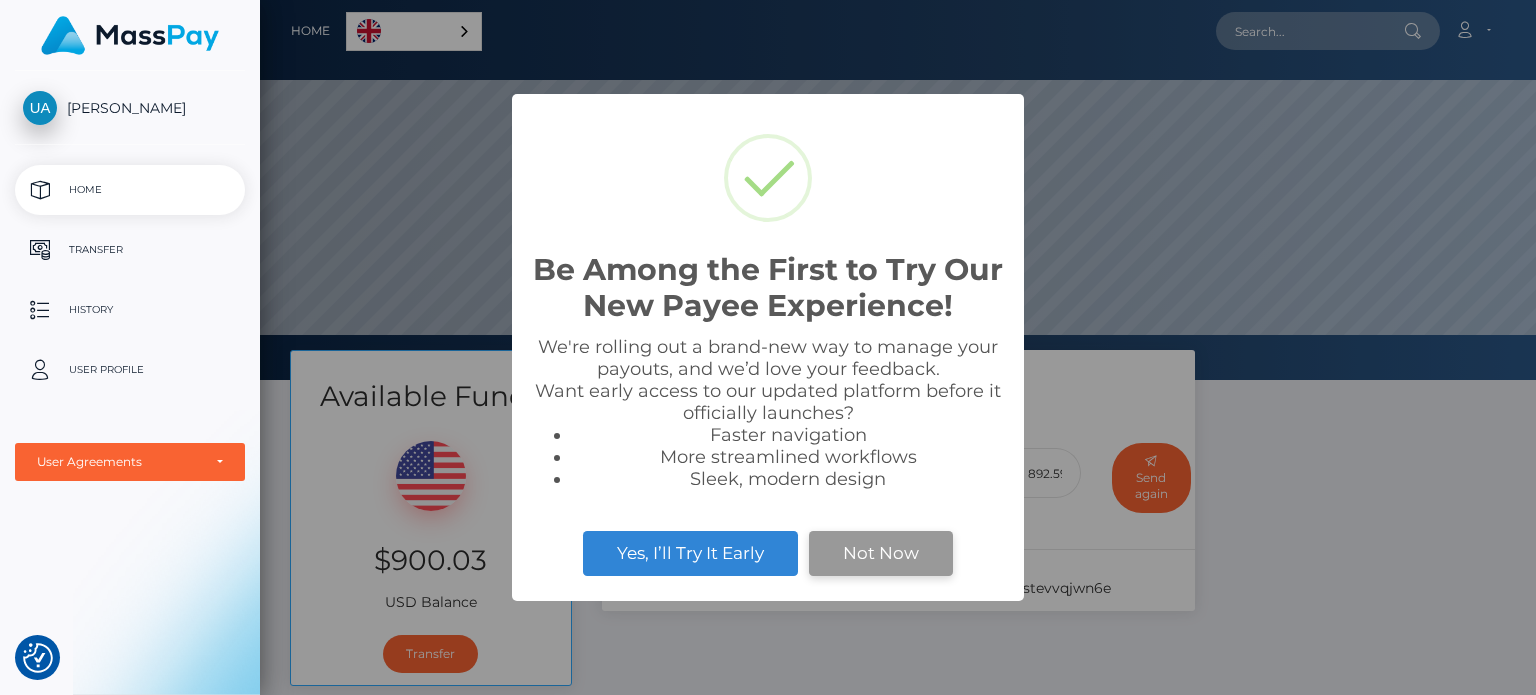click on "Not Now" at bounding box center (881, 553) 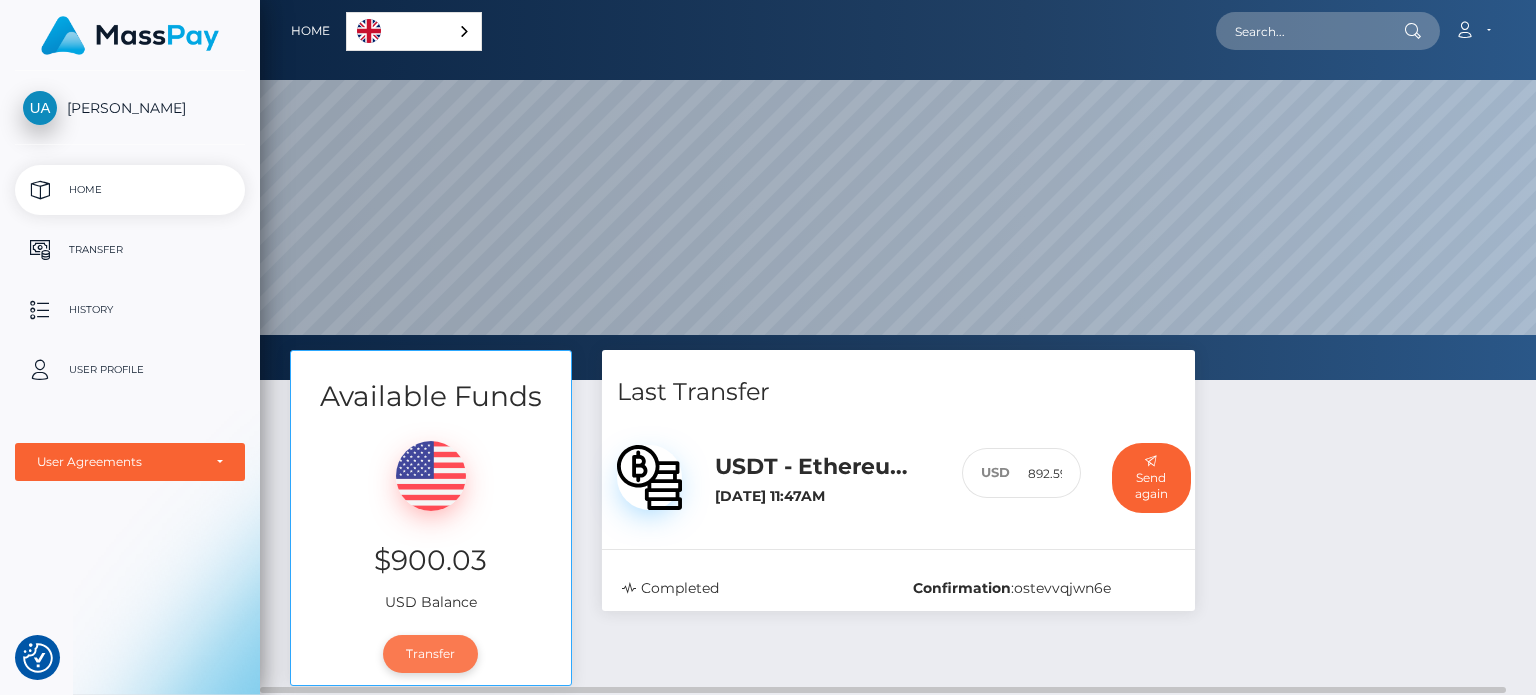 click on "Transfer" at bounding box center [430, 654] 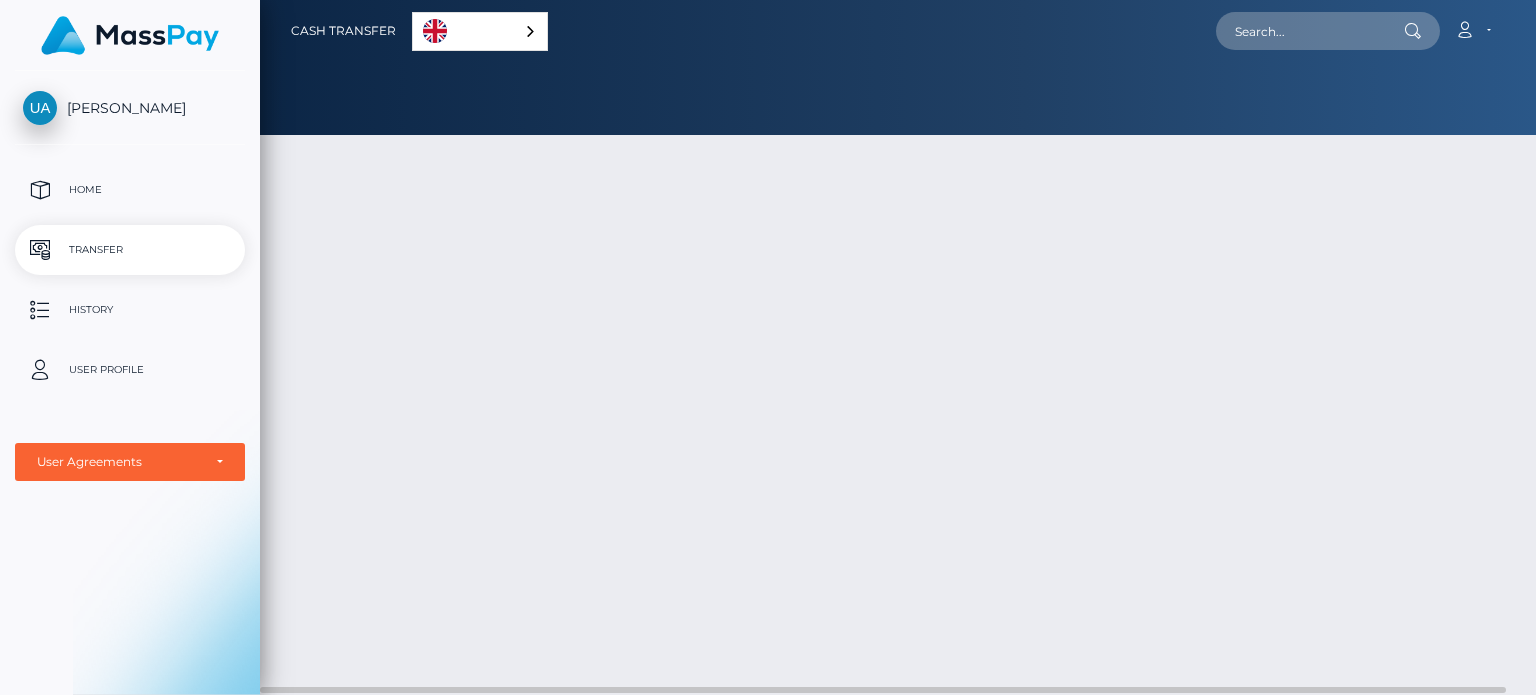 scroll, scrollTop: 0, scrollLeft: 0, axis: both 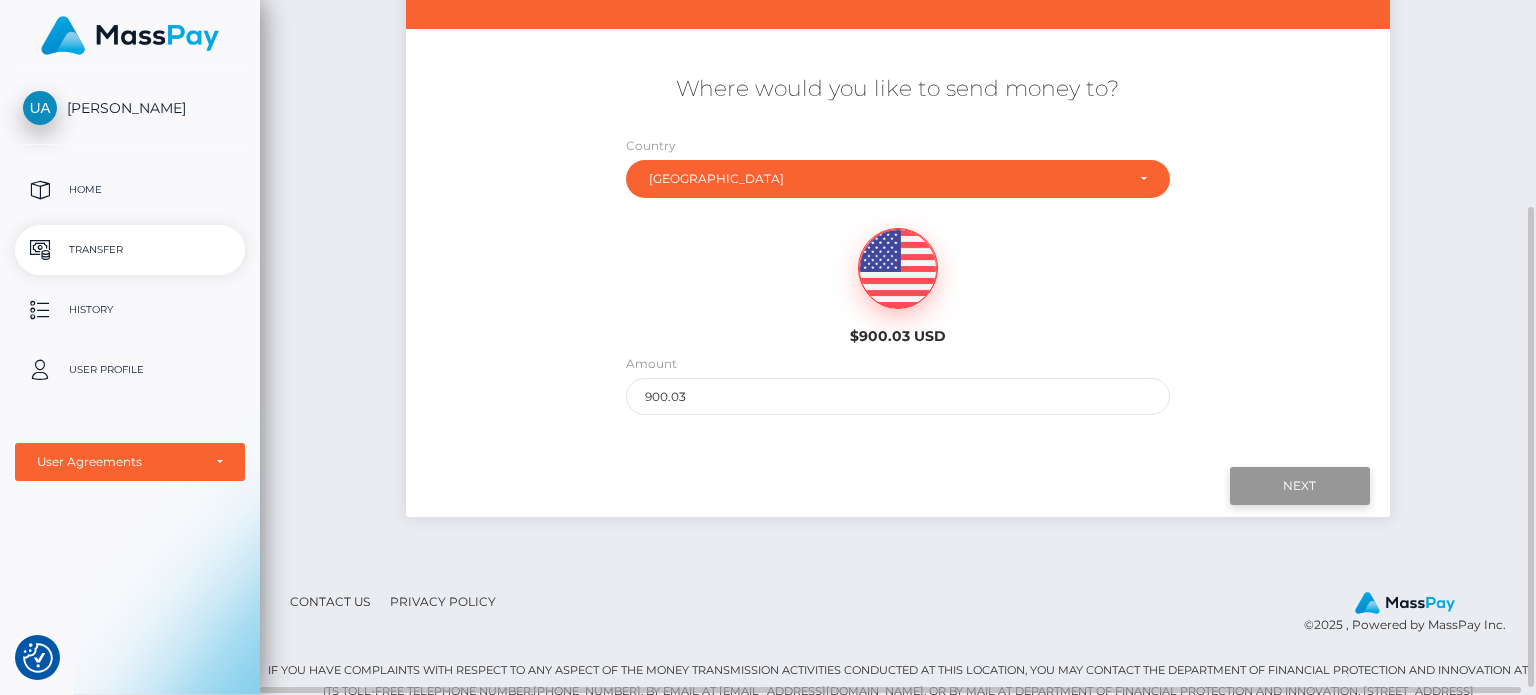 click on "Next" at bounding box center [1300, 486] 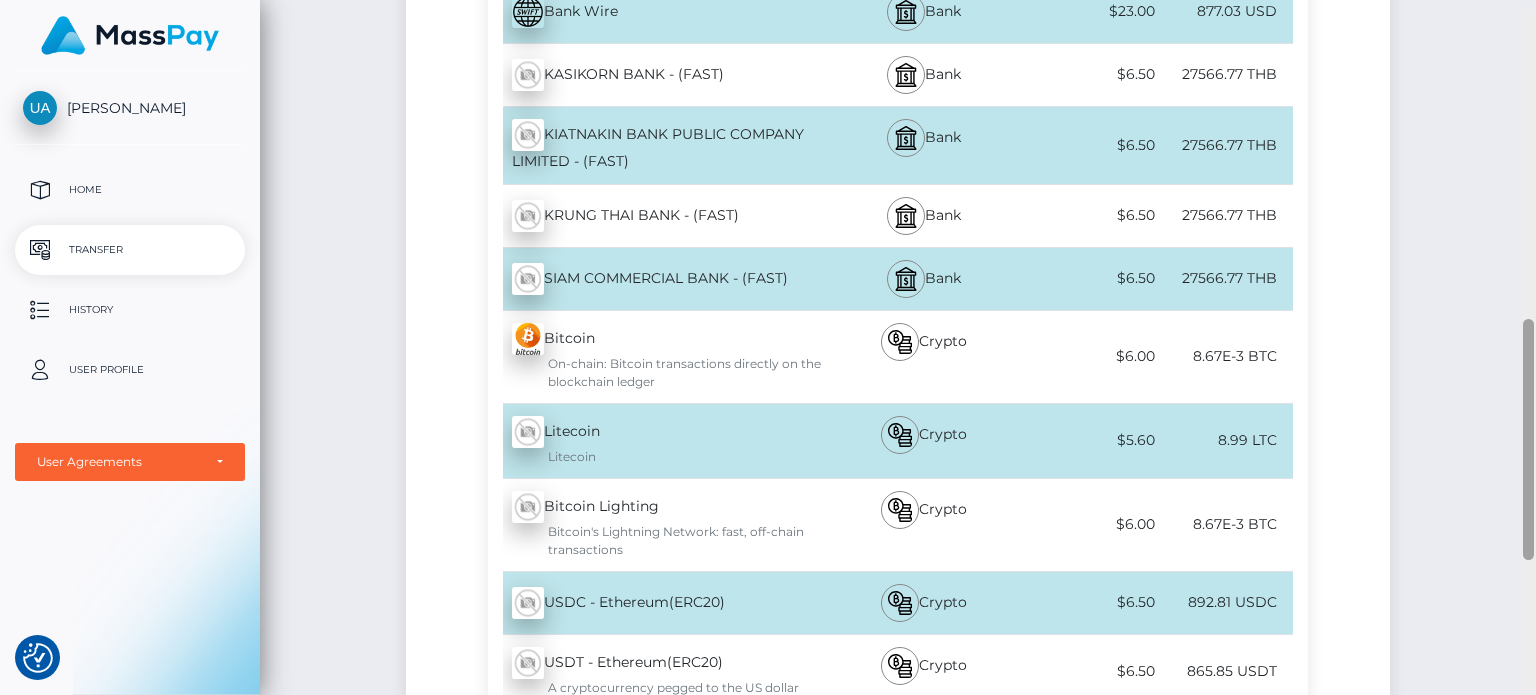 scroll, scrollTop: 903, scrollLeft: 0, axis: vertical 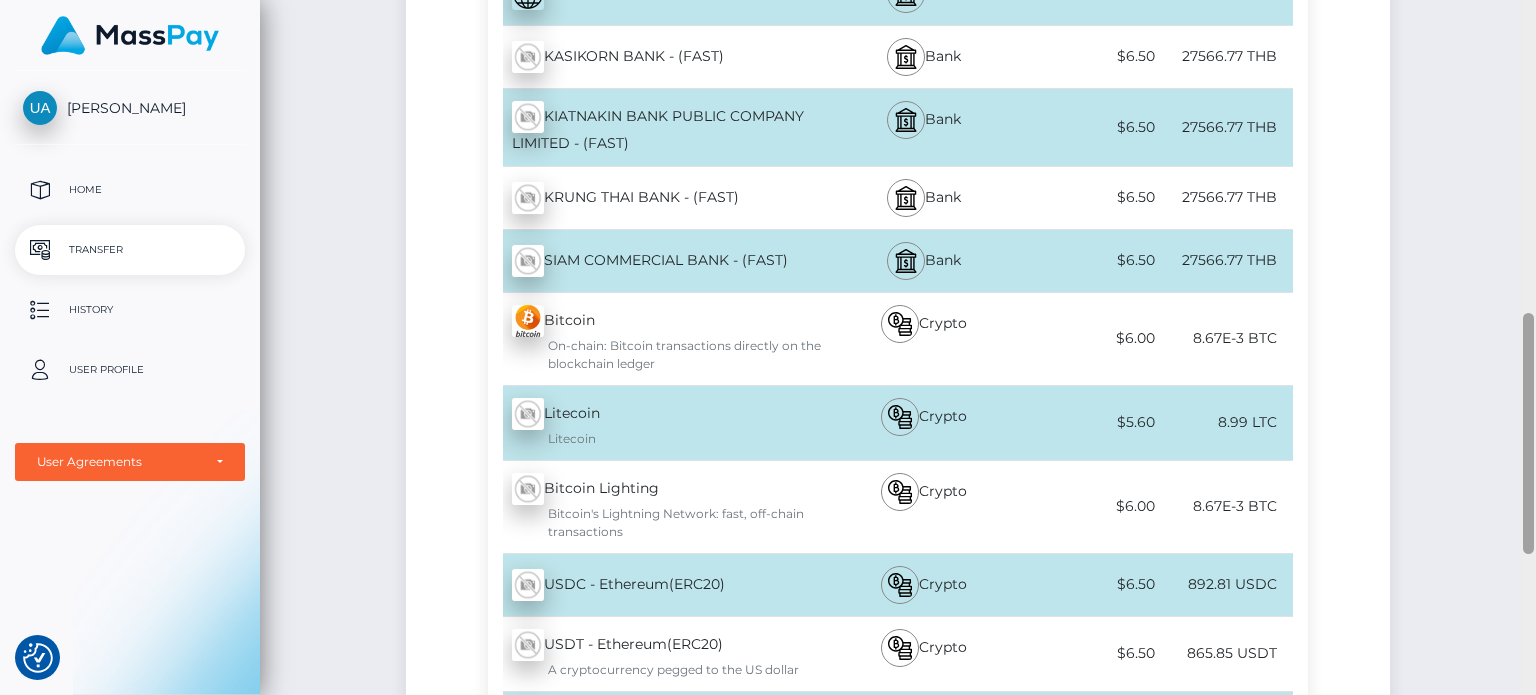 drag, startPoint x: 1533, startPoint y: 334, endPoint x: 1515, endPoint y: 742, distance: 408.39685 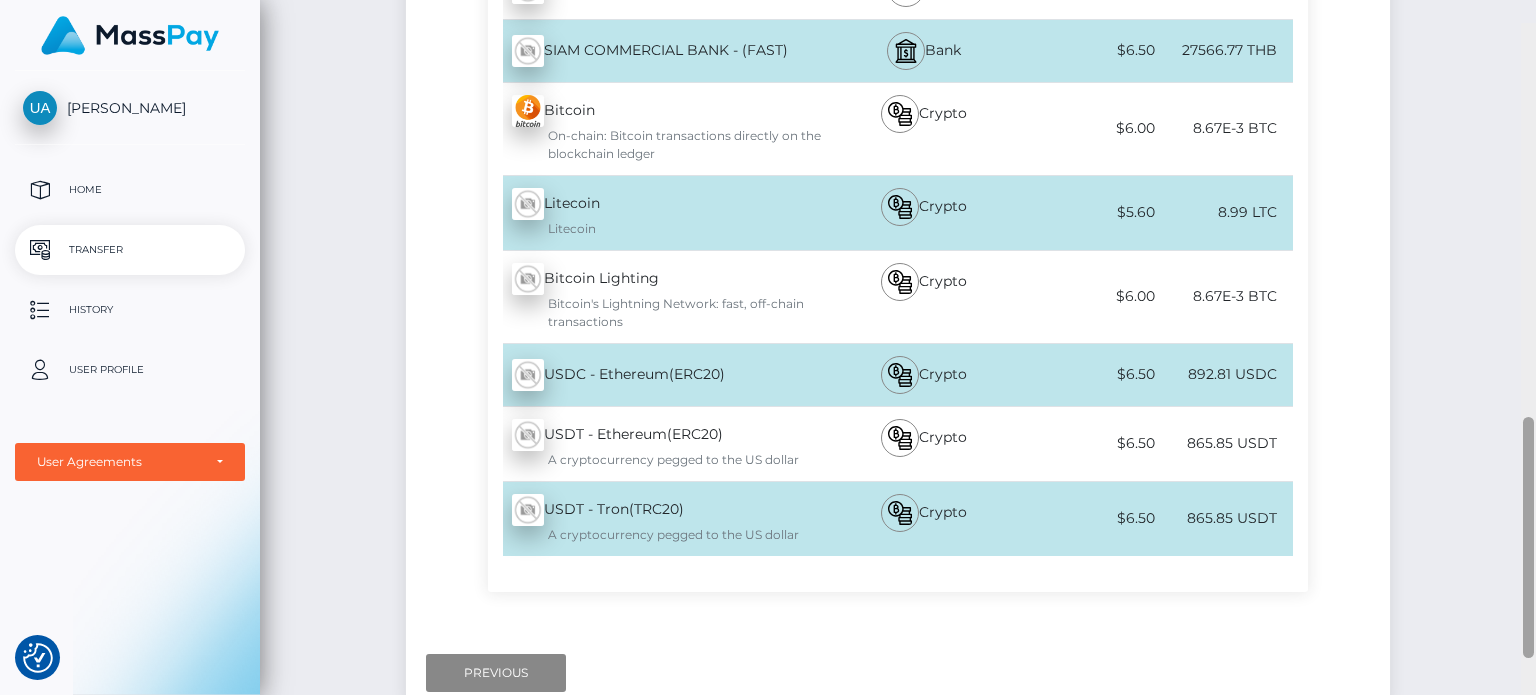 scroll, scrollTop: 1136, scrollLeft: 0, axis: vertical 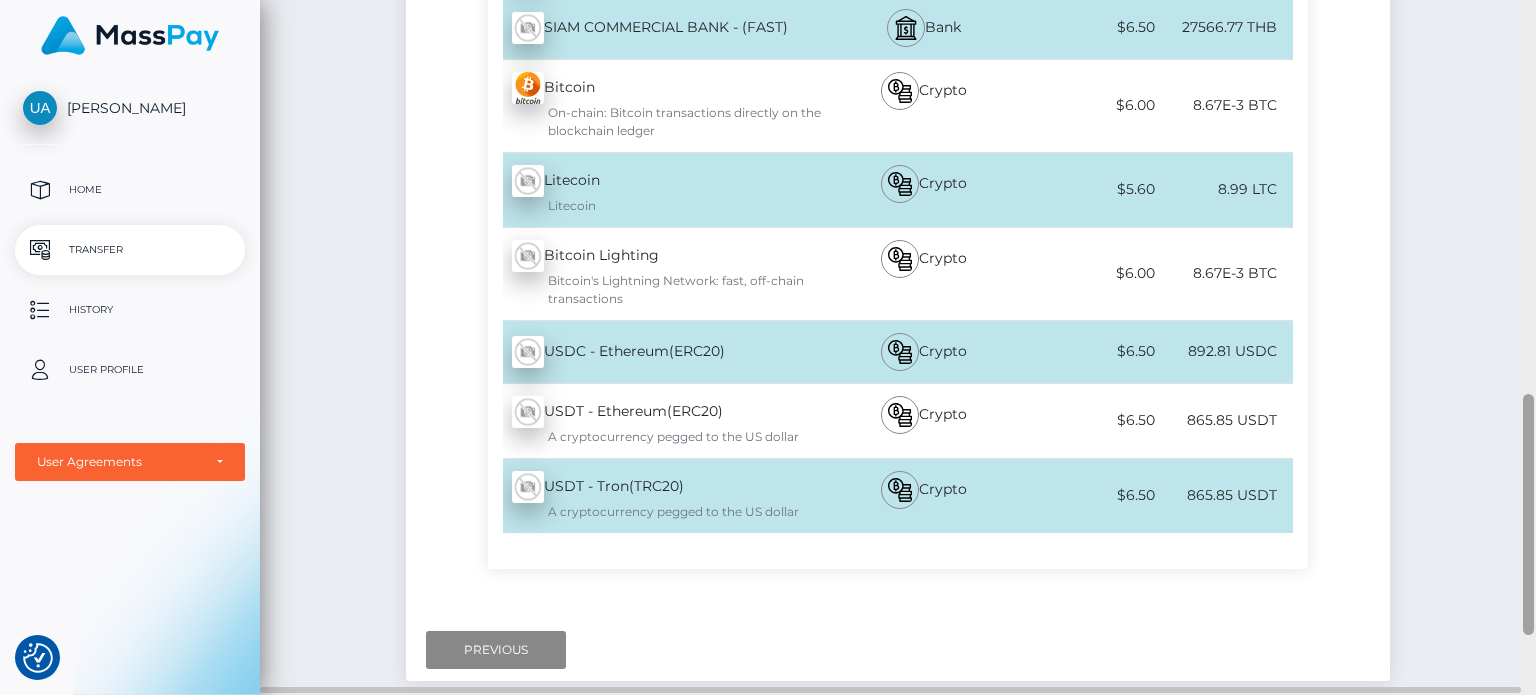drag, startPoint x: 1532, startPoint y: 498, endPoint x: 1532, endPoint y: 579, distance: 81 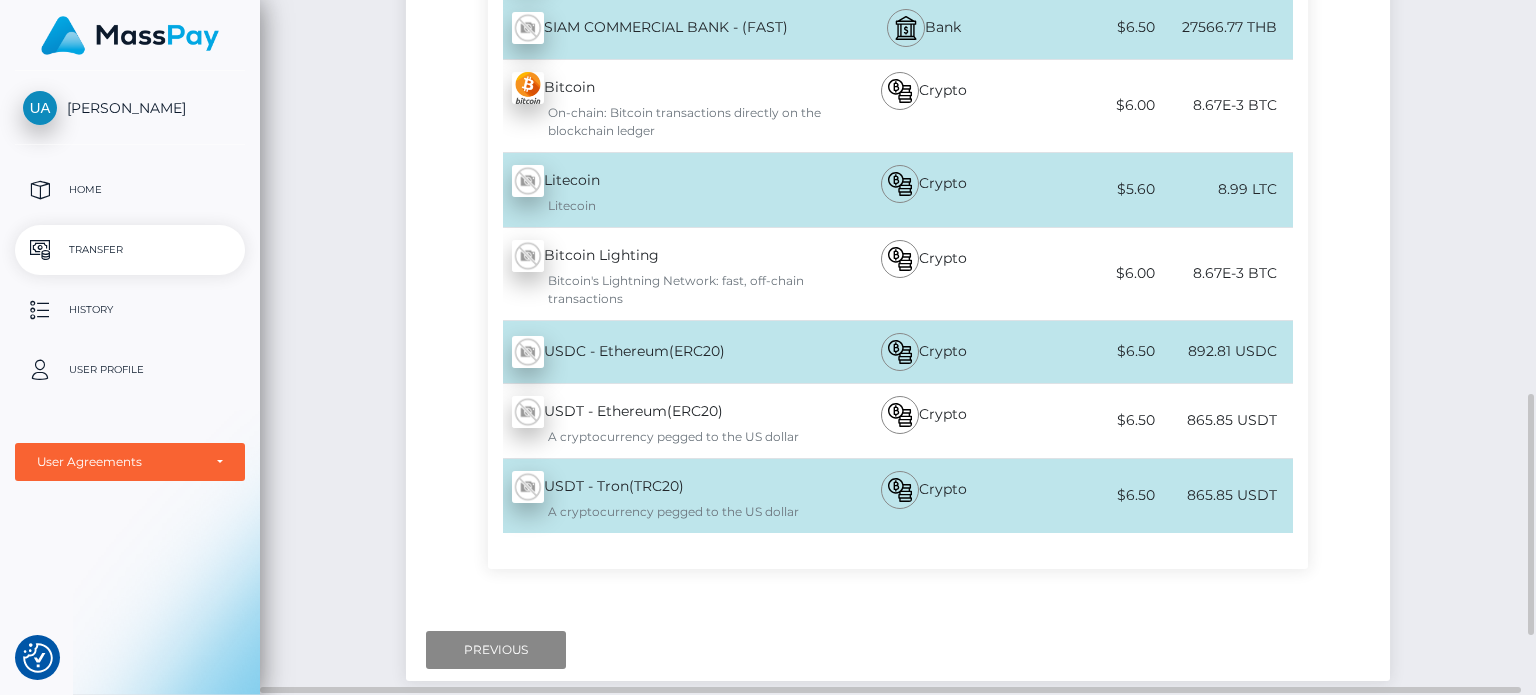 click on "Crypto" at bounding box center [923, 352] 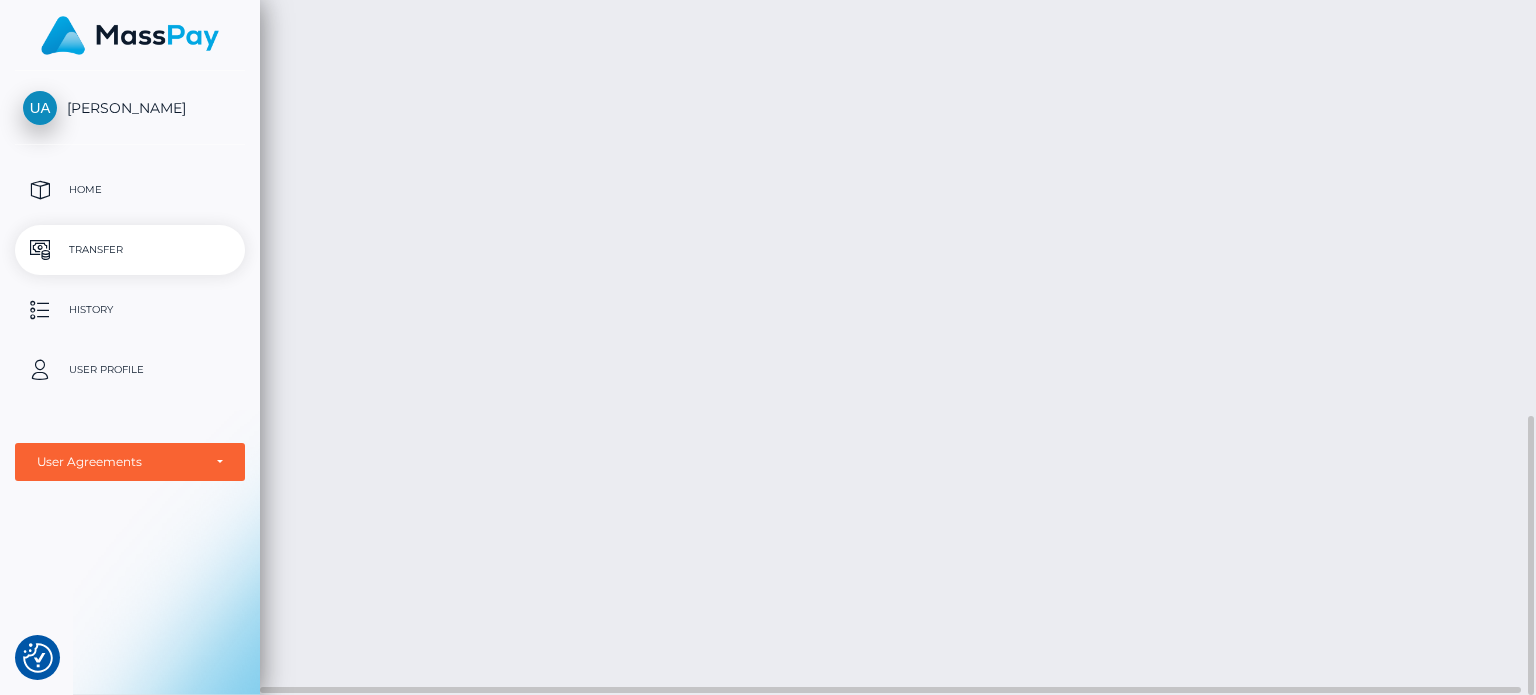 scroll, scrollTop: 736, scrollLeft: 0, axis: vertical 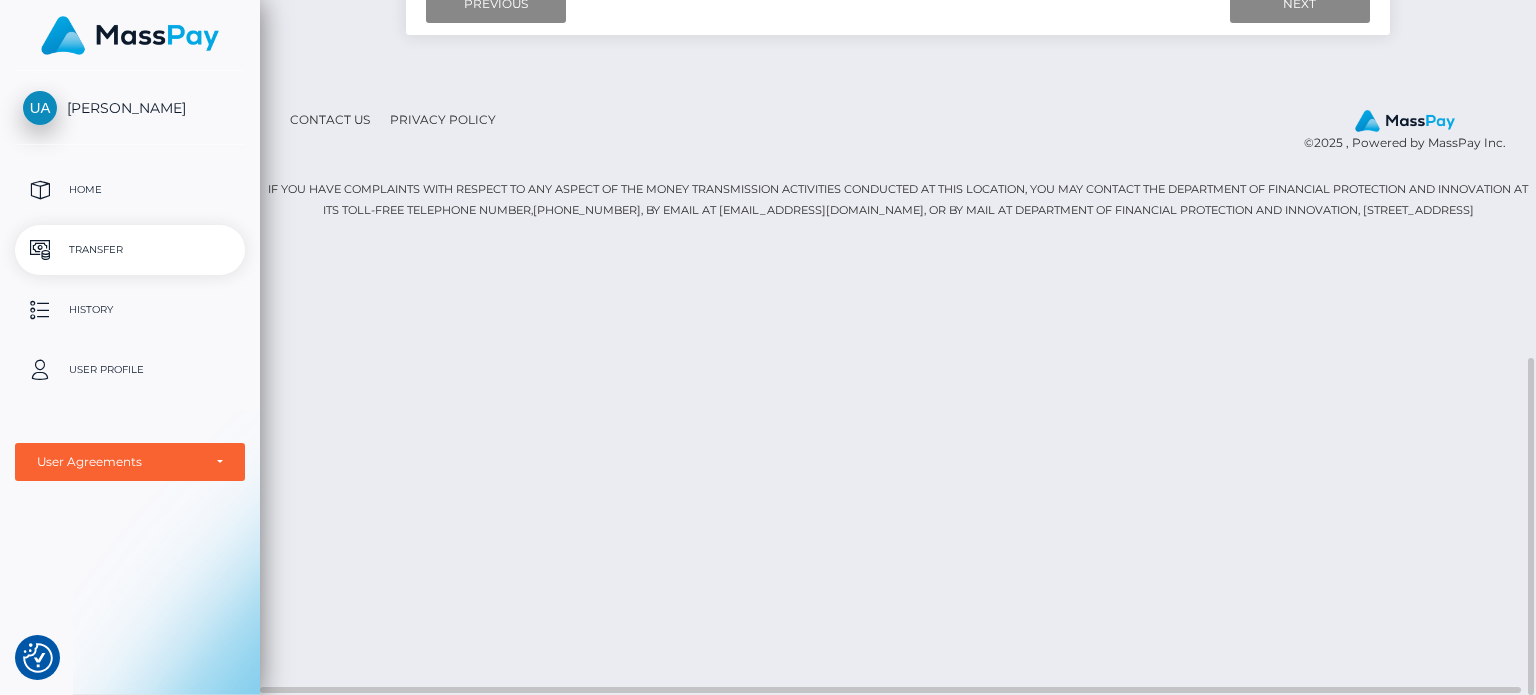 click on "IF YOU HAVE COMPLAINTS WITH RESPECT TO ANY ASPECT OF THE MONEY TRANSMISSION ACTIVITIES CONDUCTED AT THIS LOCATION, YOU MAY CONTACT THE DEPARTMENT OF FINANCIAL PROTECTION AND INNOVATION AT ITS TOLL-FREE TELEPHONE NUMBER,1-866-275-2677, BY EMAIL AT  ASK.DFPI@DFPI.CA.GOV, OR BY MAIL AT DEPARTMENT OF FINANCIAL PROTECTION AND INNOVATION, 2101 ARENA BLVD, SACRAMENTO, CA 95834" at bounding box center (898, 199) 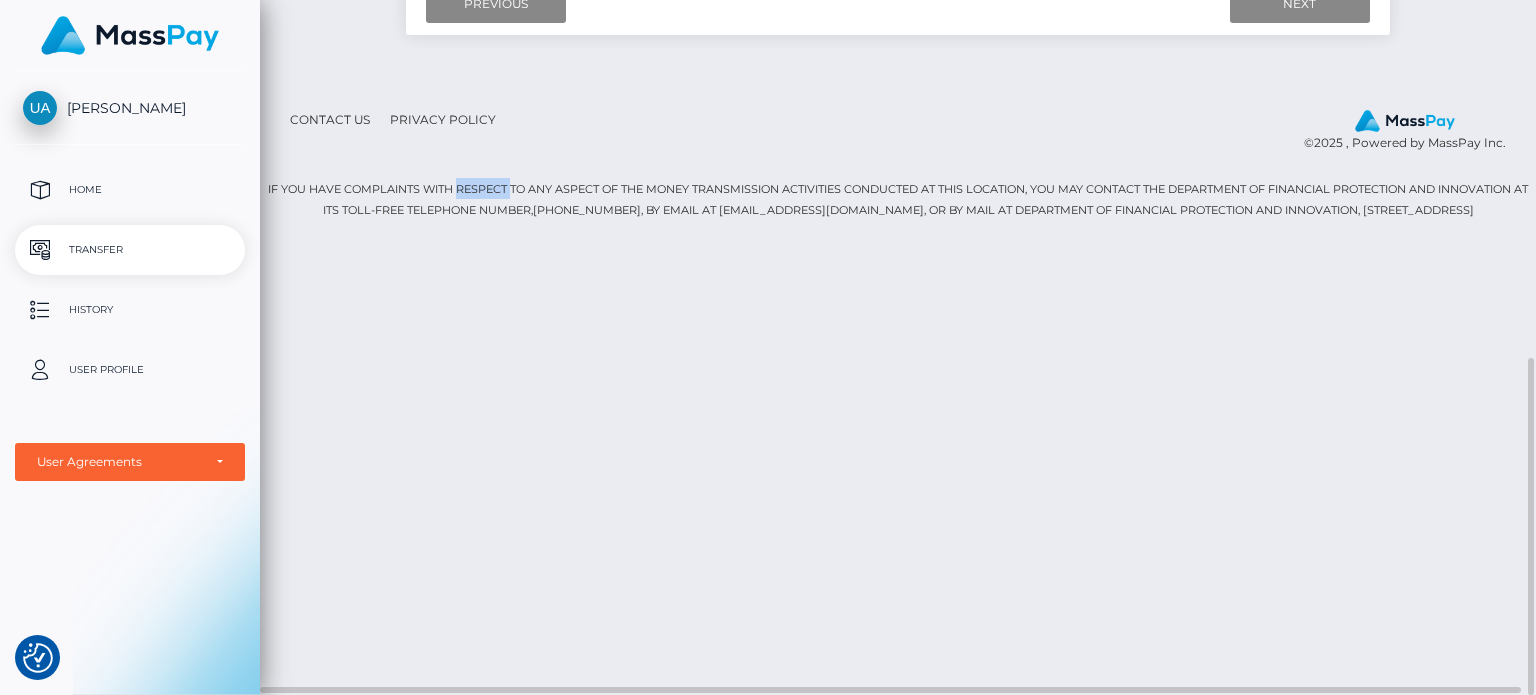 click on "IF YOU HAVE COMPLAINTS WITH RESPECT TO ANY ASPECT OF THE MONEY TRANSMISSION ACTIVITIES CONDUCTED AT THIS LOCATION, YOU MAY CONTACT THE DEPARTMENT OF FINANCIAL PROTECTION AND INNOVATION AT ITS TOLL-FREE TELEPHONE NUMBER,1-866-275-2677, BY EMAIL AT  ASK.DFPI@DFPI.CA.GOV, OR BY MAIL AT DEPARTMENT OF FINANCIAL PROTECTION AND INNOVATION, 2101 ARENA BLVD, SACRAMENTO, CA 95834" at bounding box center [898, 199] 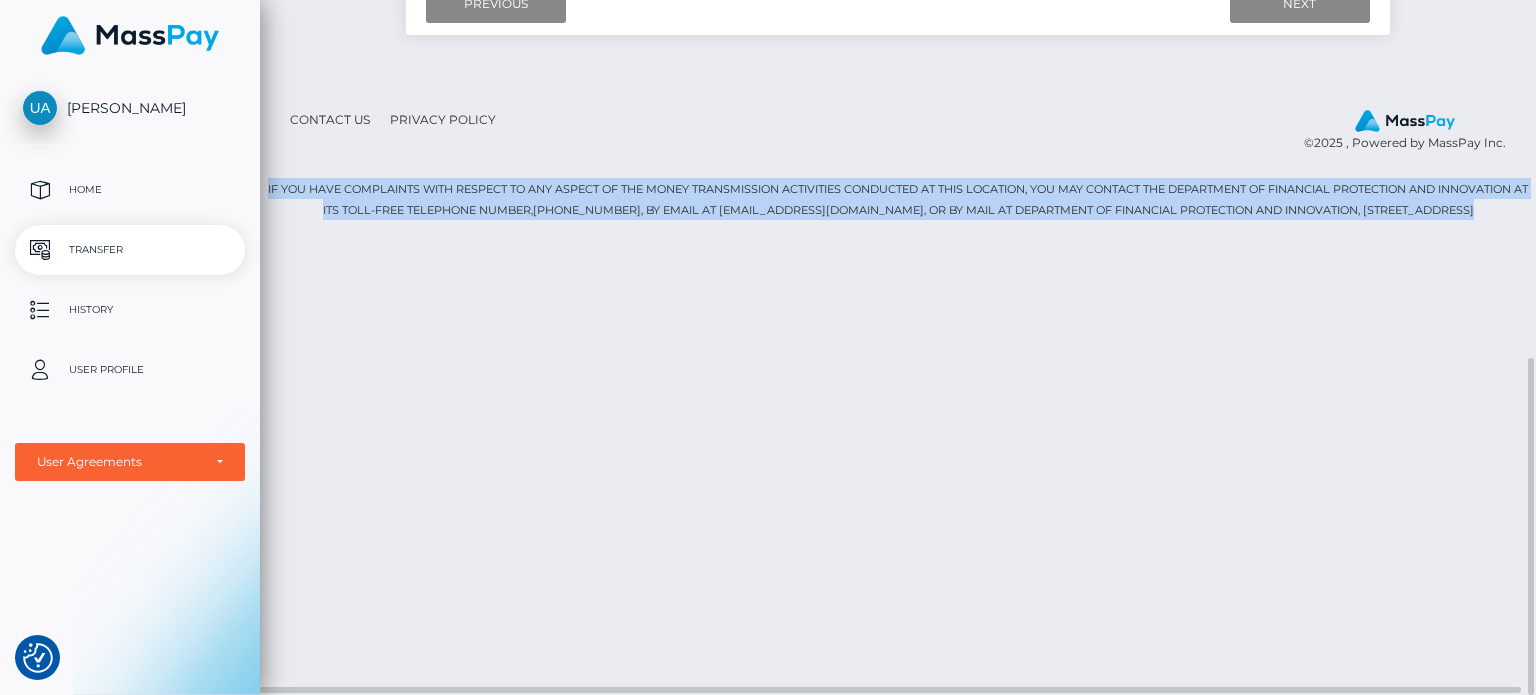 click on "IF YOU HAVE COMPLAINTS WITH RESPECT TO ANY ASPECT OF THE MONEY TRANSMISSION ACTIVITIES CONDUCTED AT THIS LOCATION, YOU MAY CONTACT THE DEPARTMENT OF FINANCIAL PROTECTION AND INNOVATION AT ITS TOLL-FREE TELEPHONE NUMBER,1-866-275-2677, BY EMAIL AT  ASK.DFPI@DFPI.CA.GOV, OR BY MAIL AT DEPARTMENT OF FINANCIAL PROTECTION AND INNOVATION, 2101 ARENA BLVD, SACRAMENTO, CA 95834" at bounding box center [898, 199] 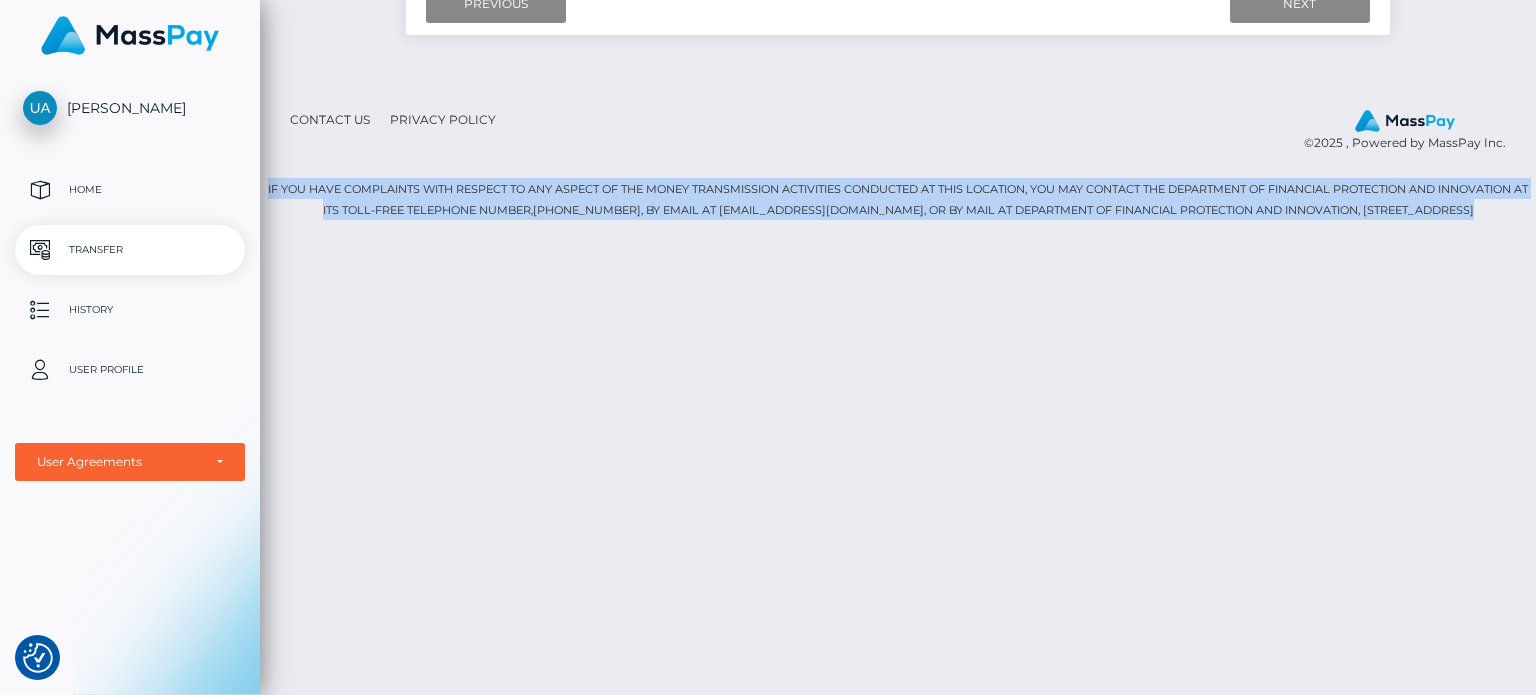 click on "We value your privacy We use cookies to enhance your browsing experience, serve personalised ads or content, and analyse our traffic. By clicking "Accept All", you consent to our use of cookies. Customise   Reject All   Accept All   Customise Consent Preferences   We use cookies to help you navigate efficiently and perform certain functions. You will find detailed information about all cookies under each consent category below. The cookies that are categorised as "Necessary" are stored on your browser as they are essential for enabling the basic functionalities of the site. ...  Show more Necessary Always Active Necessary cookies are required to enable the basic features of this site, such as providing secure log-in or adjusting your consent preferences. These cookies do not store any personally identifiable data. Cookie __cf_bm Duration 1 hour Description This cookie, set by Cloudflare, is used to support Cloudflare Bot Management.  Cookie _cfuvid Duration session Description Cookie __hssrc Duration session" at bounding box center [768, 423] 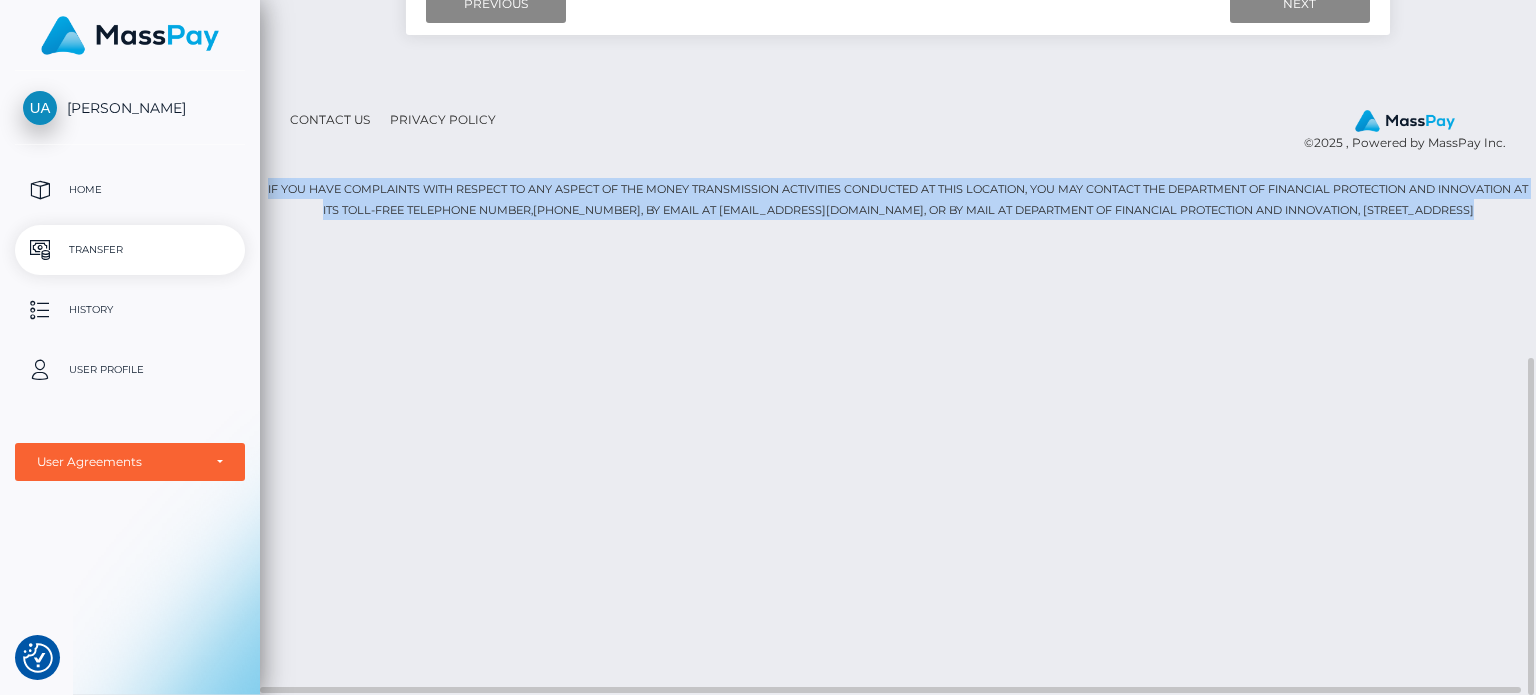 click on "Cash Transfer
English Español 中文 (简体) Português (Brasil)
Account
Logout" at bounding box center (898, 347) 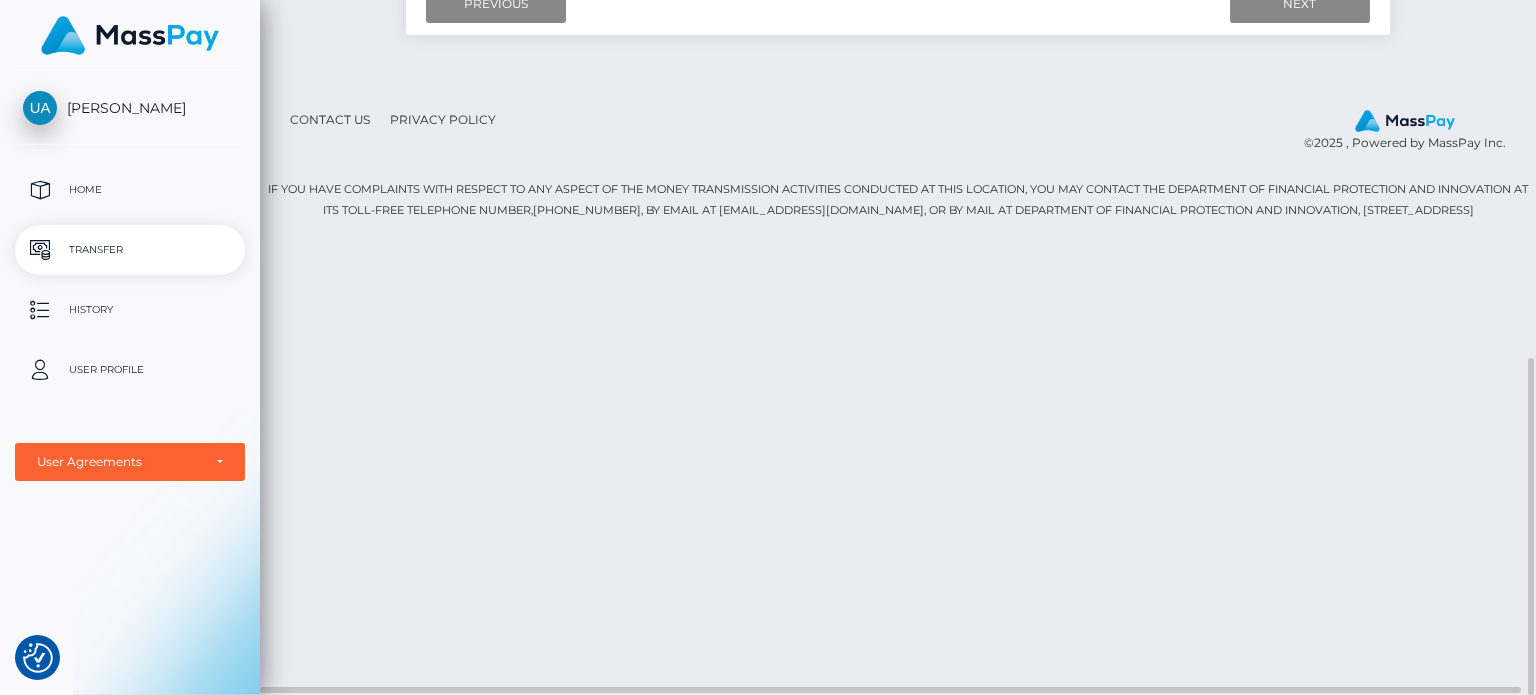 click on "IF YOU HAVE COMPLAINTS WITH RESPECT TO ANY ASPECT OF THE MONEY TRANSMISSION ACTIVITIES CONDUCTED AT THIS LOCATION, YOU MAY CONTACT THE DEPARTMENT OF FINANCIAL PROTECTION AND INNOVATION AT ITS TOLL-FREE TELEPHONE NUMBER,1-866-275-2677, BY EMAIL AT  ASK.DFPI@DFPI.CA.GOV, OR BY MAIL AT DEPARTMENT OF FINANCIAL PROTECTION AND INNOVATION, 2101 ARENA BLVD, SACRAMENTO, CA 95834" at bounding box center [898, 199] 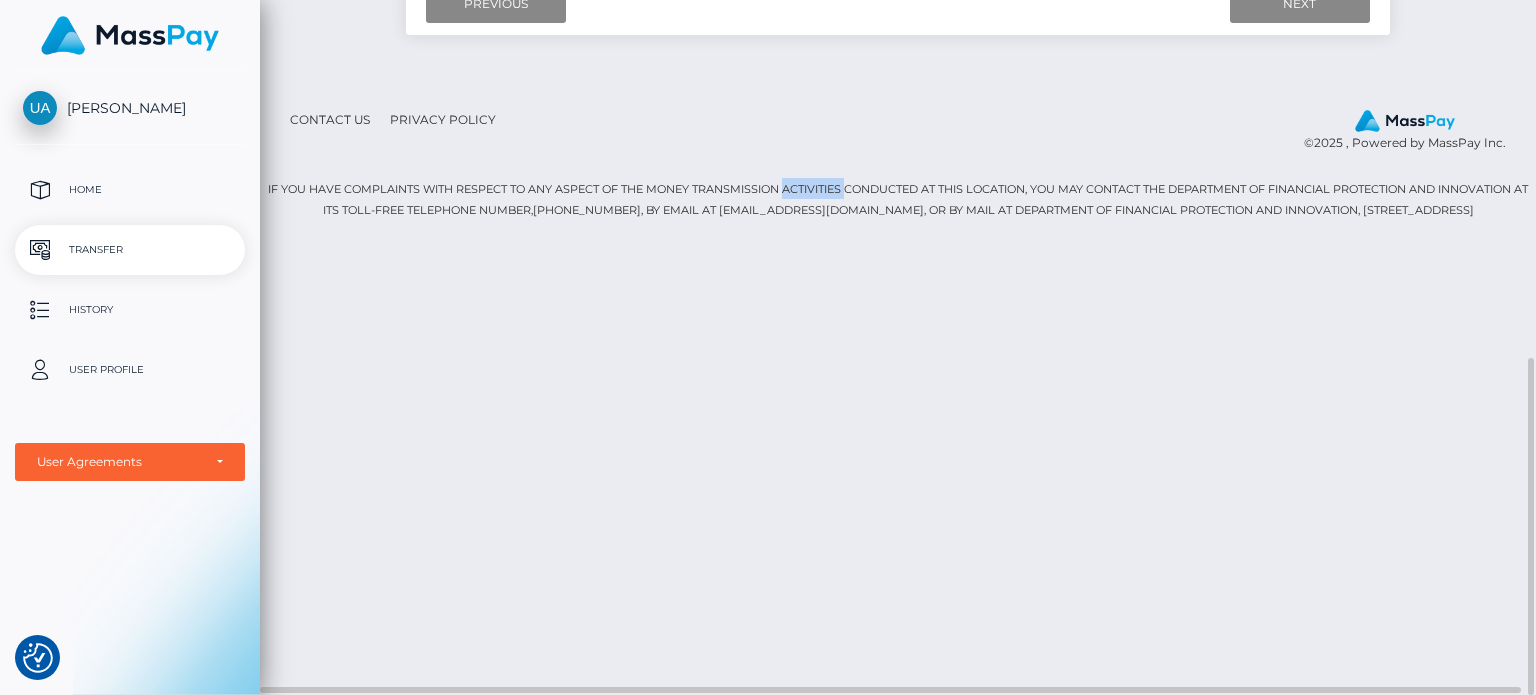 click on "IF YOU HAVE COMPLAINTS WITH RESPECT TO ANY ASPECT OF THE MONEY TRANSMISSION ACTIVITIES CONDUCTED AT THIS LOCATION, YOU MAY CONTACT THE DEPARTMENT OF FINANCIAL PROTECTION AND INNOVATION AT ITS TOLL-FREE TELEPHONE NUMBER,1-866-275-2677, BY EMAIL AT  ASK.DFPI@DFPI.CA.GOV, OR BY MAIL AT DEPARTMENT OF FINANCIAL PROTECTION AND INNOVATION, 2101 ARENA BLVD, SACRAMENTO, CA 95834" at bounding box center [898, 199] 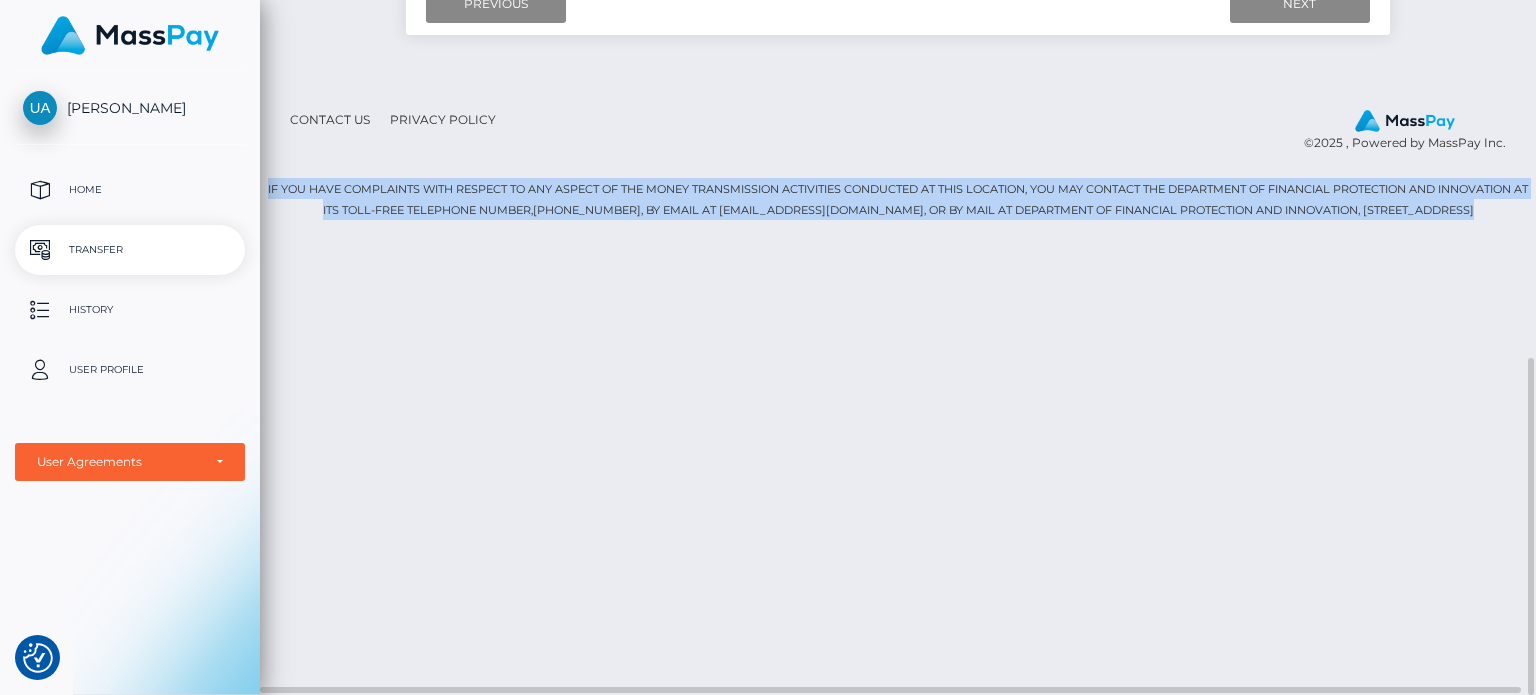 click on "IF YOU HAVE COMPLAINTS WITH RESPECT TO ANY ASPECT OF THE MONEY TRANSMISSION ACTIVITIES CONDUCTED AT THIS LOCATION, YOU MAY CONTACT THE DEPARTMENT OF FINANCIAL PROTECTION AND INNOVATION AT ITS TOLL-FREE TELEPHONE NUMBER,1-866-275-2677, BY EMAIL AT  ASK.DFPI@DFPI.CA.GOV, OR BY MAIL AT DEPARTMENT OF FINANCIAL PROTECTION AND INNOVATION, 2101 ARENA BLVD, SACRAMENTO, CA 95834" at bounding box center (898, 199) 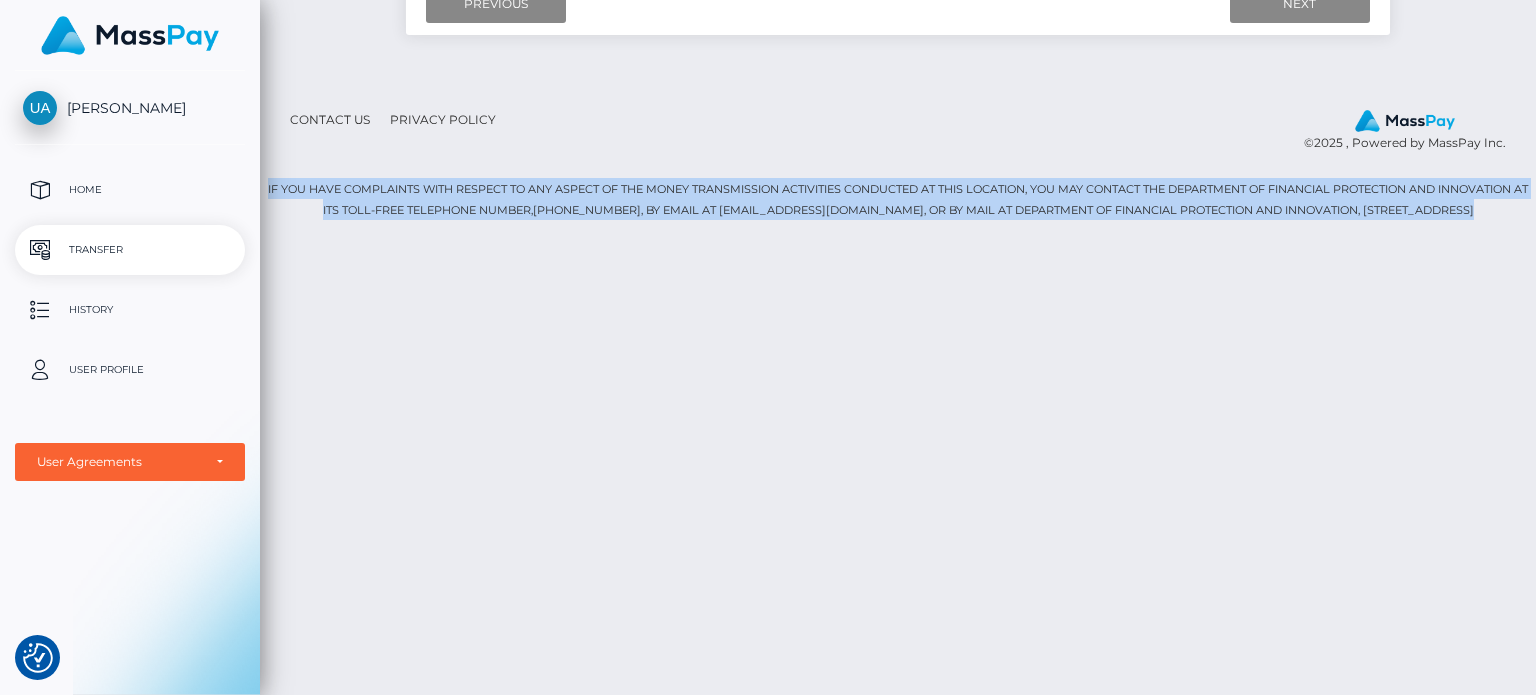 click on "We value your privacy We use cookies to enhance your browsing experience, serve personalised ads or content, and analyse our traffic. By clicking "Accept All", you consent to our use of cookies. Customise   Reject All   Accept All   Customise Consent Preferences   We use cookies to help you navigate efficiently and perform certain functions. You will find detailed information about all cookies under each consent category below. The cookies that are categorised as "Necessary" are stored on your browser as they are essential for enabling the basic functionalities of the site. ...  Show more Necessary Always Active Necessary cookies are required to enable the basic features of this site, such as providing secure log-in or adjusting your consent preferences. These cookies do not store any personally identifiable data. Cookie __cf_bm Duration 1 hour Description This cookie, set by Cloudflare, is used to support Cloudflare Bot Management.  Cookie _cfuvid Duration session Description Cookie __hssrc Duration session" at bounding box center (768, 423) 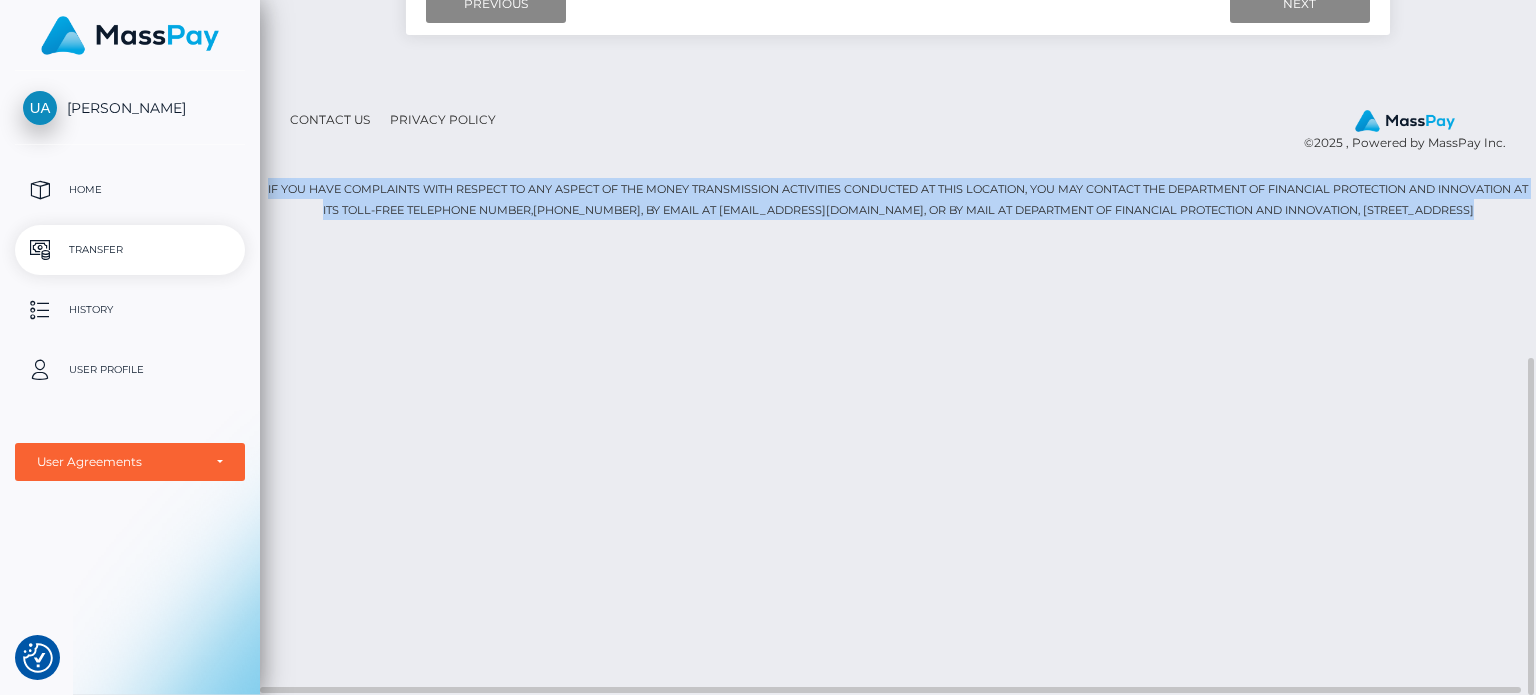 click on "Cash Transfer
English Español 中文 (简体) Português (Brasil)
Account
Logout" at bounding box center [898, 347] 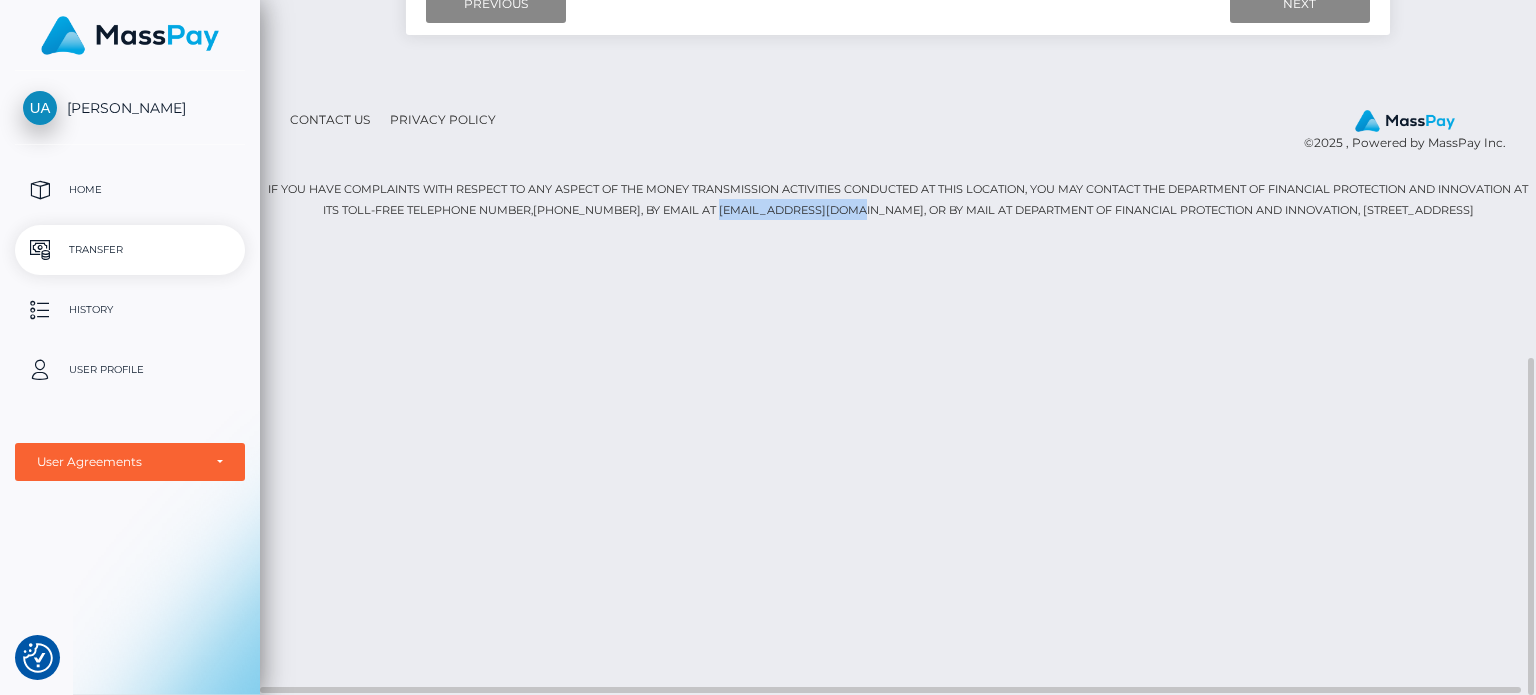drag, startPoint x: 680, startPoint y: 208, endPoint x: 817, endPoint y: 212, distance: 137.05838 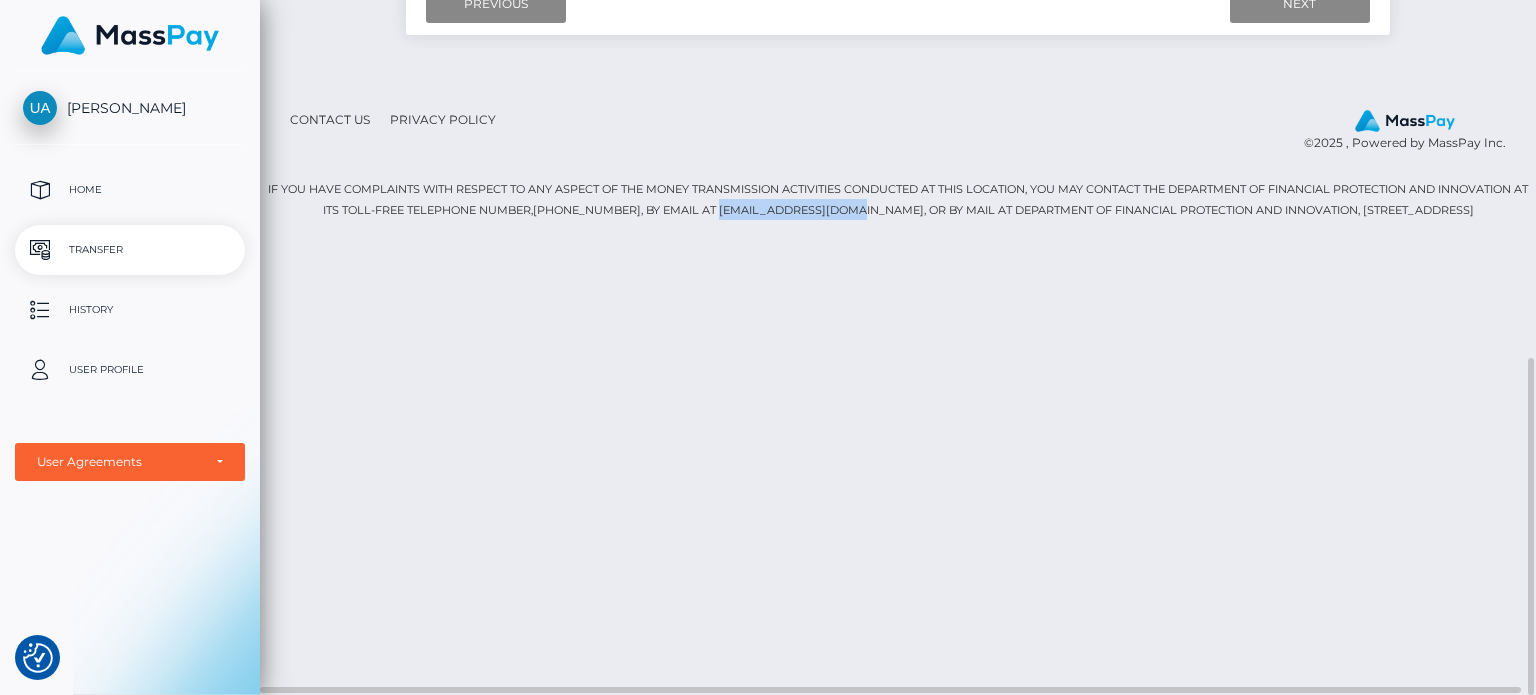 copy on "ASK.DFPI@DFPI.CA.GOV" 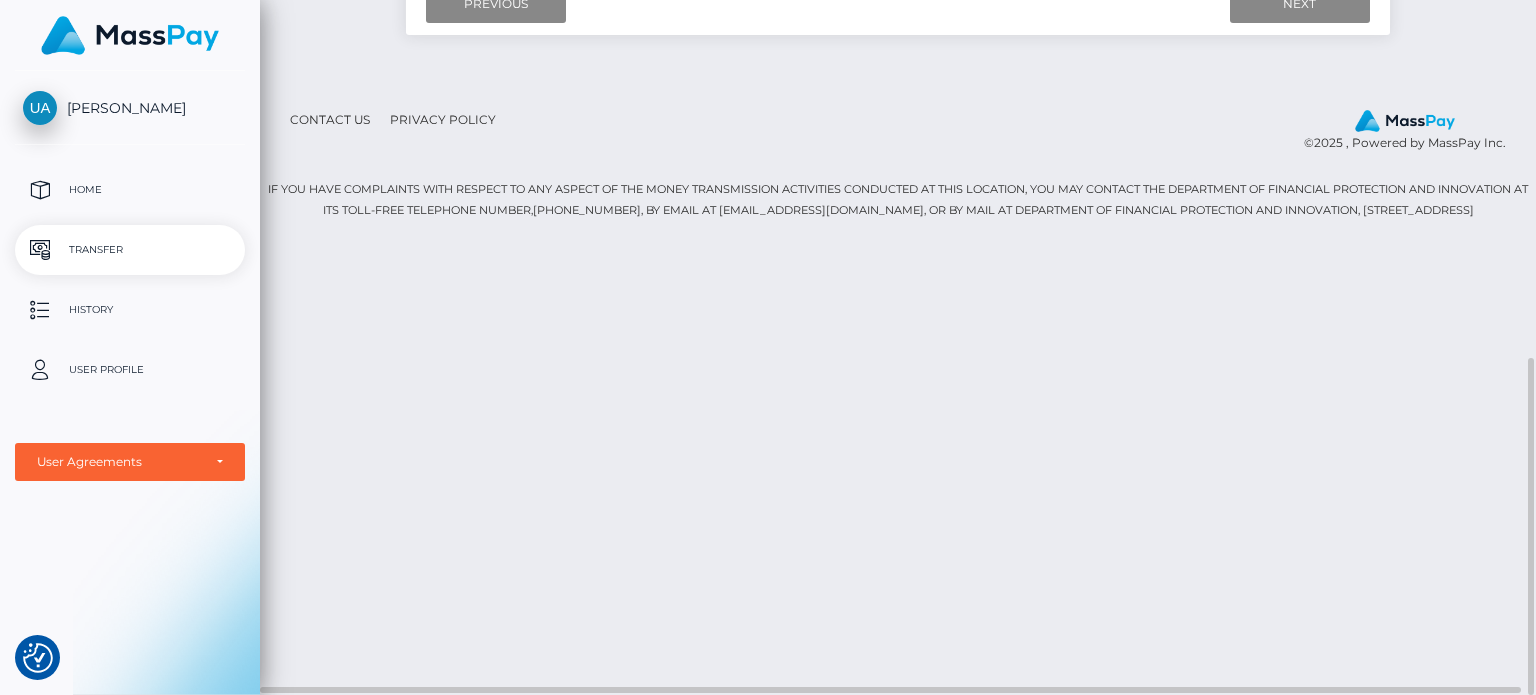 click on "Cash Transfer
English Español 中文 (简体) Português (Brasil)
Account
Logout" at bounding box center [898, 347] 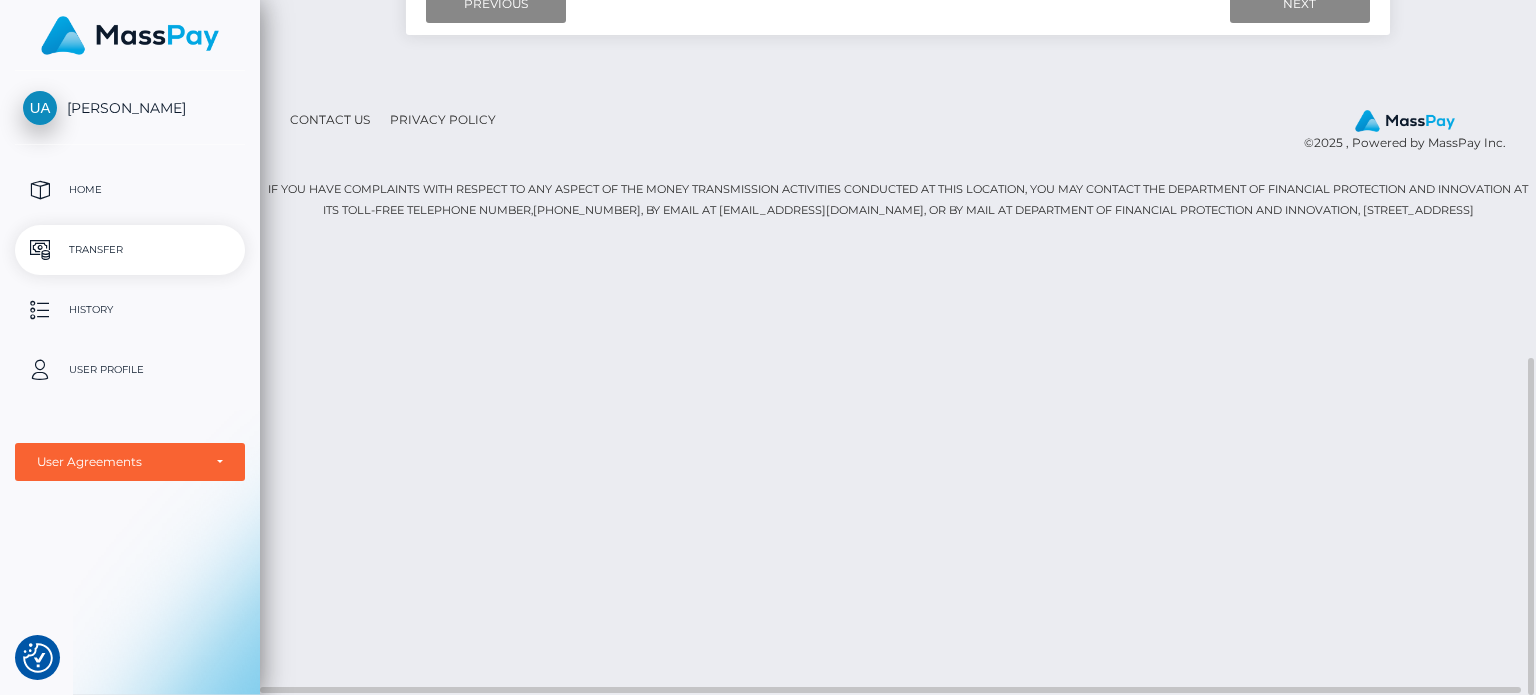 click on "Cash Transfer
English Español 中文 (简体) Português (Brasil)
Account
Logout" at bounding box center (898, 347) 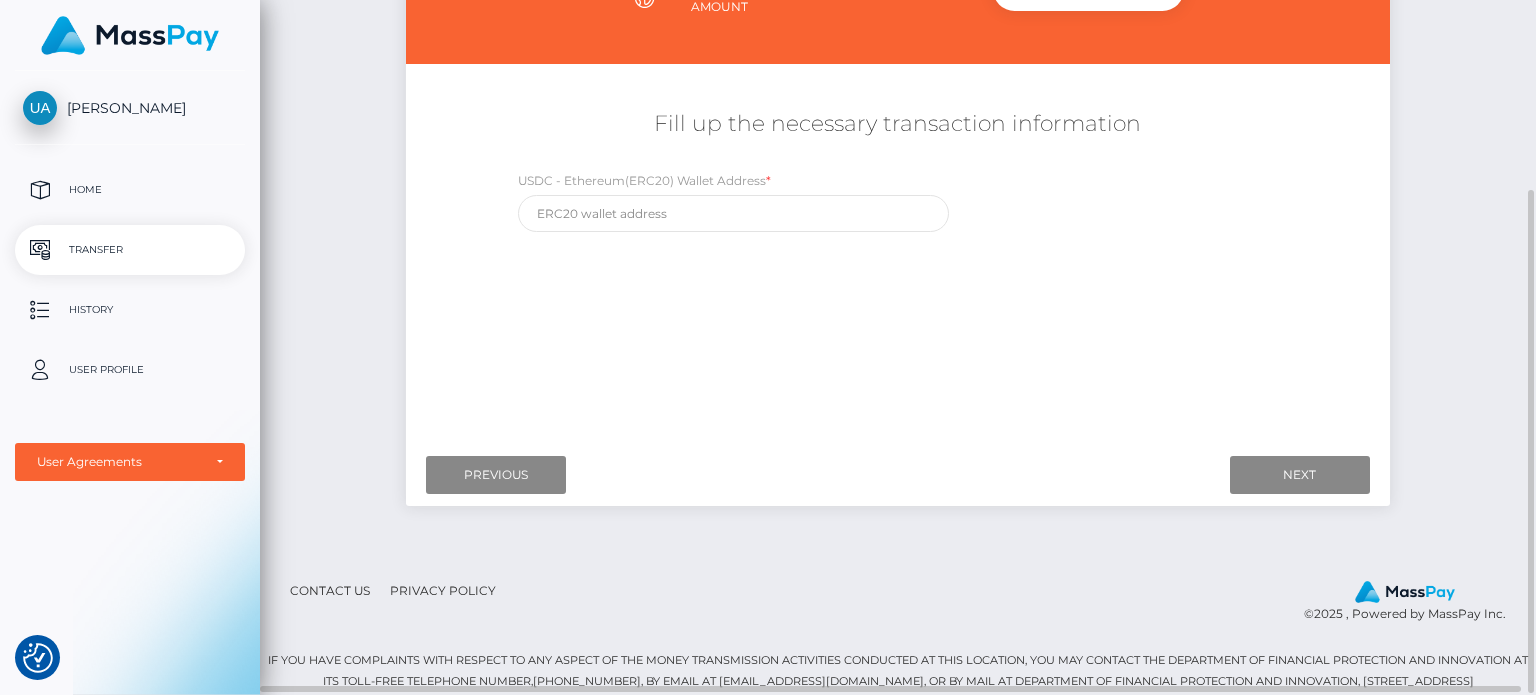 scroll, scrollTop: 264, scrollLeft: 0, axis: vertical 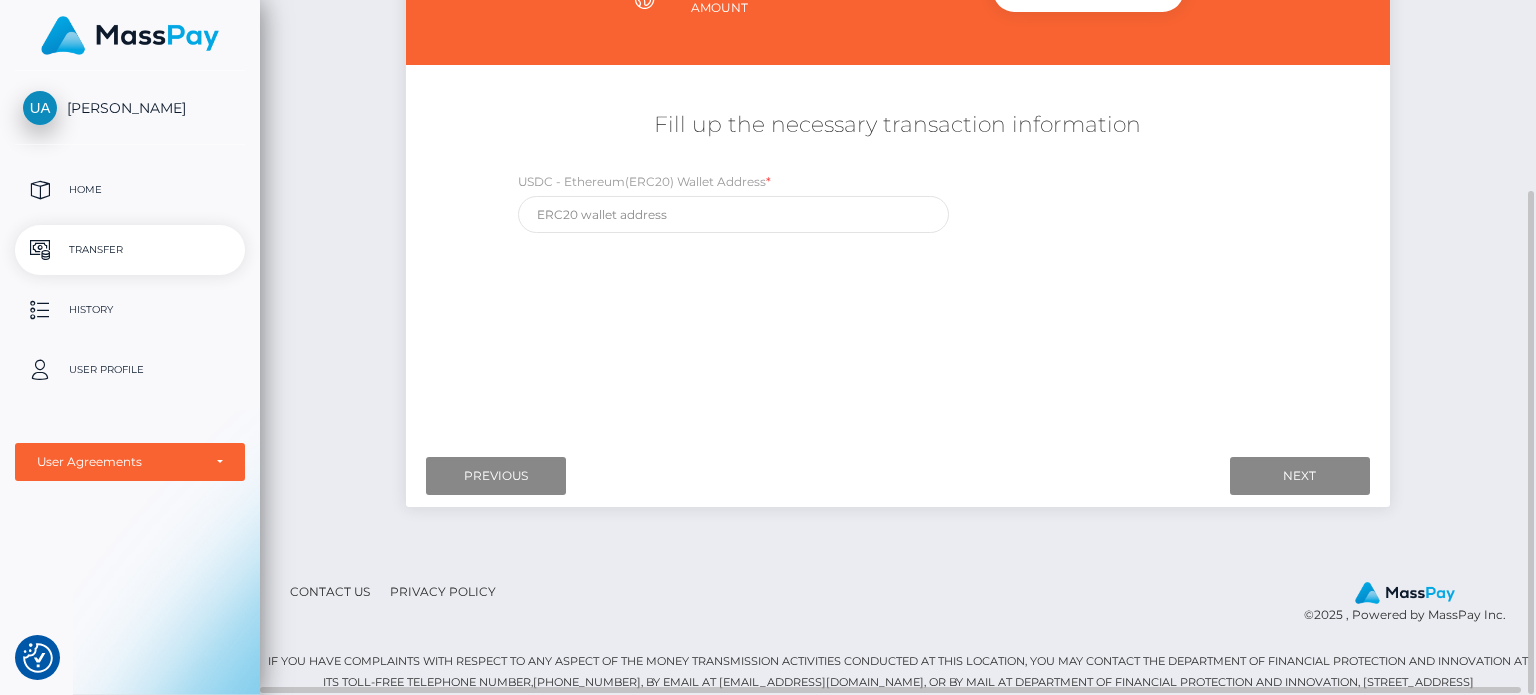 click on "USDC - Ethereum(ERC20) Wallet Address  *" at bounding box center [897, 207] 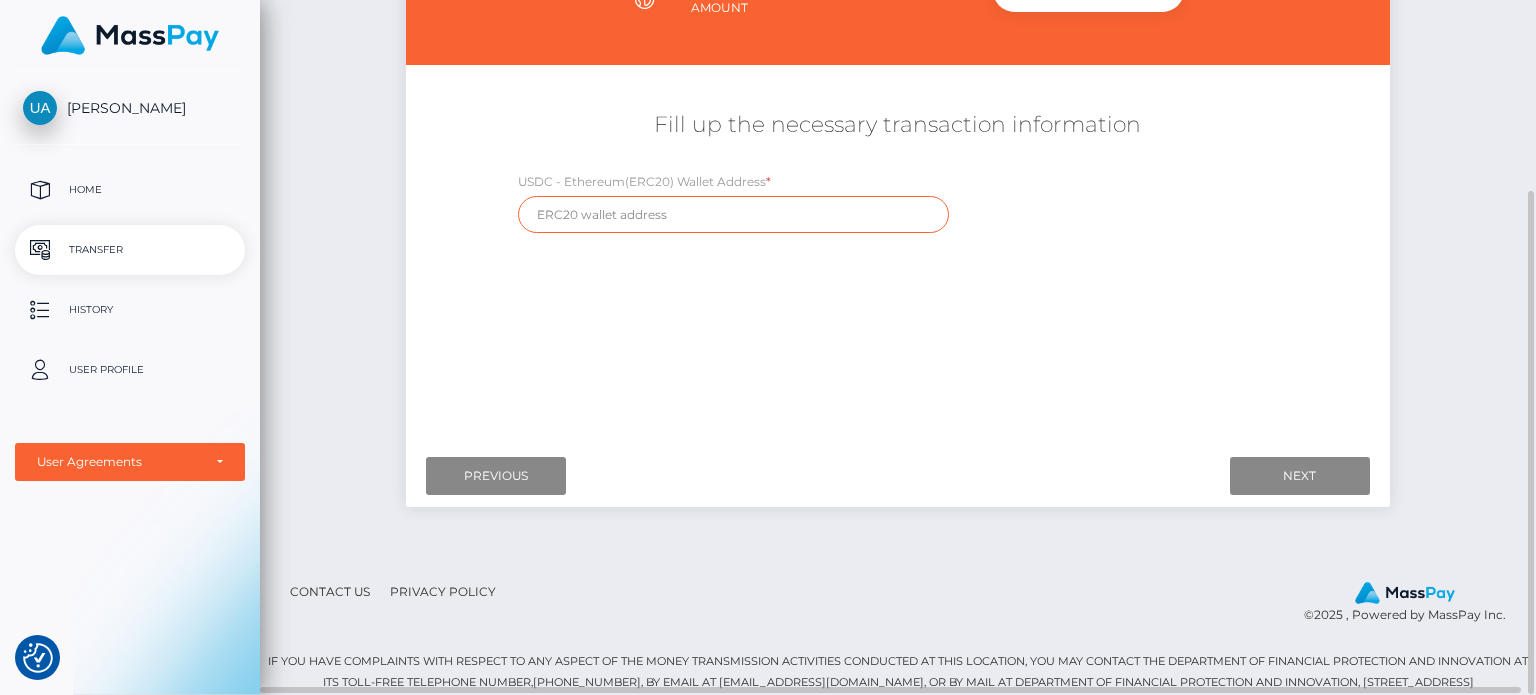 click at bounding box center [733, 214] 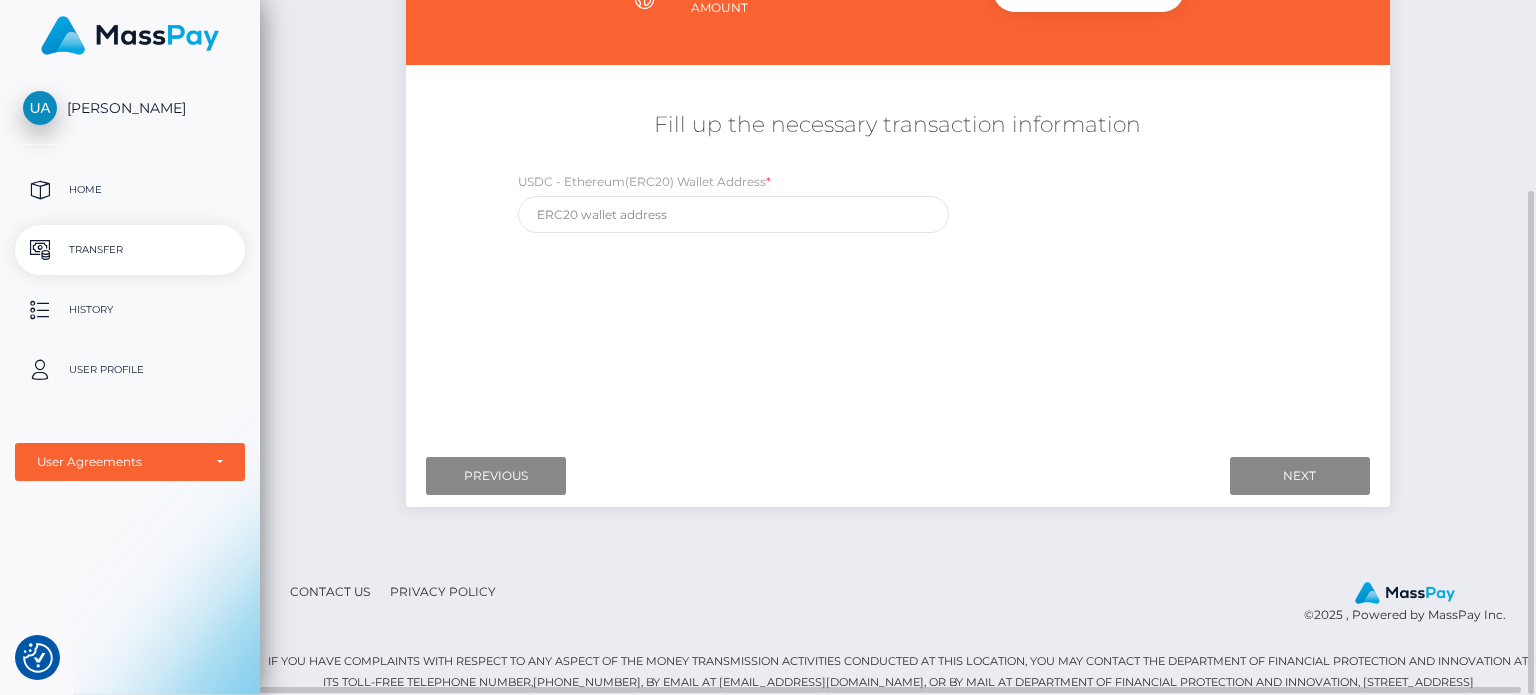 click on "Where would you like to send money to?
Country
Abkhazia
Afghanistan
Albania
Algeria
American Samoa   Andorra   Angola   Anguilla   Antarctica   Chad" at bounding box center (897, 257) 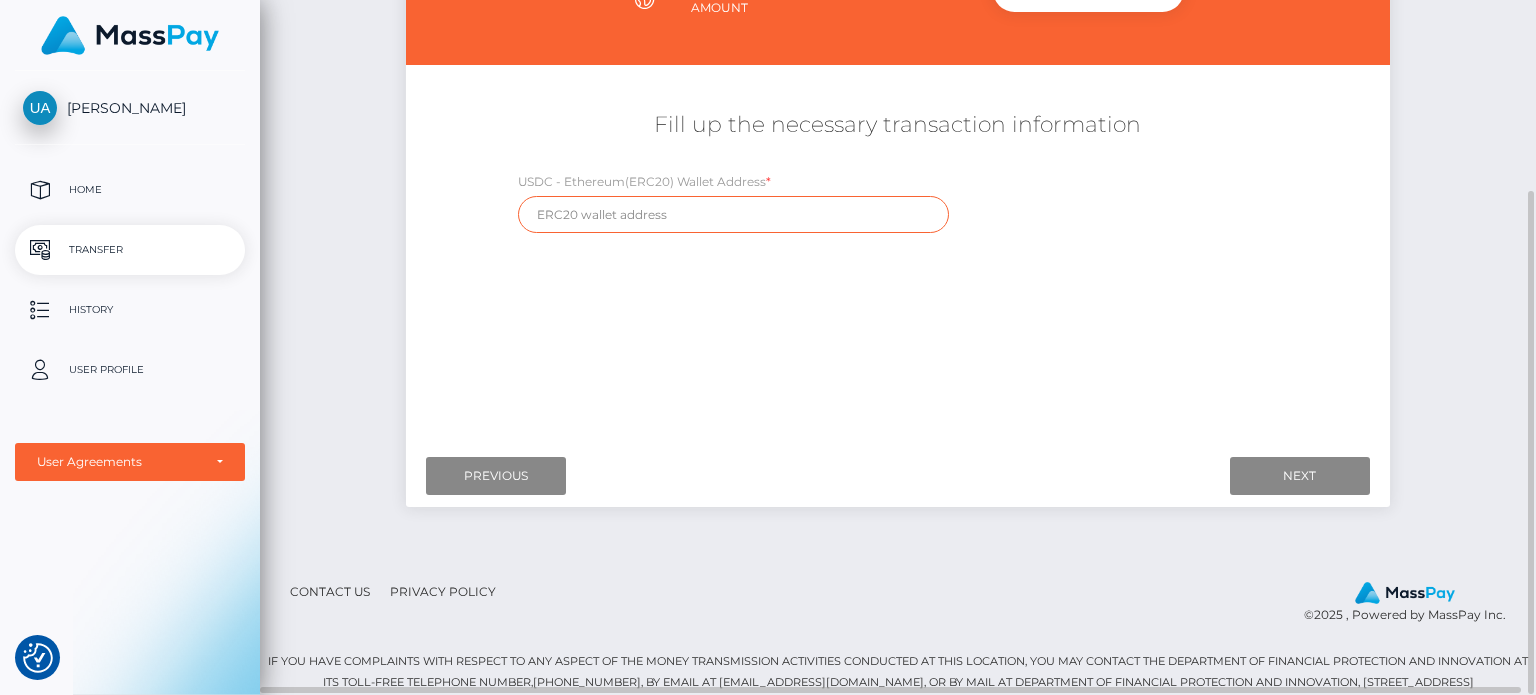 click at bounding box center [733, 214] 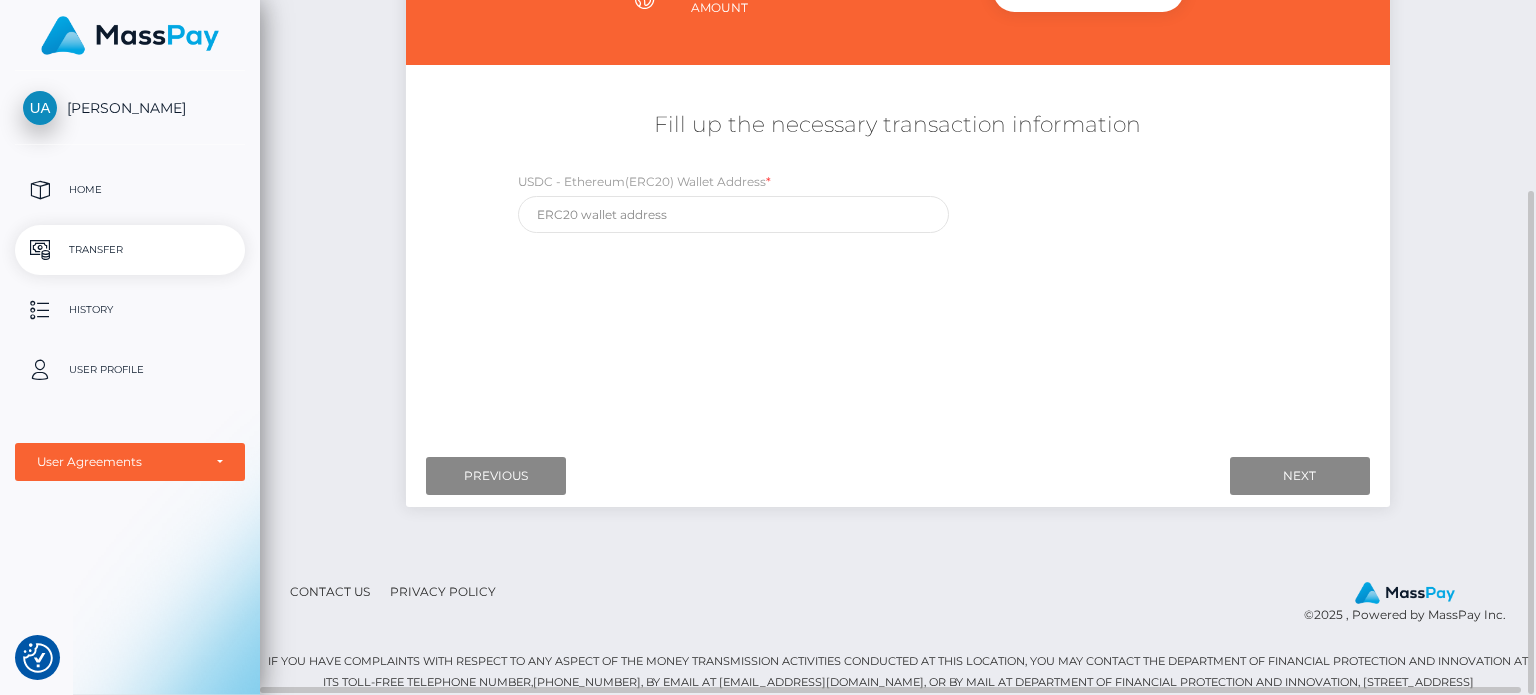 click on "Where would you like to send money to?
Country
Abkhazia
Afghanistan
Albania
Algeria
American Samoa   Andorra   Angola   Anguilla   Antarctica   Chad" at bounding box center [897, 257] 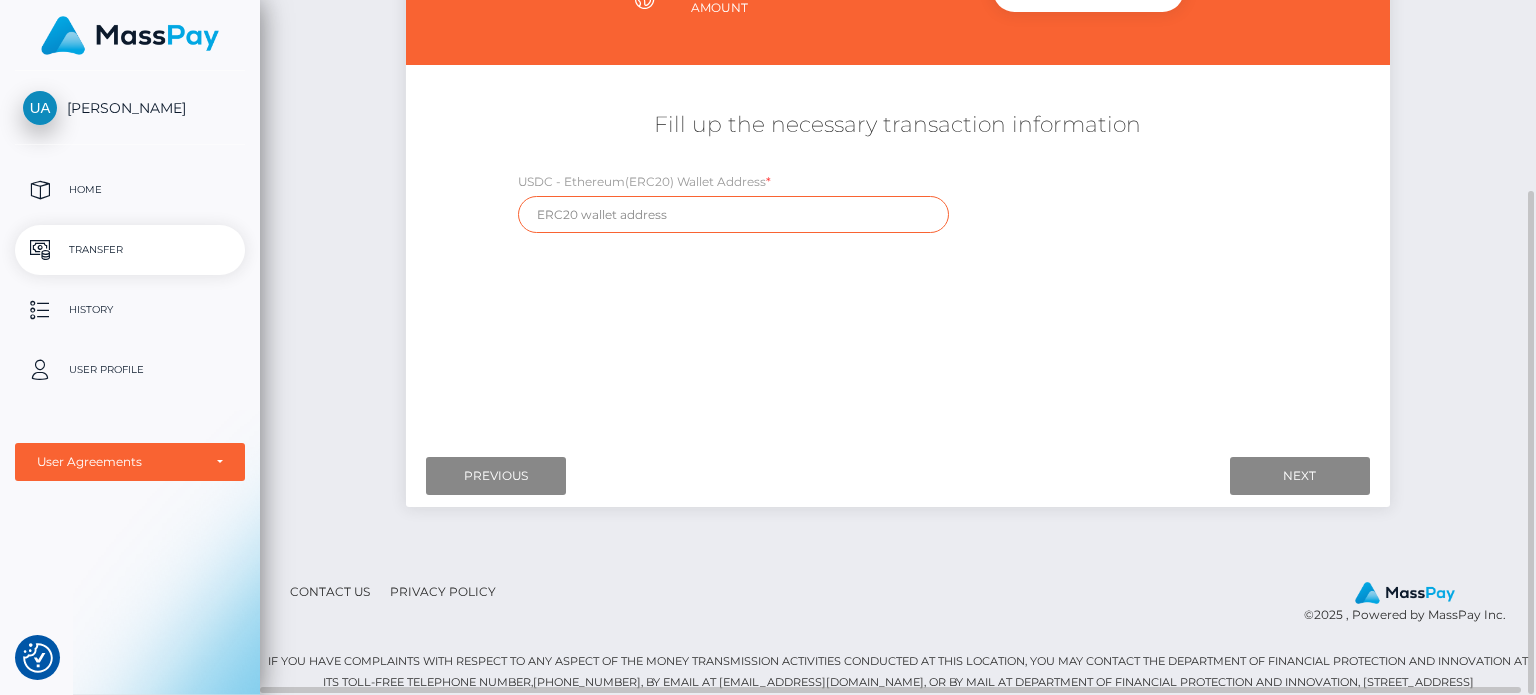 click at bounding box center (733, 214) 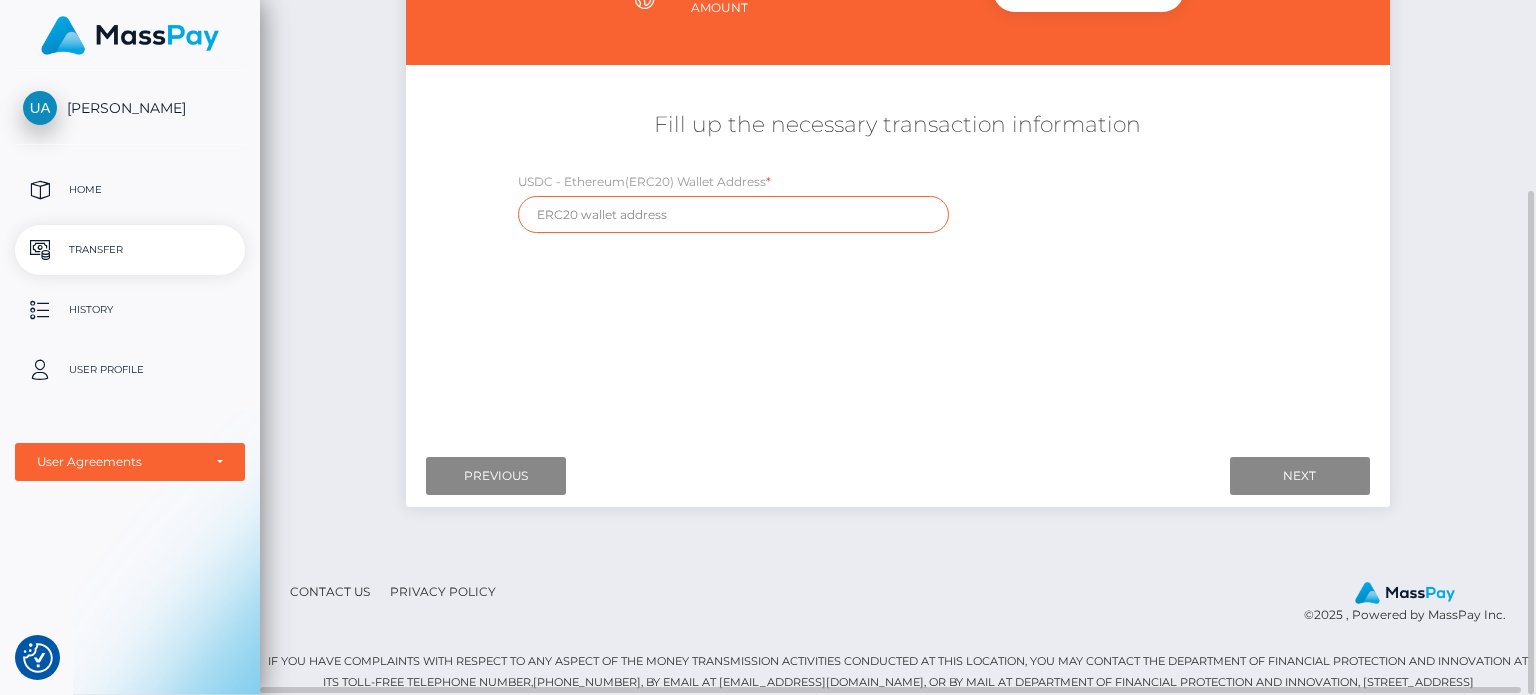 paste on "0x70f35279b48202e267d78301f0ec06af7293d111" 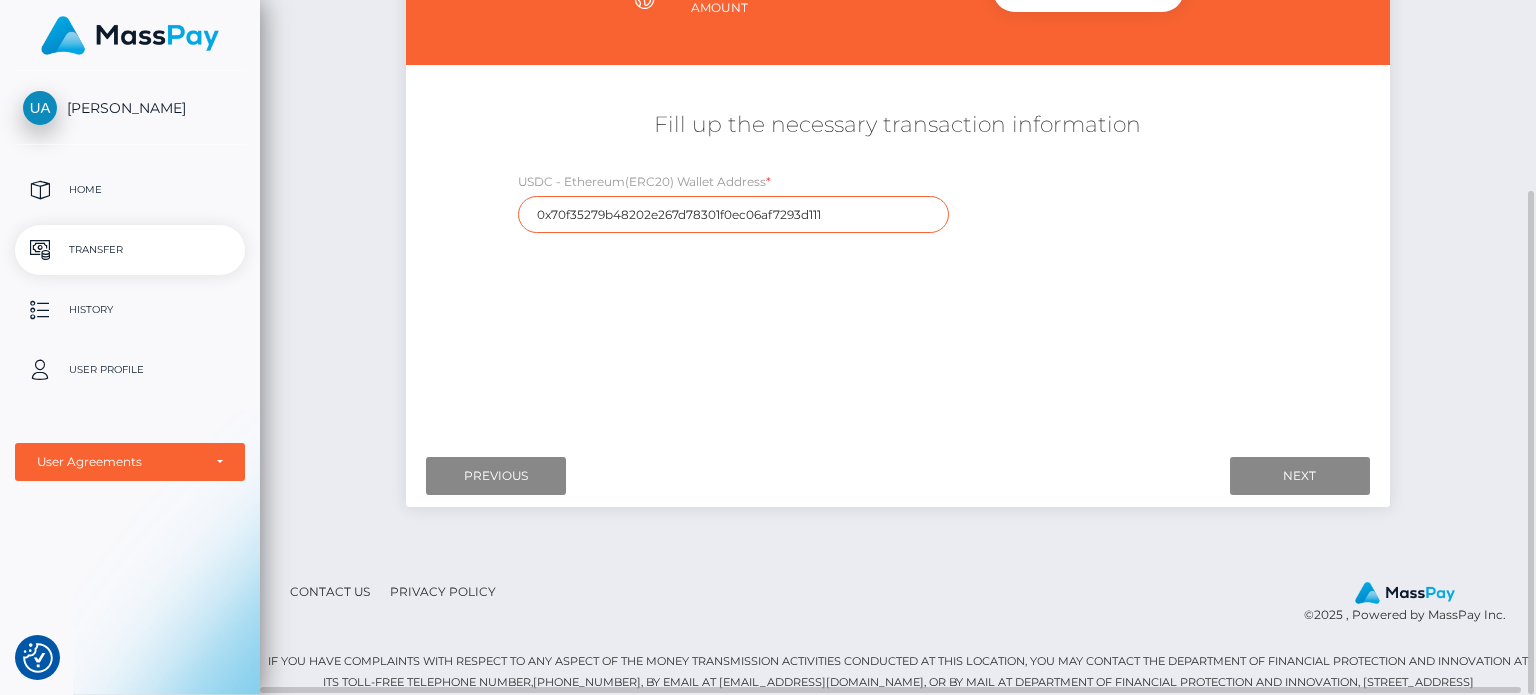 type on "0x70f35279b48202e267d78301f0ec06af7293d111" 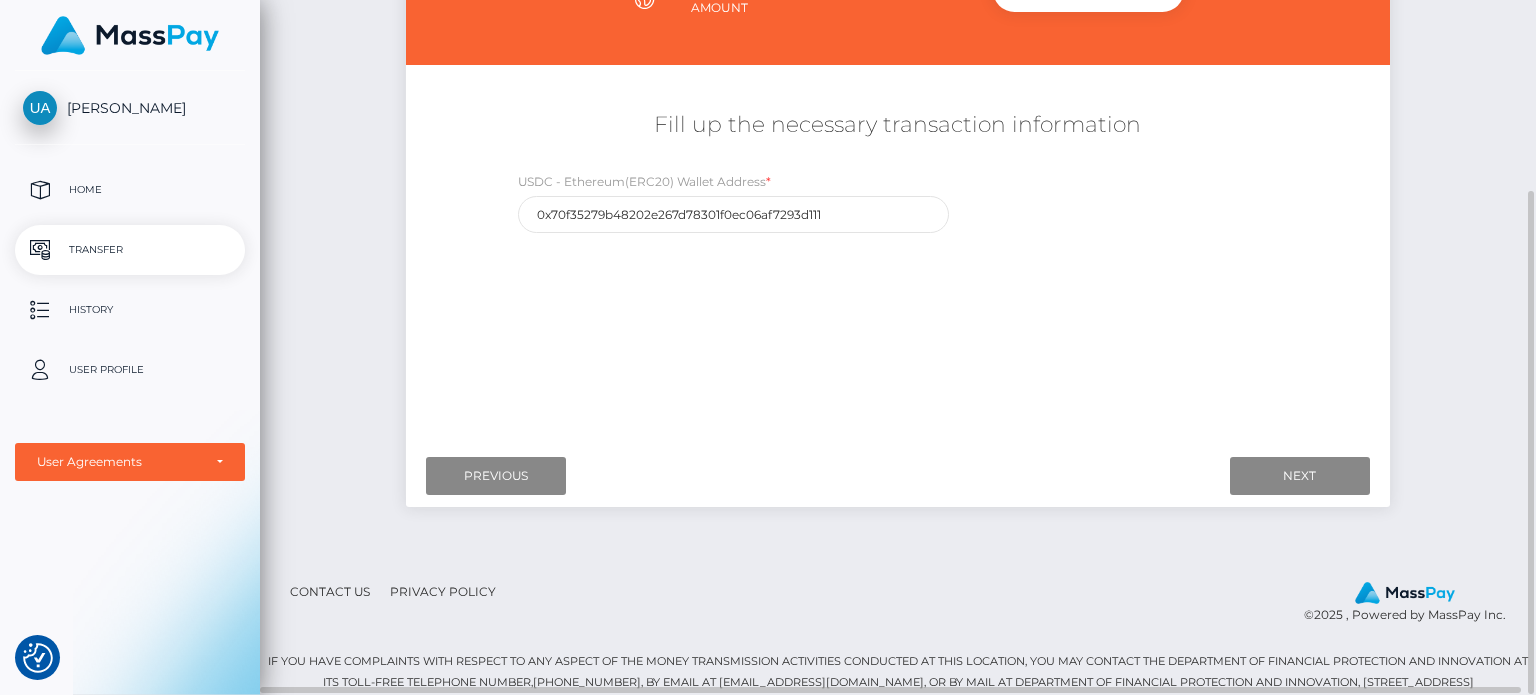 click on "Where would you like to send money to?
Country
Abkhazia
Afghanistan
Albania
Algeria
American Samoa   Andorra   Angola" at bounding box center (897, 255) 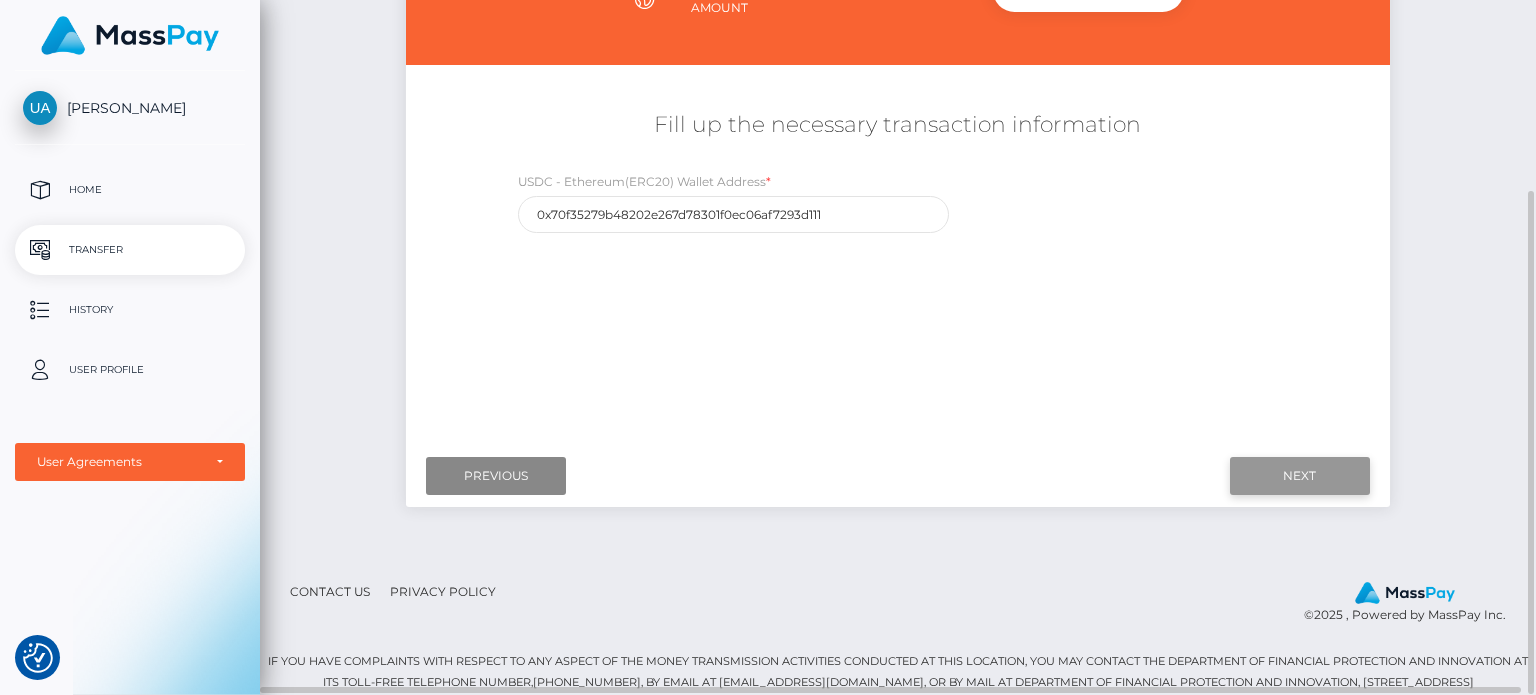 click on "Next" at bounding box center (1300, 476) 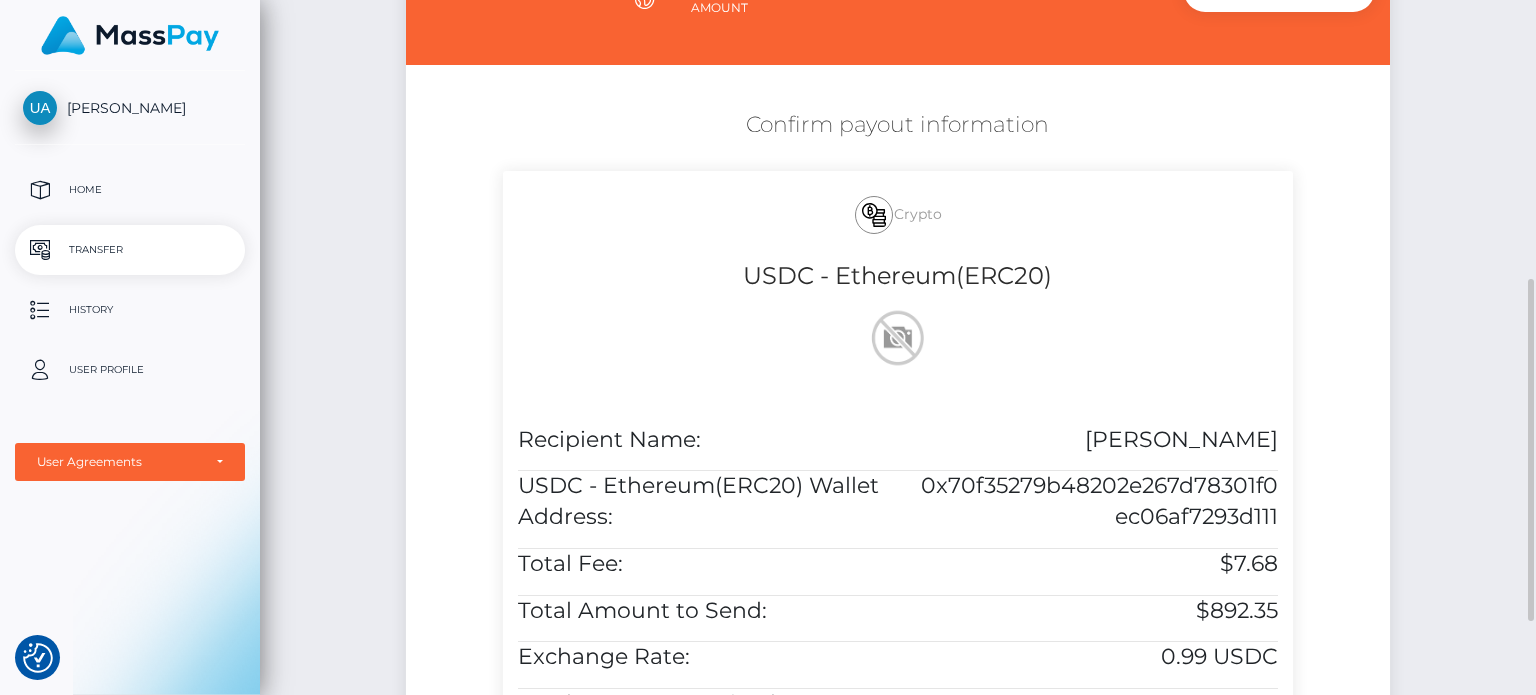 scroll, scrollTop: 364, scrollLeft: 0, axis: vertical 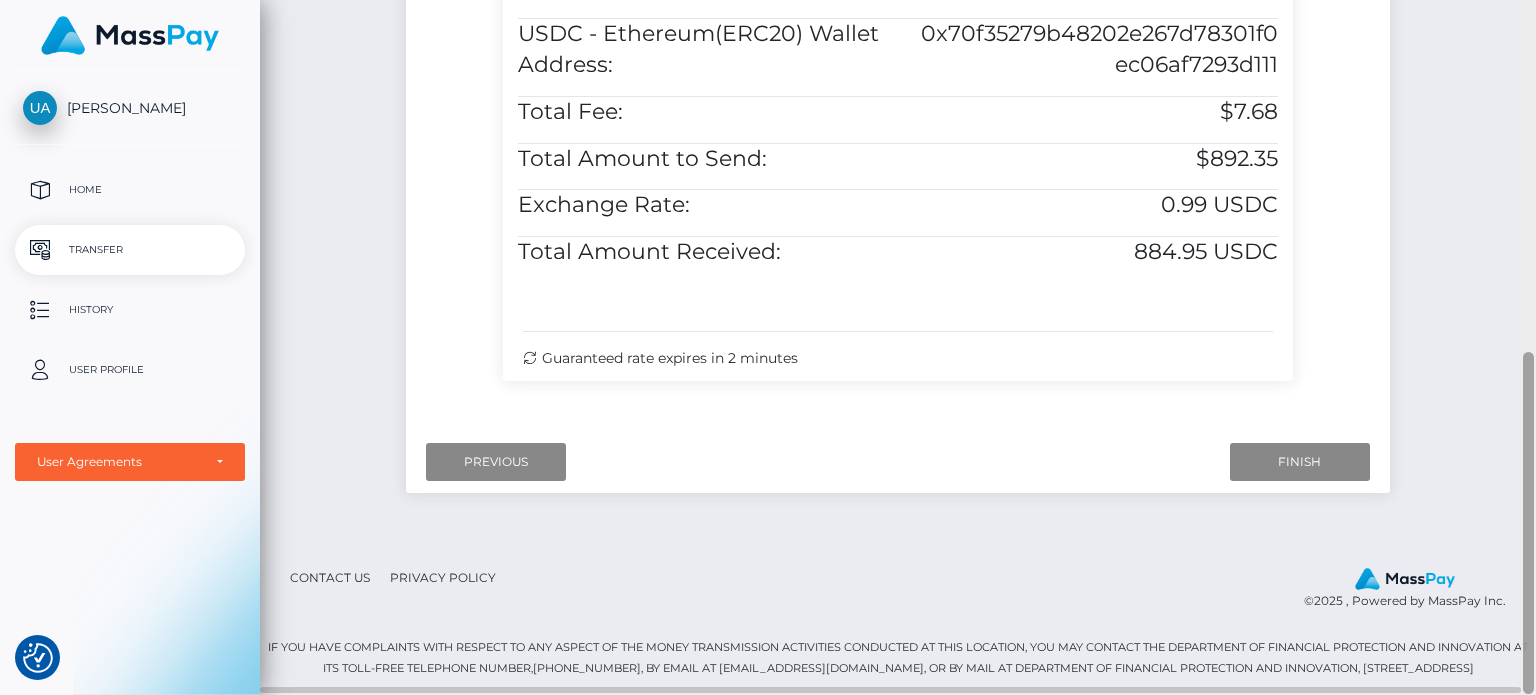 drag, startPoint x: 1531, startPoint y: 341, endPoint x: 1520, endPoint y: 530, distance: 189.31984 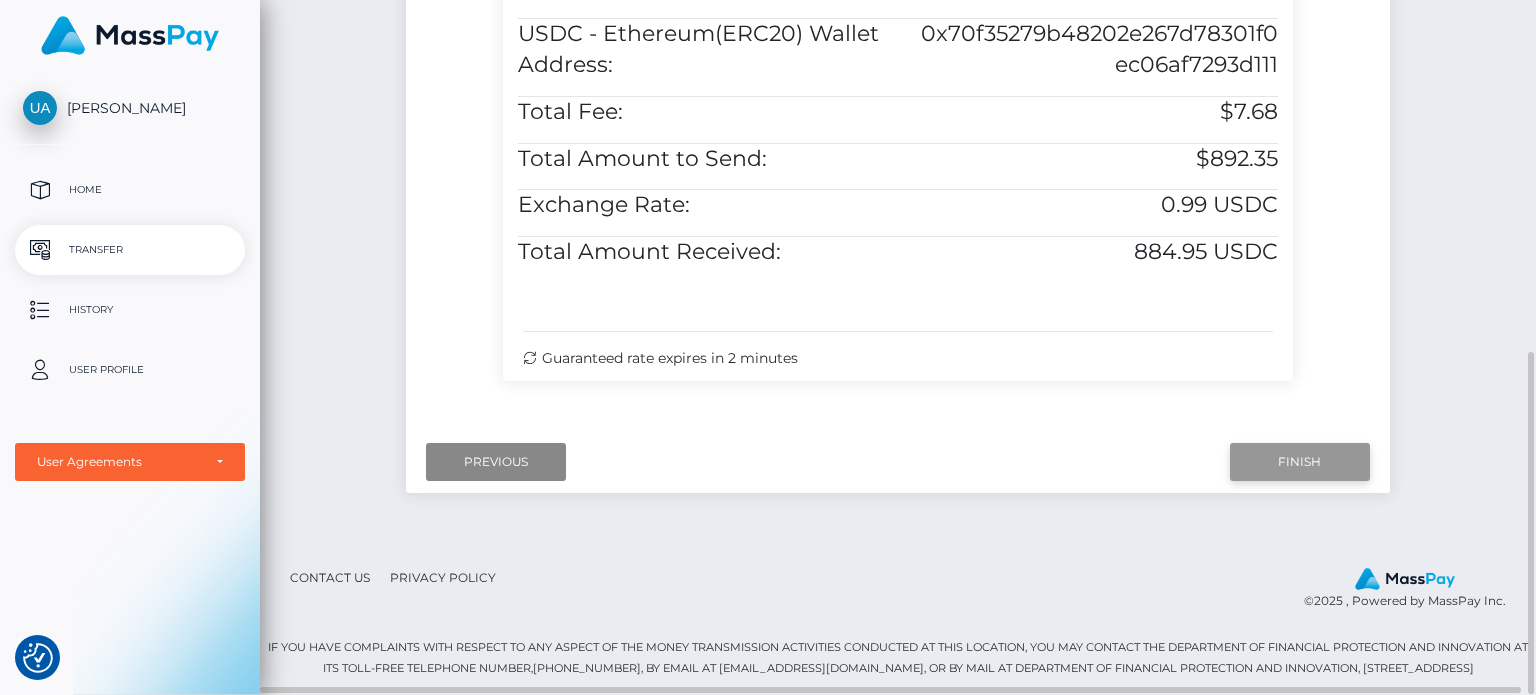 click on "Finish" at bounding box center (1300, 462) 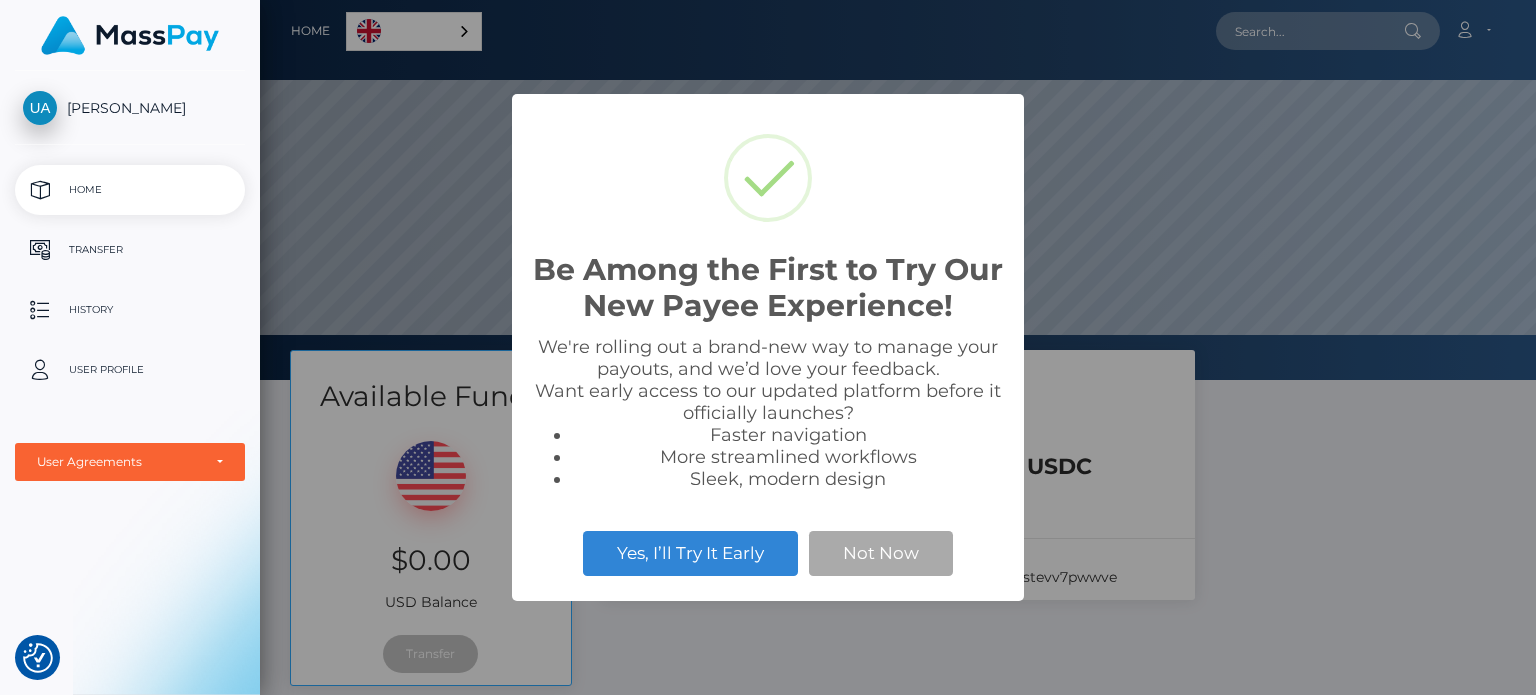 scroll, scrollTop: 0, scrollLeft: 0, axis: both 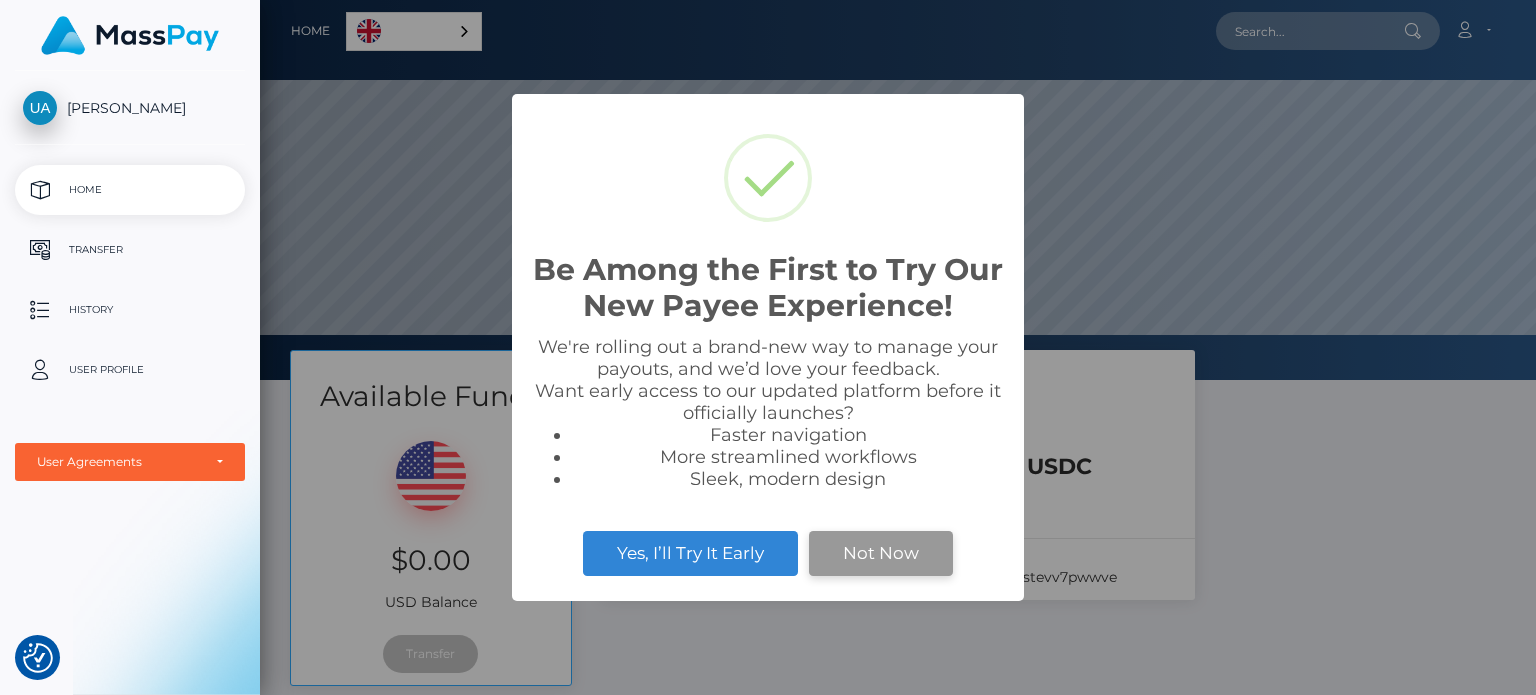 click on "Not Now" at bounding box center (881, 553) 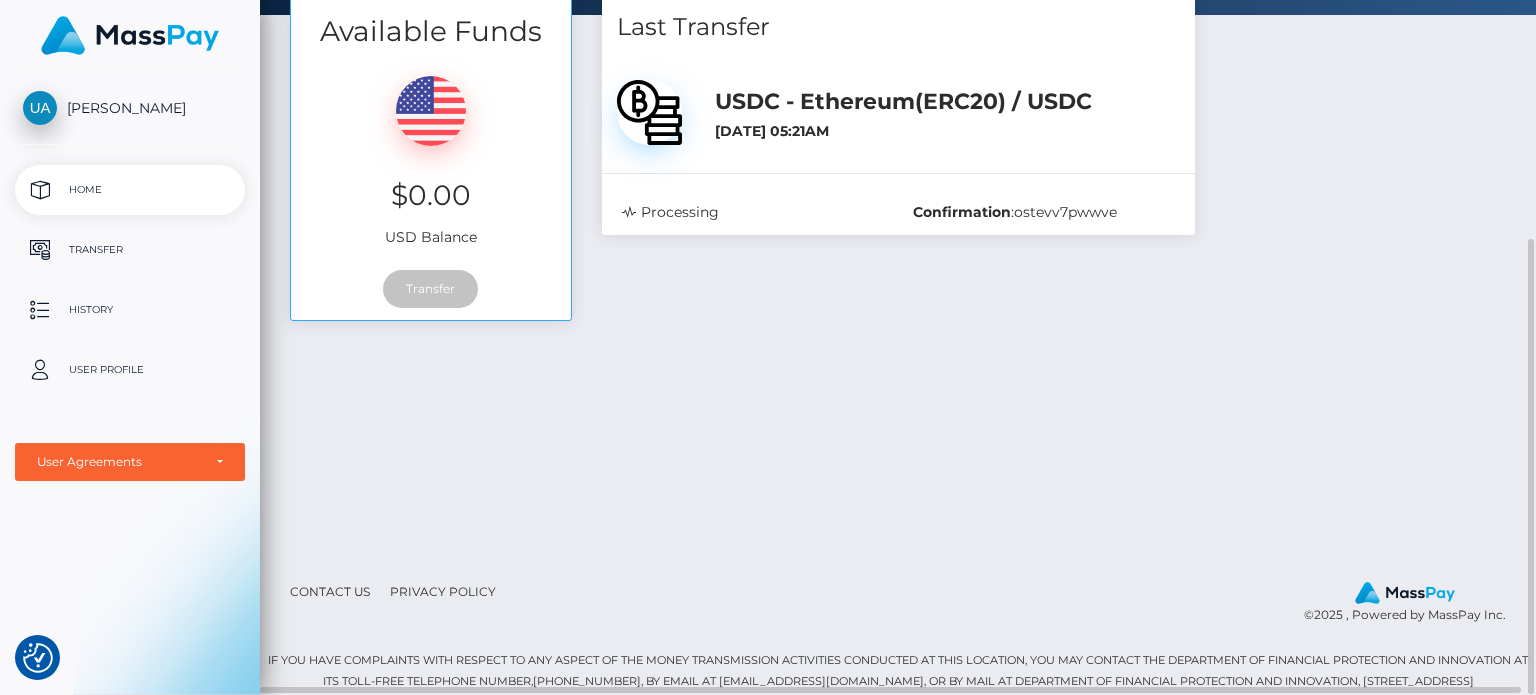 scroll, scrollTop: 165, scrollLeft: 0, axis: vertical 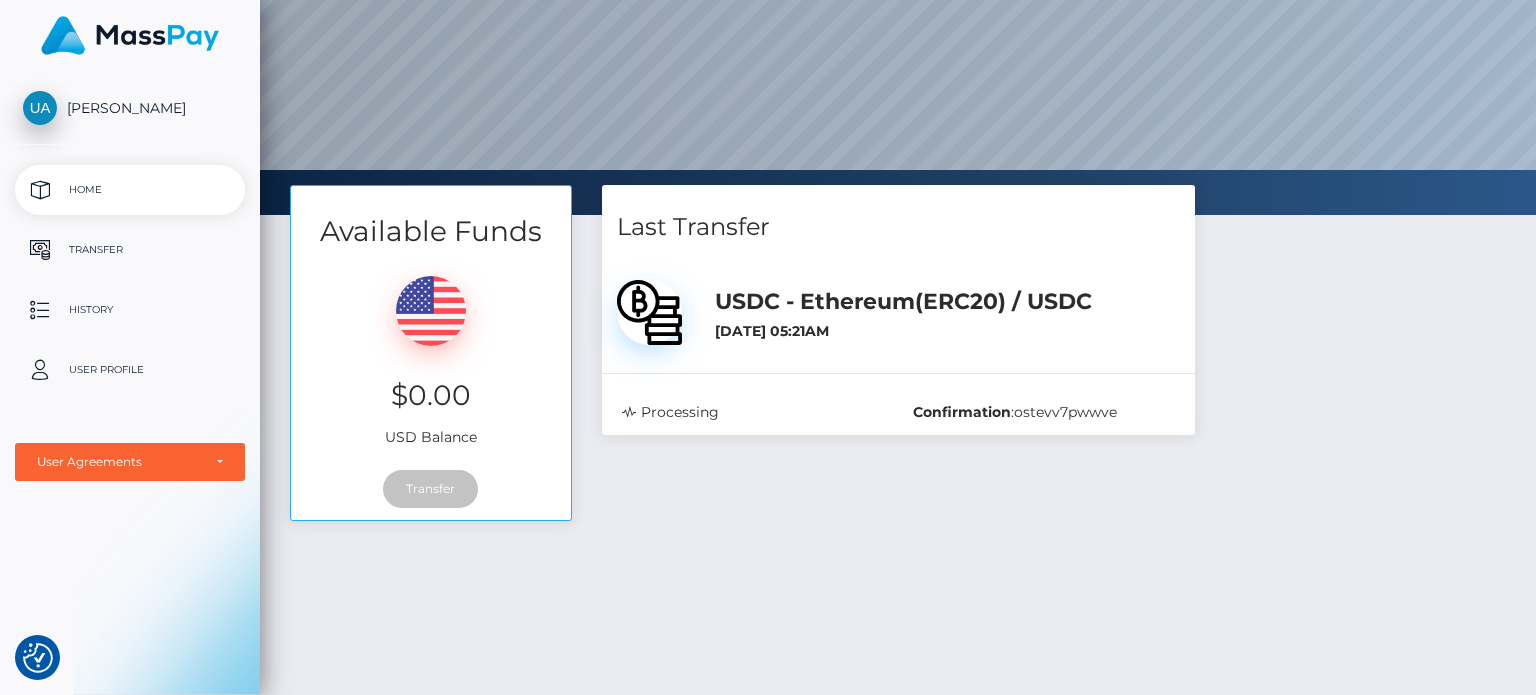 click on "Home" at bounding box center [130, 190] 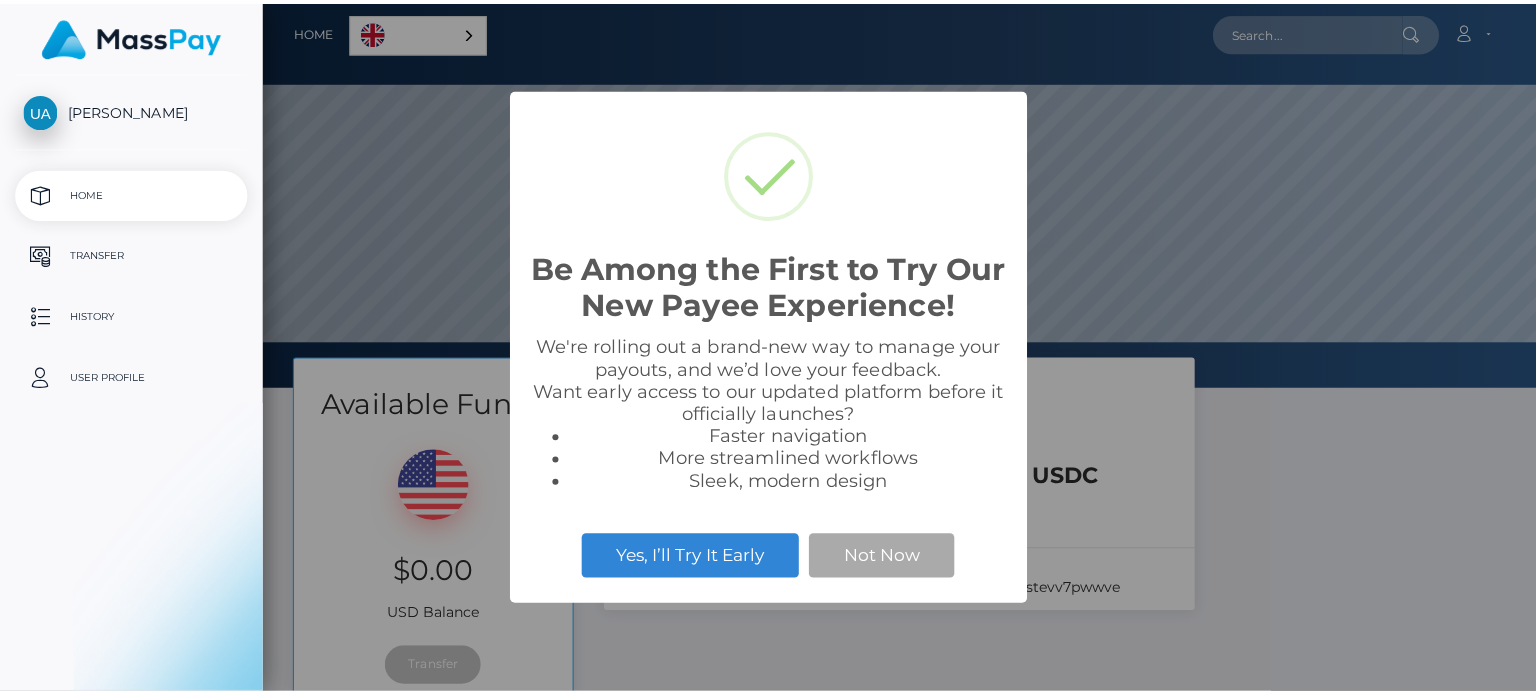 scroll, scrollTop: 0, scrollLeft: 0, axis: both 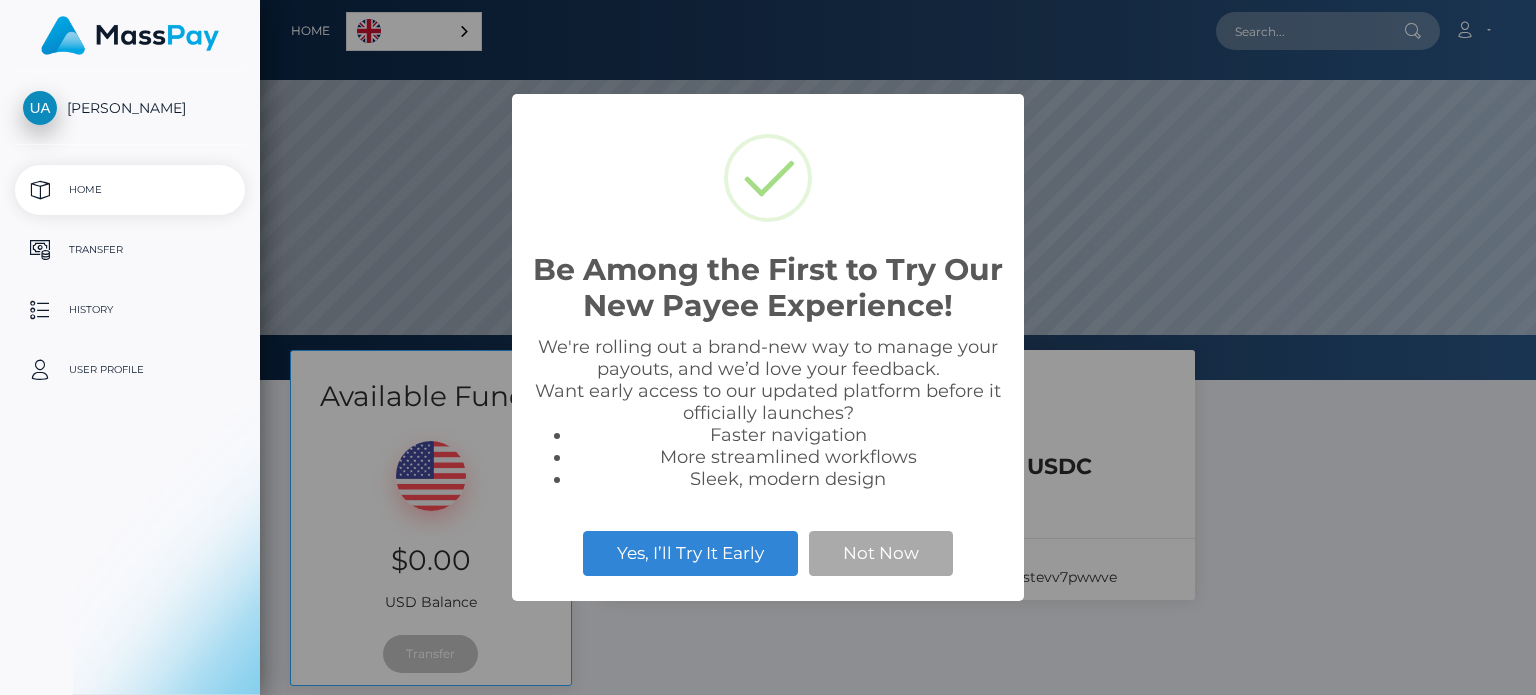 select 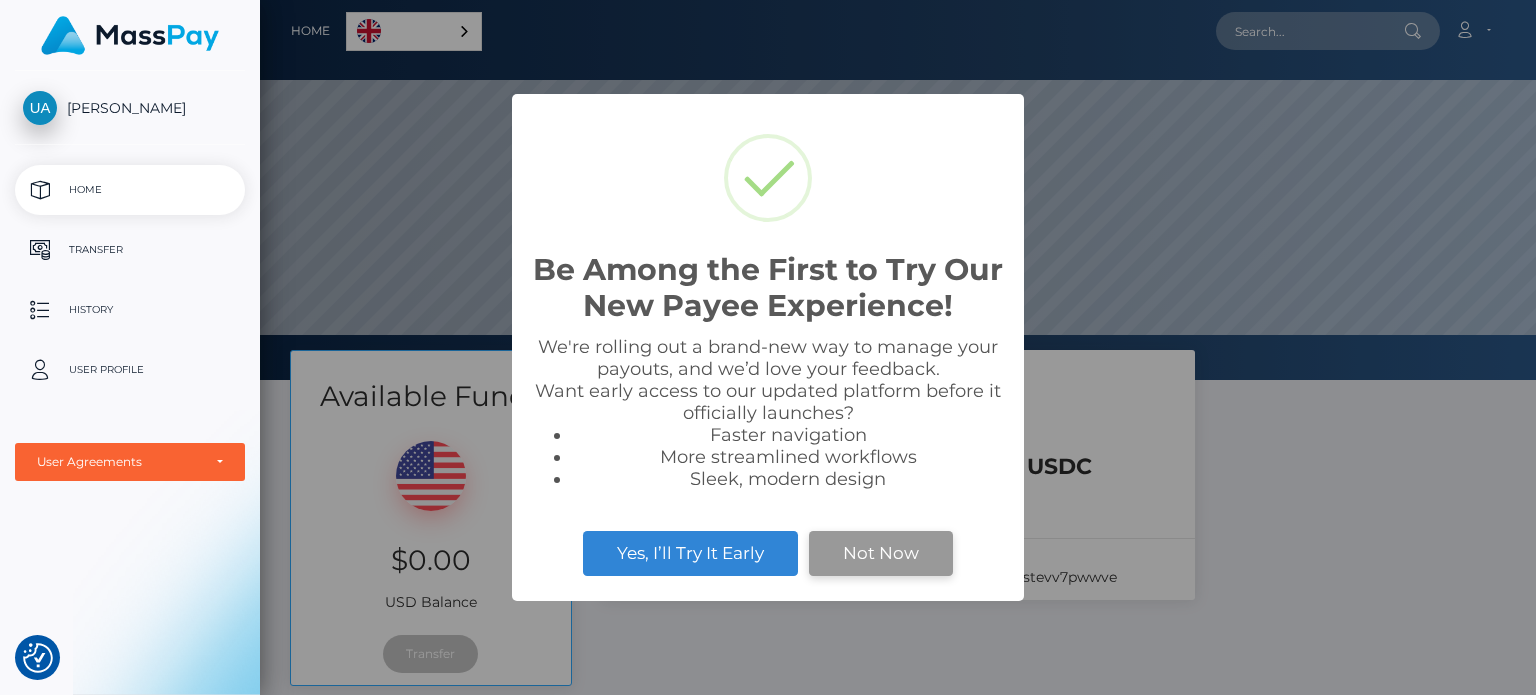 click on "Not Now" at bounding box center (881, 553) 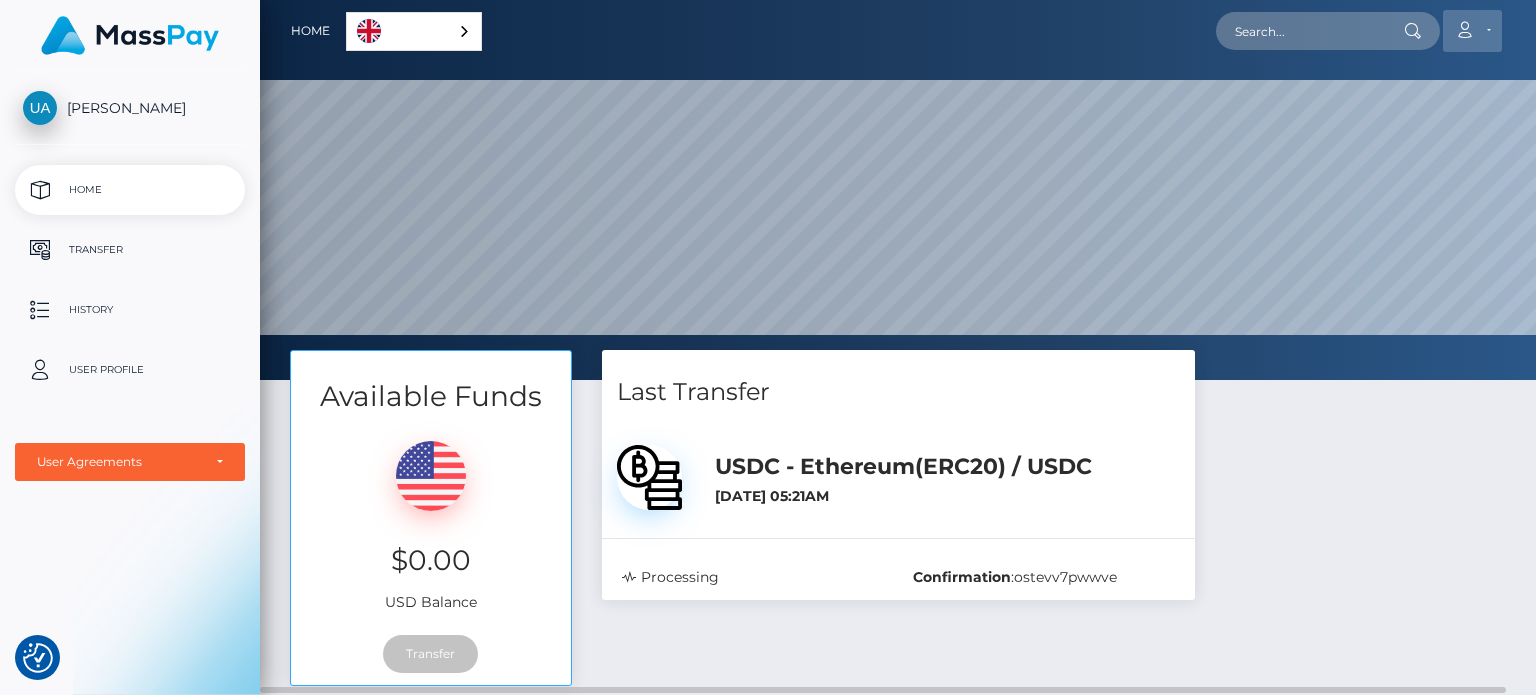 click on "Account" at bounding box center (1472, 31) 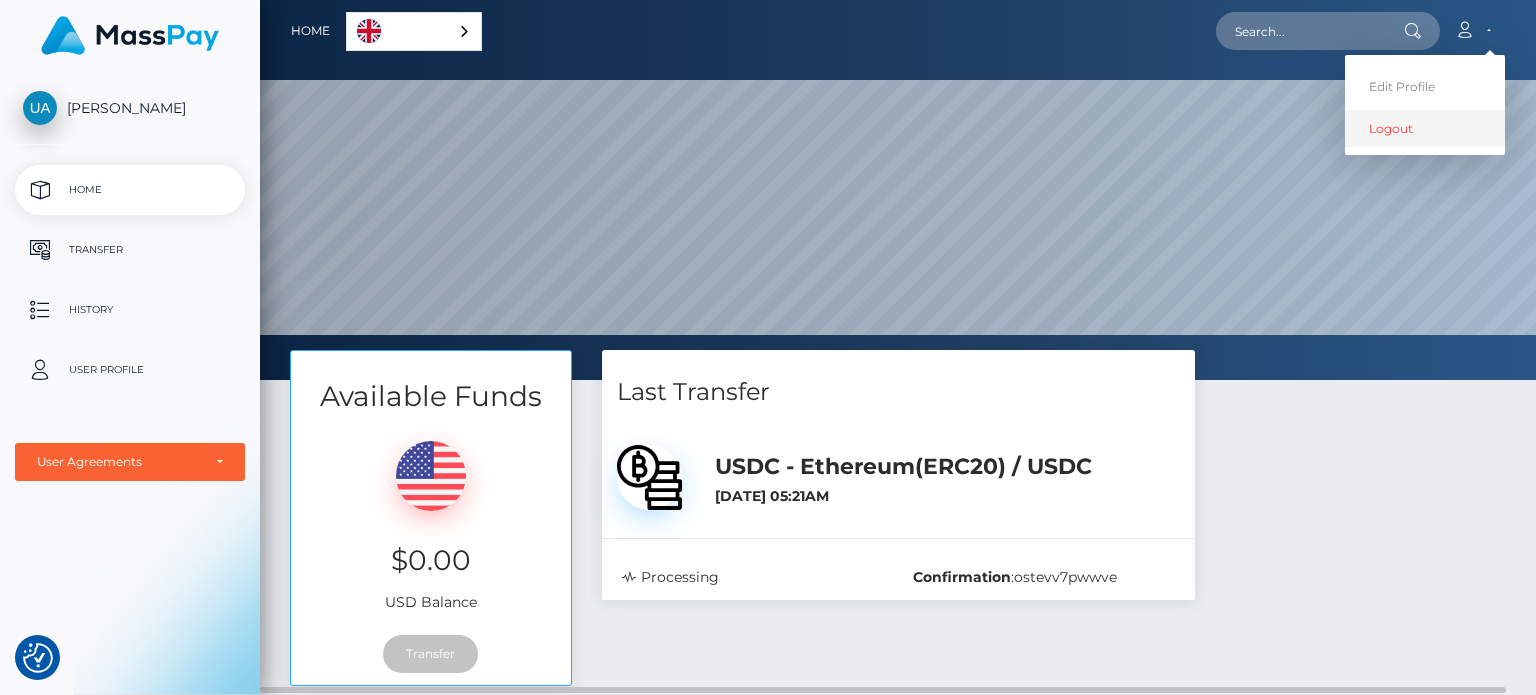 click on "Logout" at bounding box center (1425, 128) 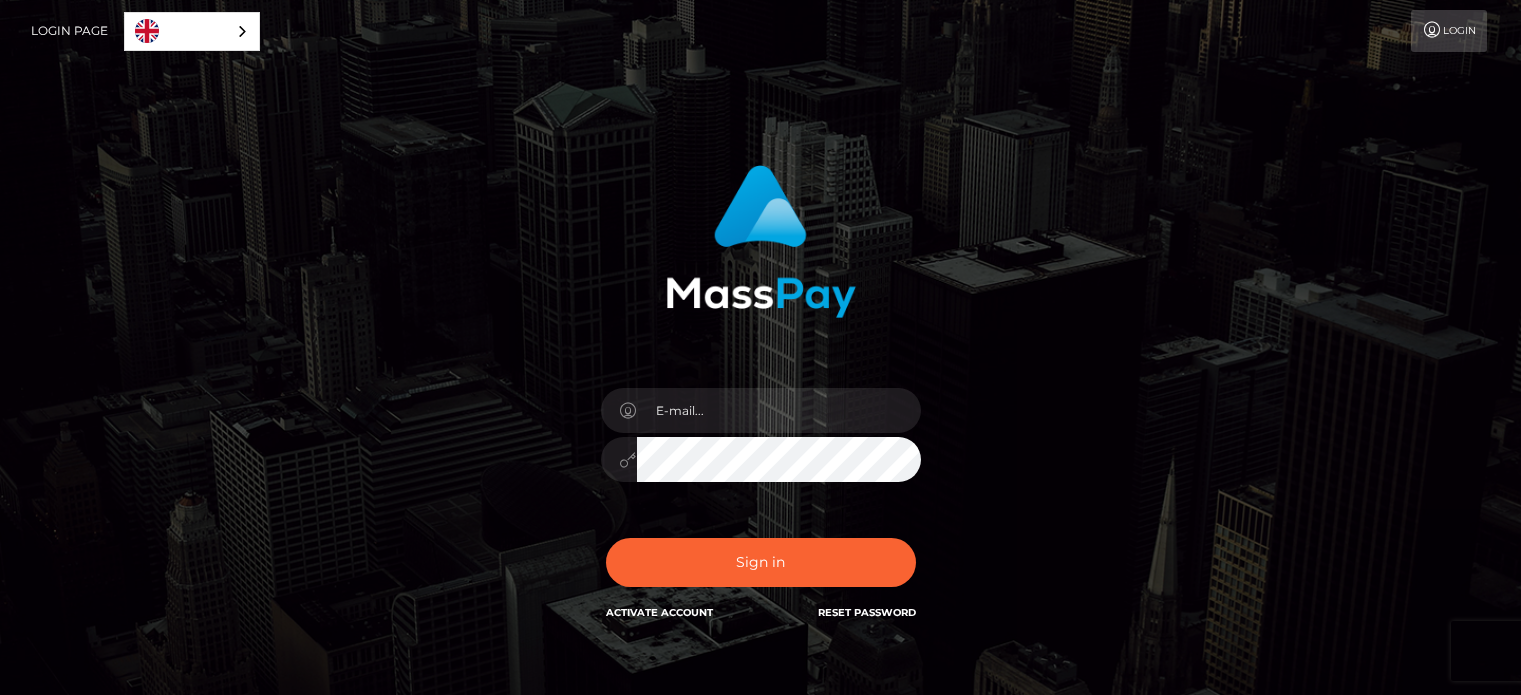 scroll, scrollTop: 0, scrollLeft: 0, axis: both 